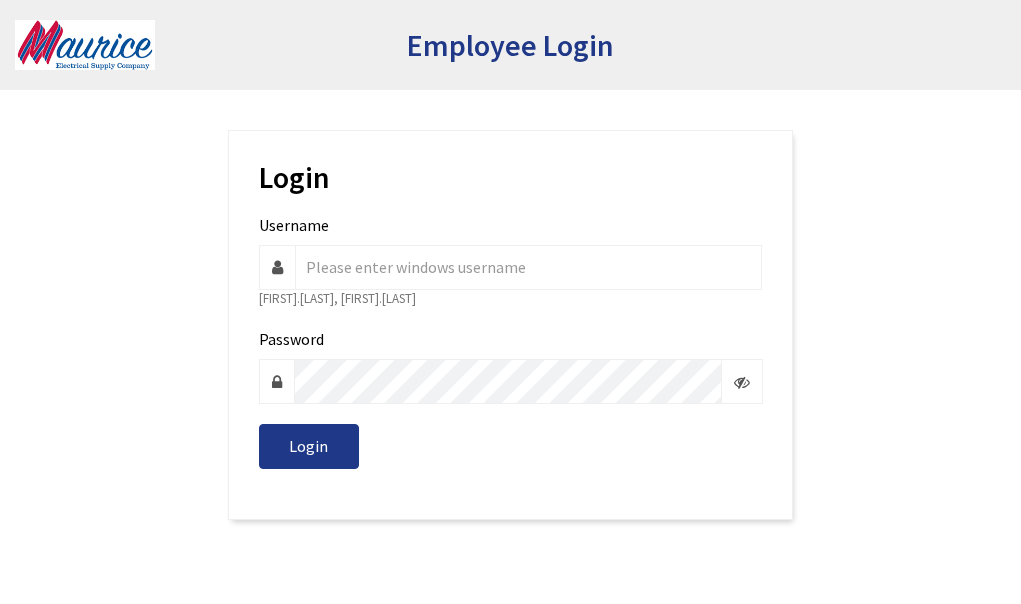 scroll, scrollTop: 0, scrollLeft: 0, axis: both 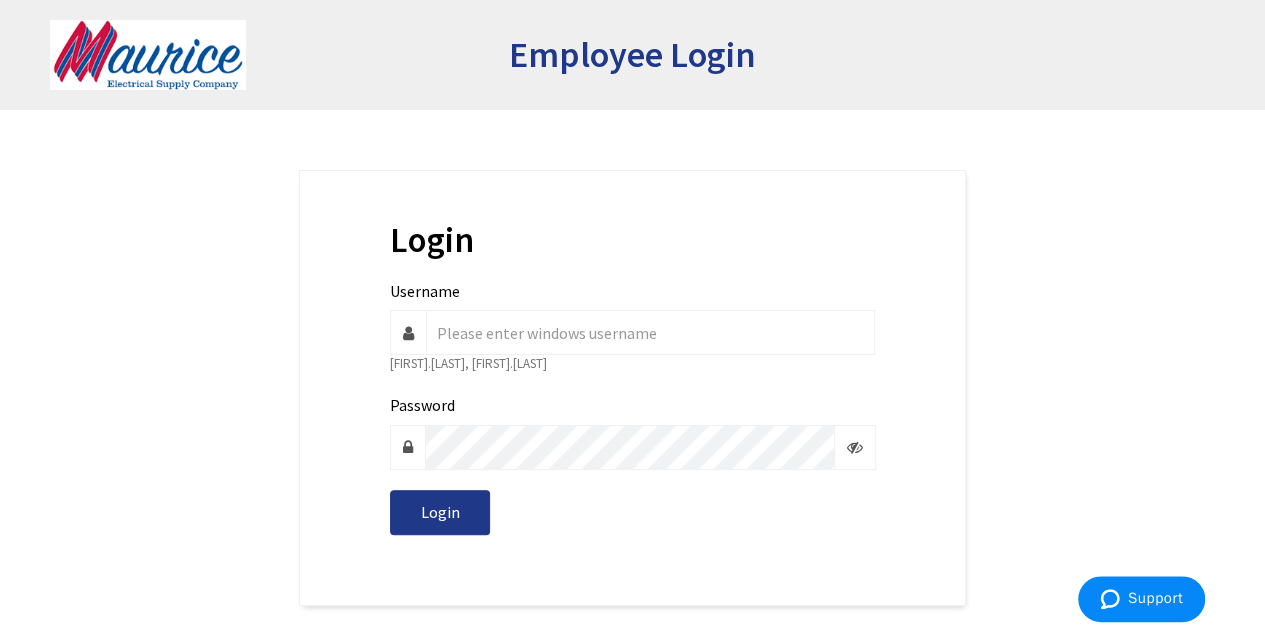 drag, startPoint x: 908, startPoint y: 5, endPoint x: 622, endPoint y: 162, distance: 326.2591 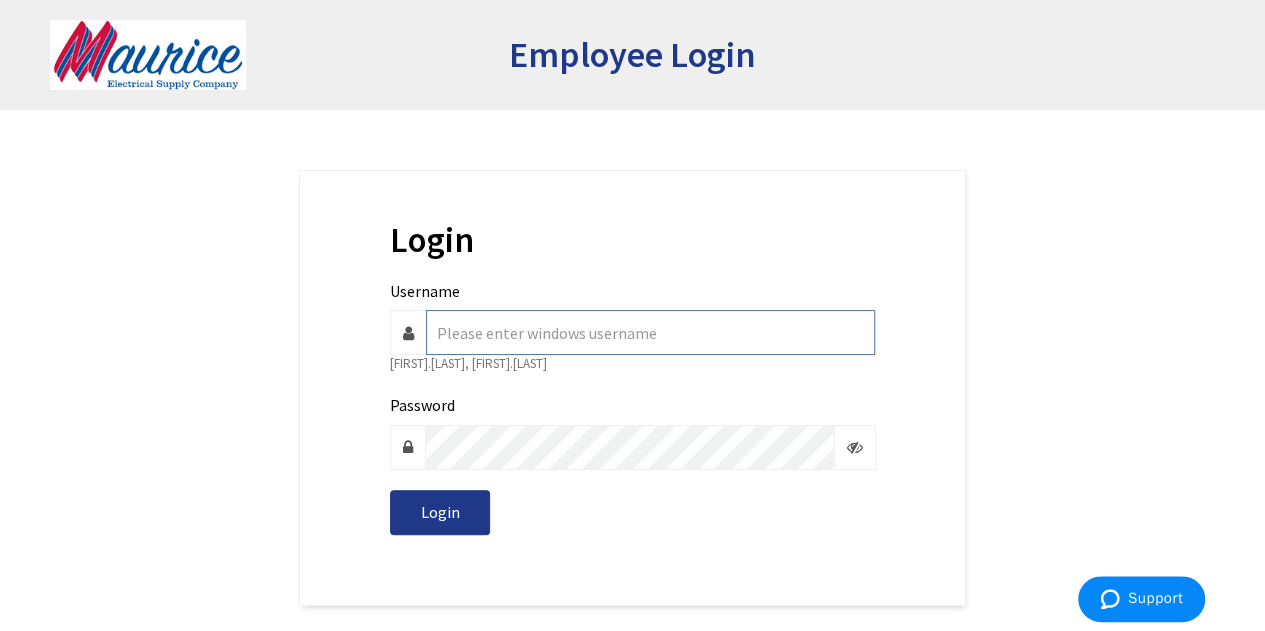 drag, startPoint x: 622, startPoint y: 162, endPoint x: 513, endPoint y: 325, distance: 196.08672 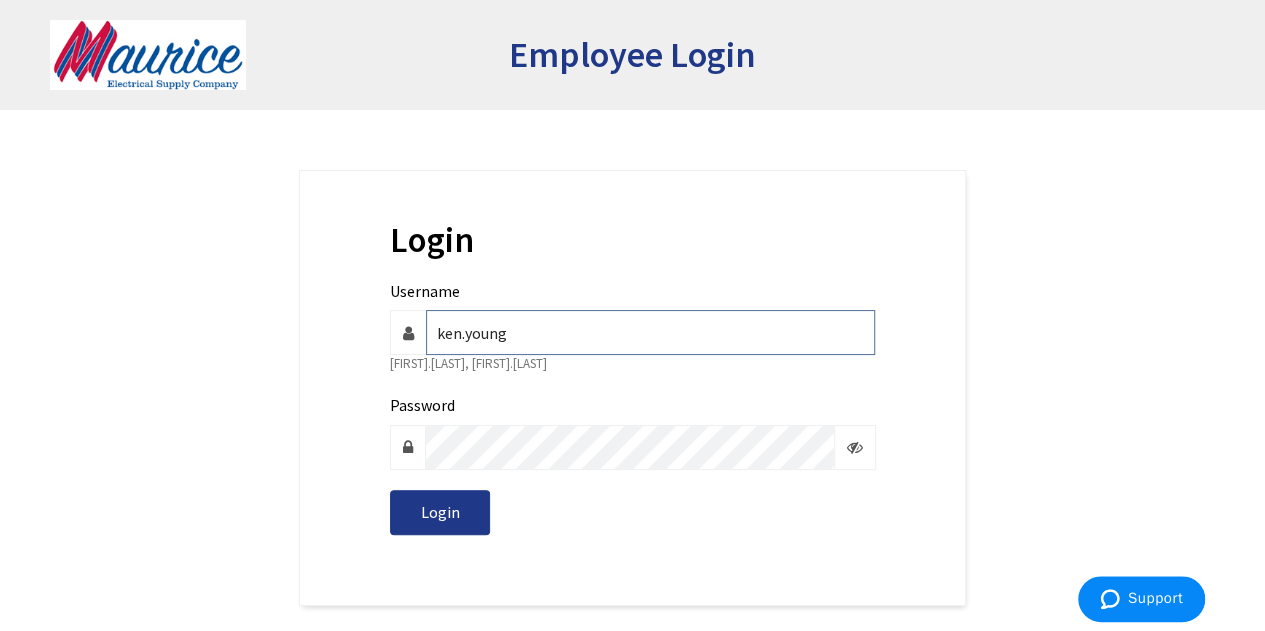 type on "ken.young" 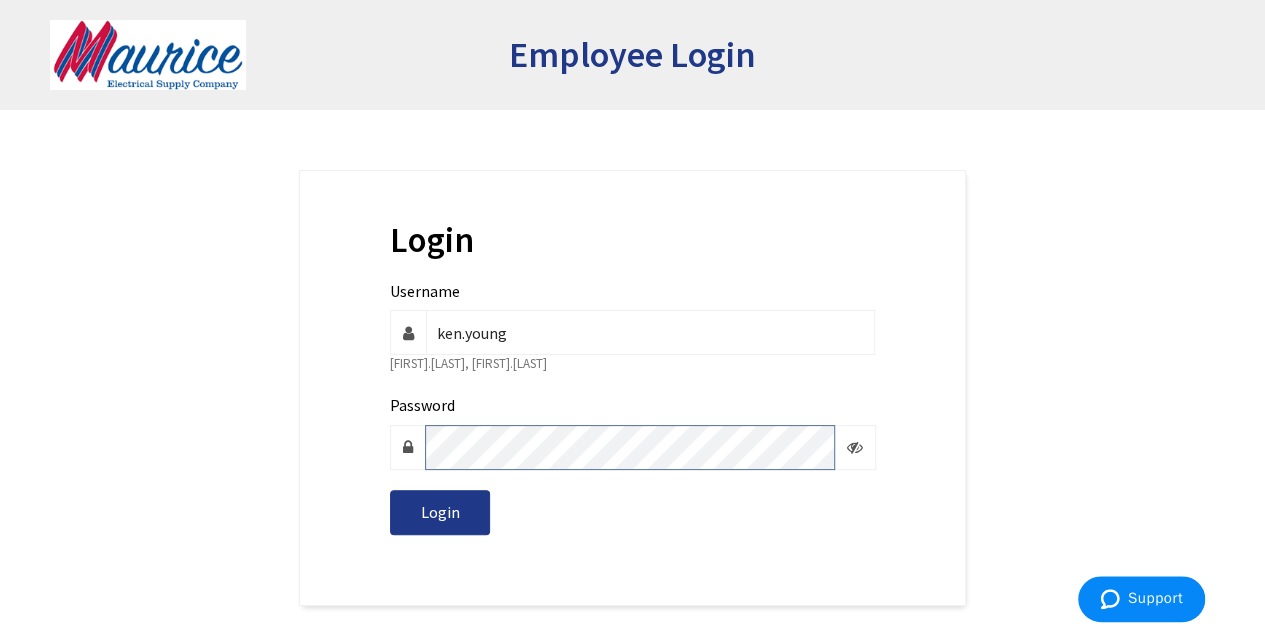 click on "Login" at bounding box center (440, 512) 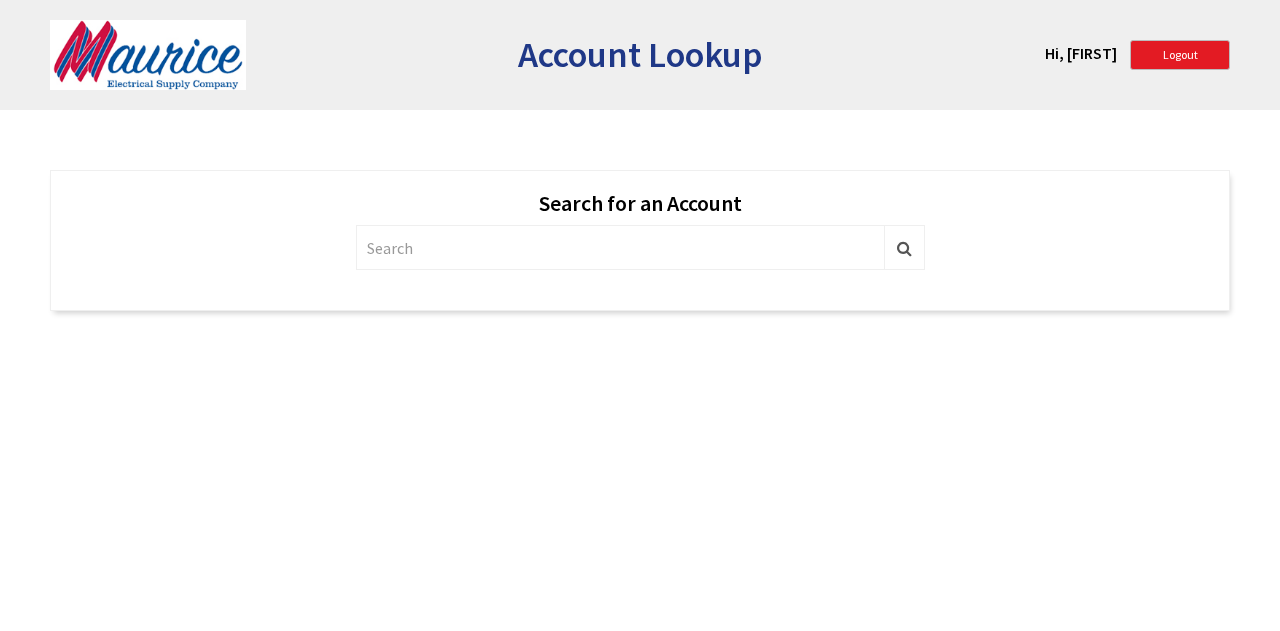 scroll, scrollTop: 0, scrollLeft: 0, axis: both 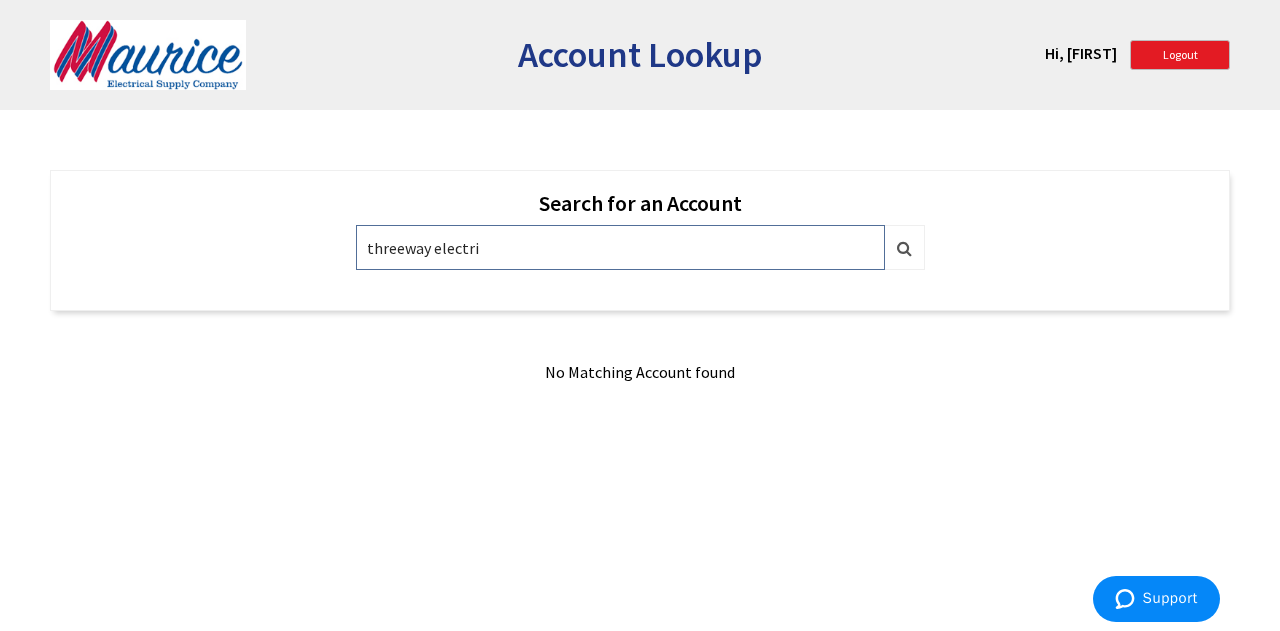 drag, startPoint x: 432, startPoint y: 251, endPoint x: 560, endPoint y: 250, distance: 128.0039 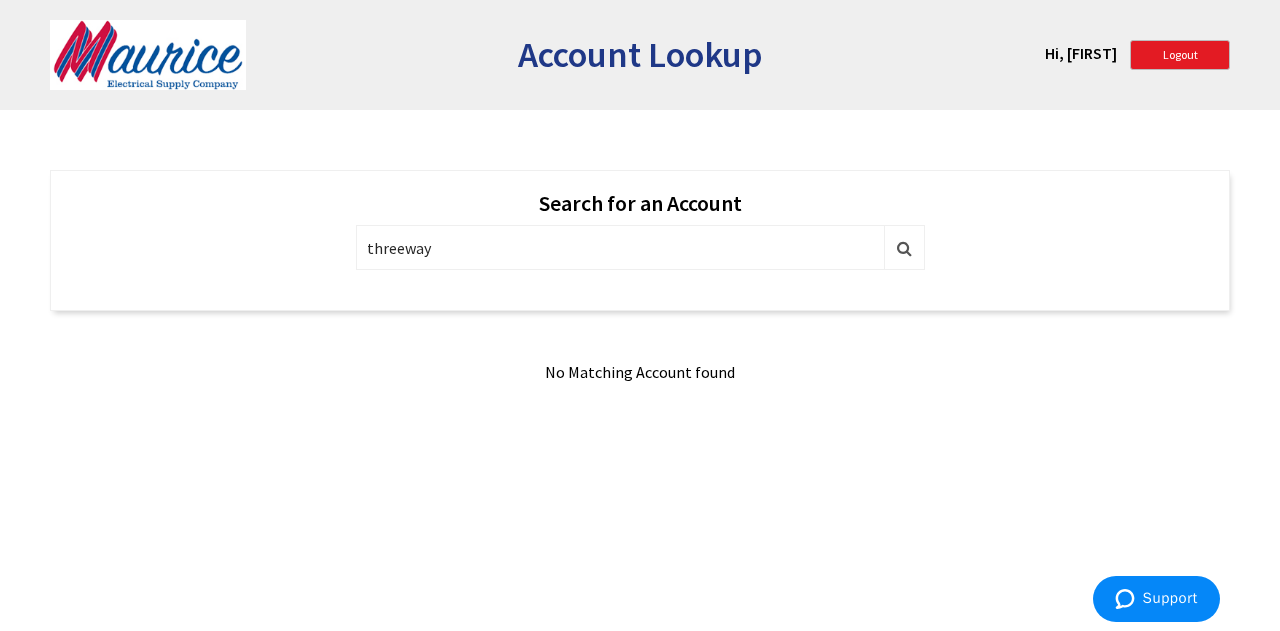 click on "Search for an Account" at bounding box center [640, 203] 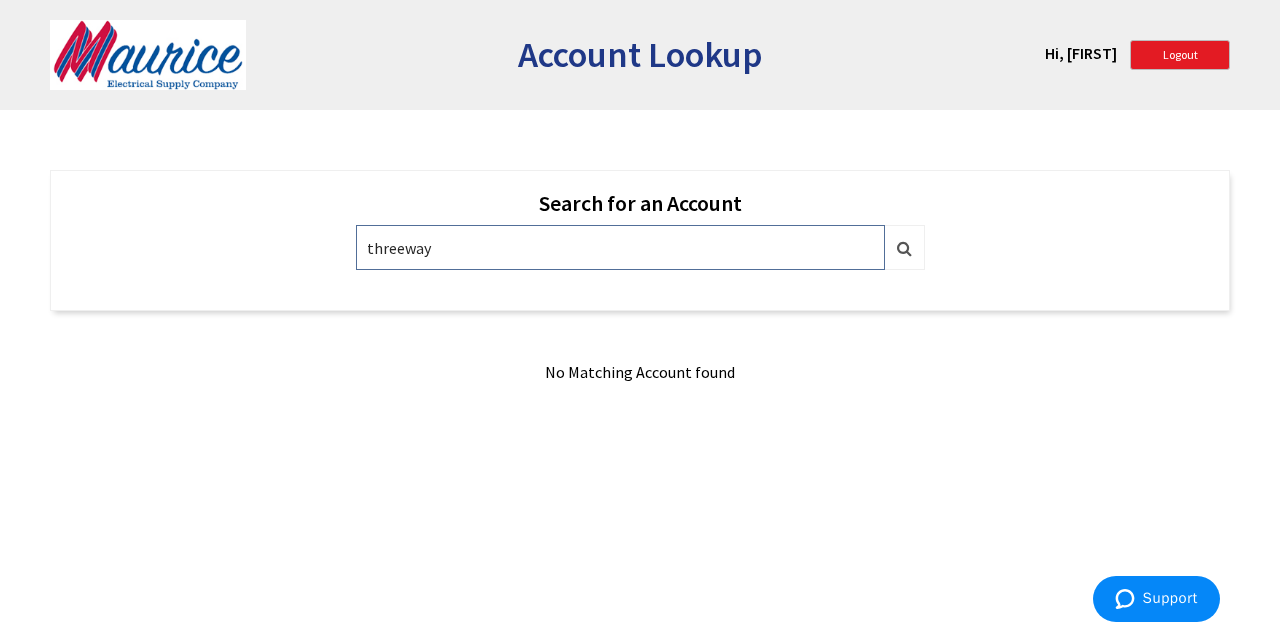 drag, startPoint x: 472, startPoint y: 246, endPoint x: 348, endPoint y: 239, distance: 124.197426 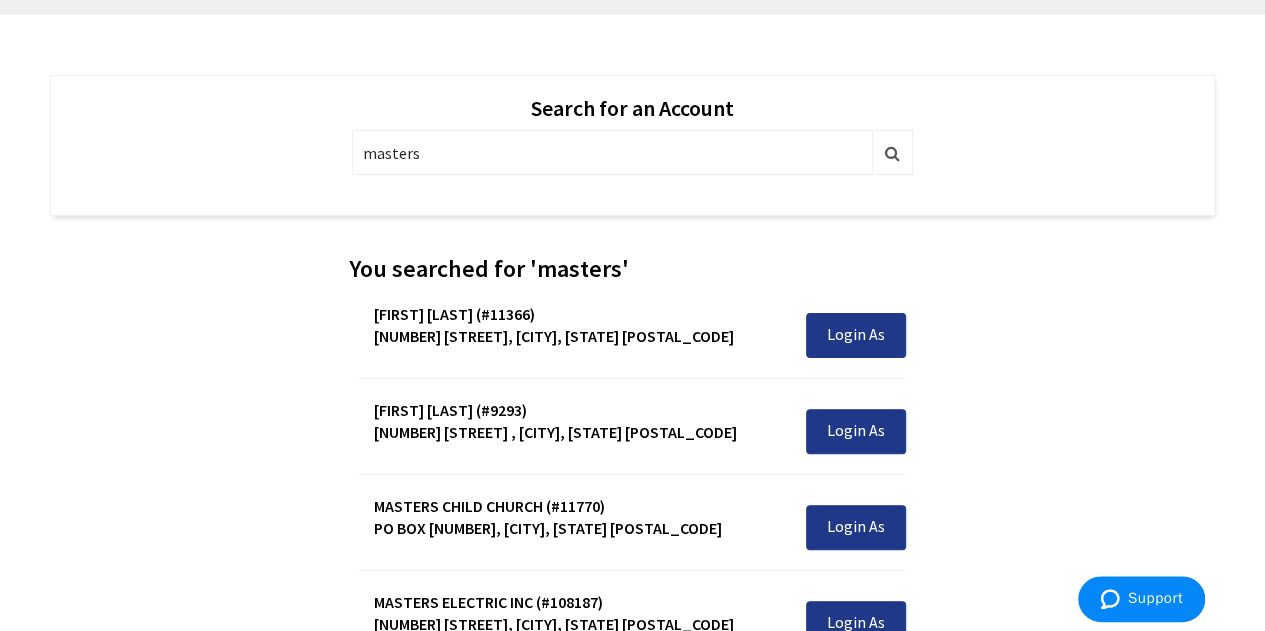 scroll, scrollTop: 100, scrollLeft: 0, axis: vertical 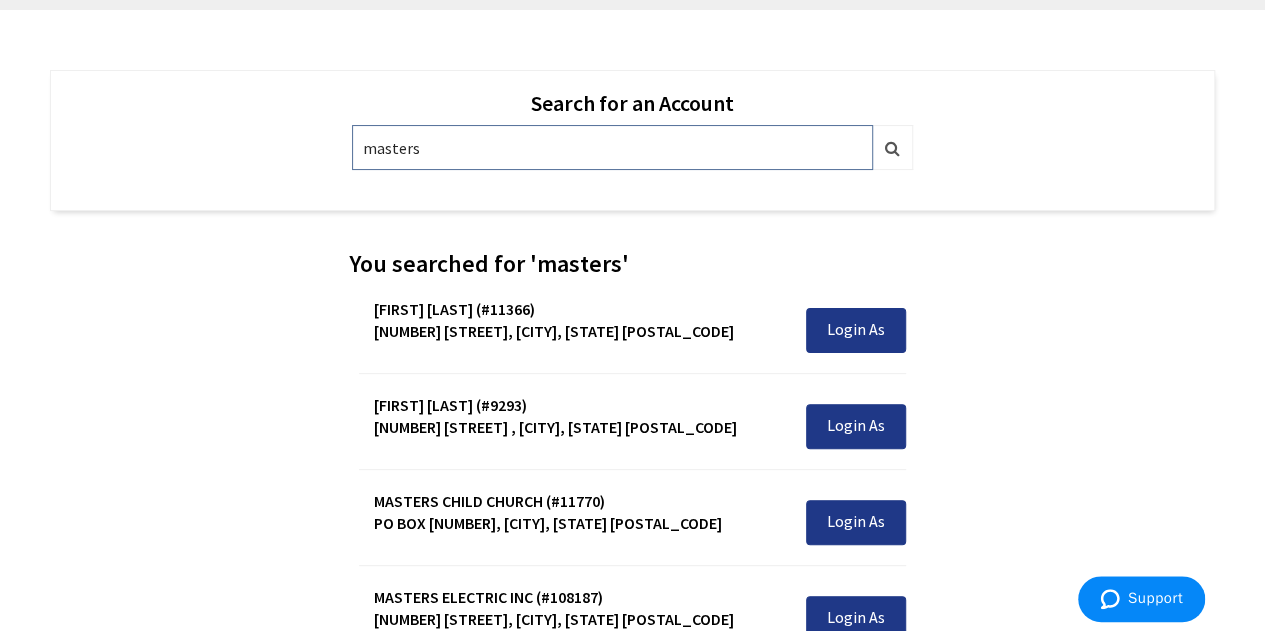 click on "masters" at bounding box center [613, 147] 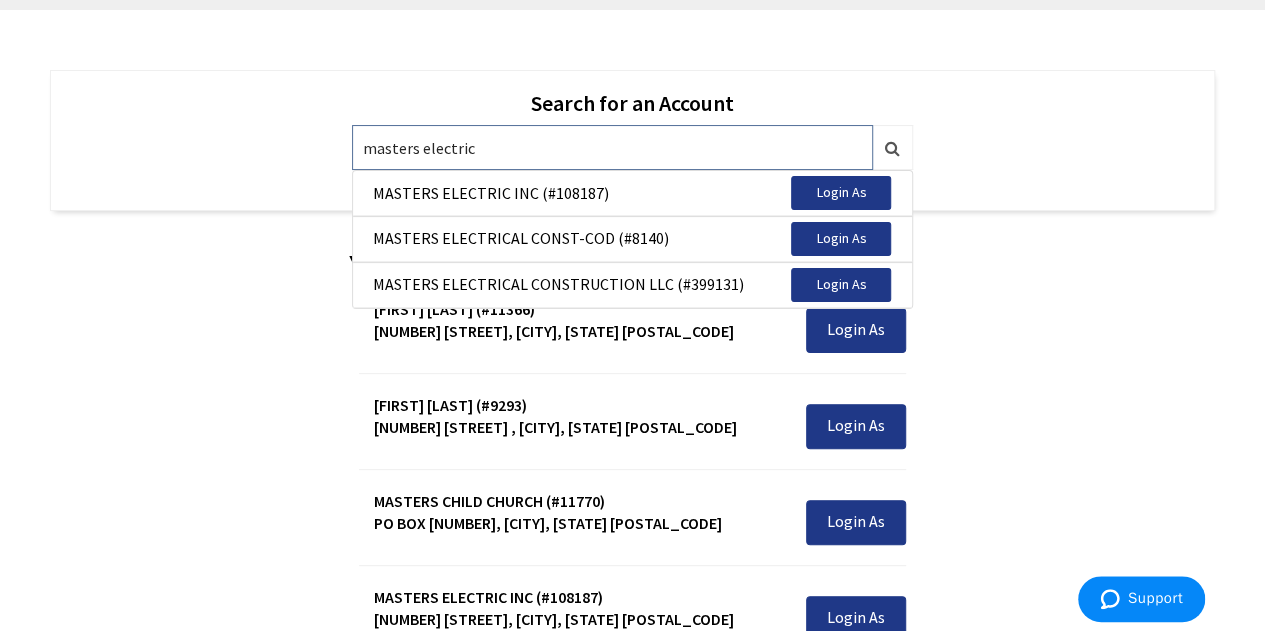 type on "masters electric" 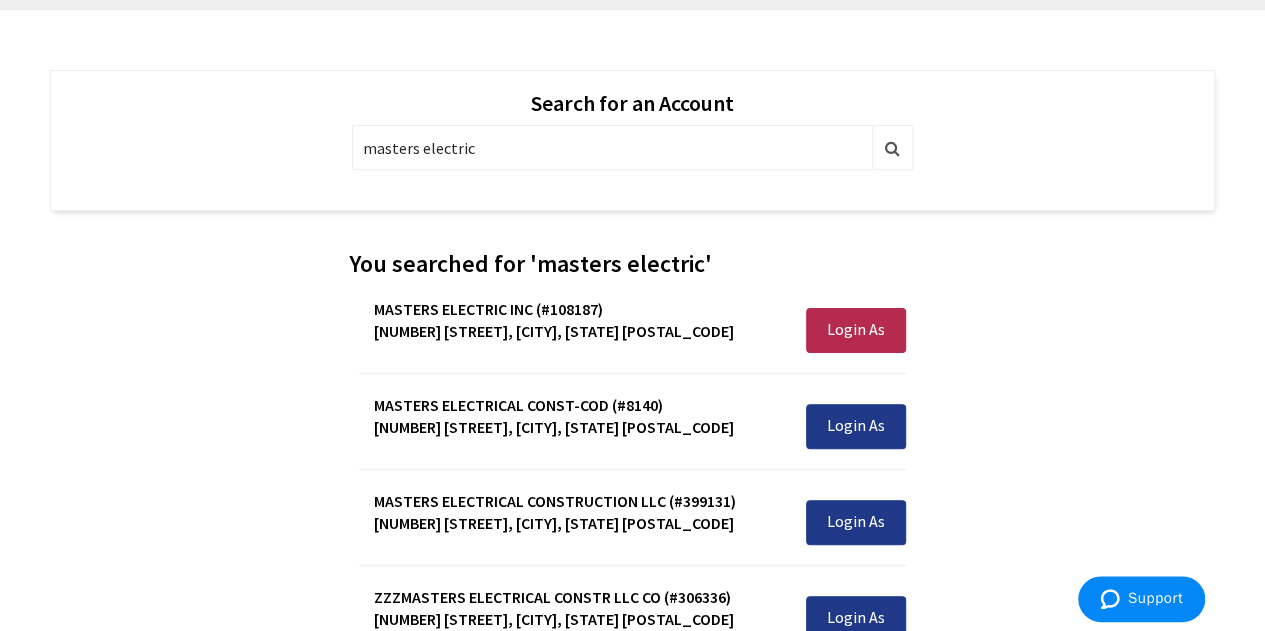 click on "Login As" at bounding box center [856, 329] 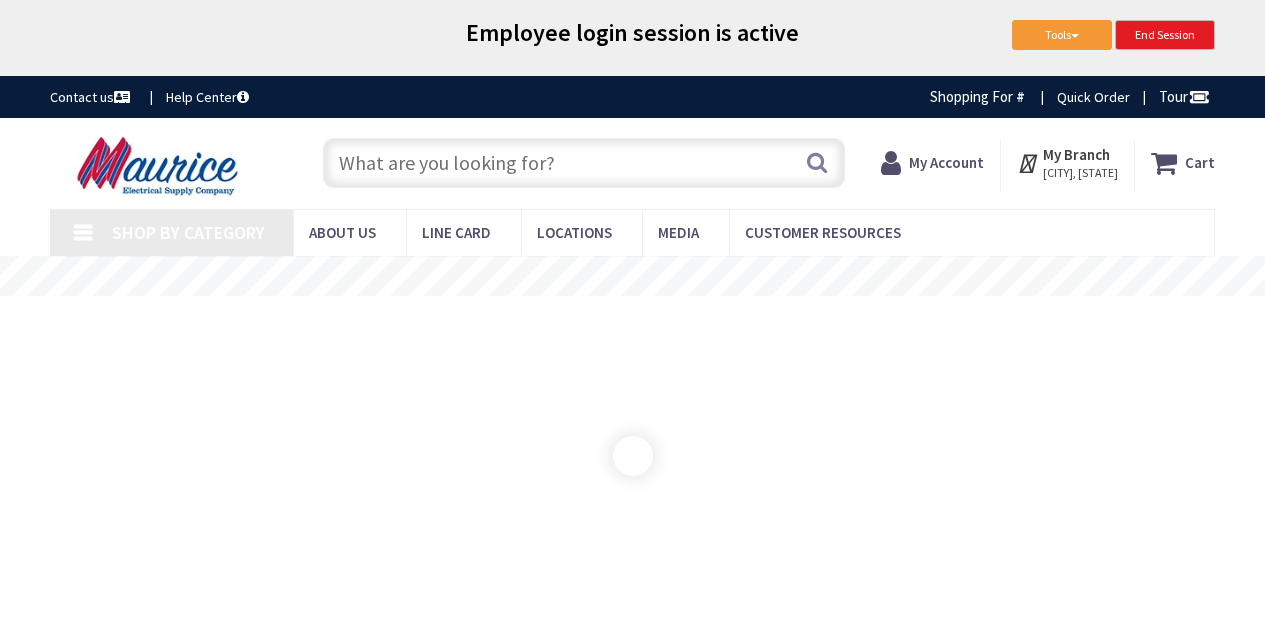 scroll, scrollTop: 0, scrollLeft: 0, axis: both 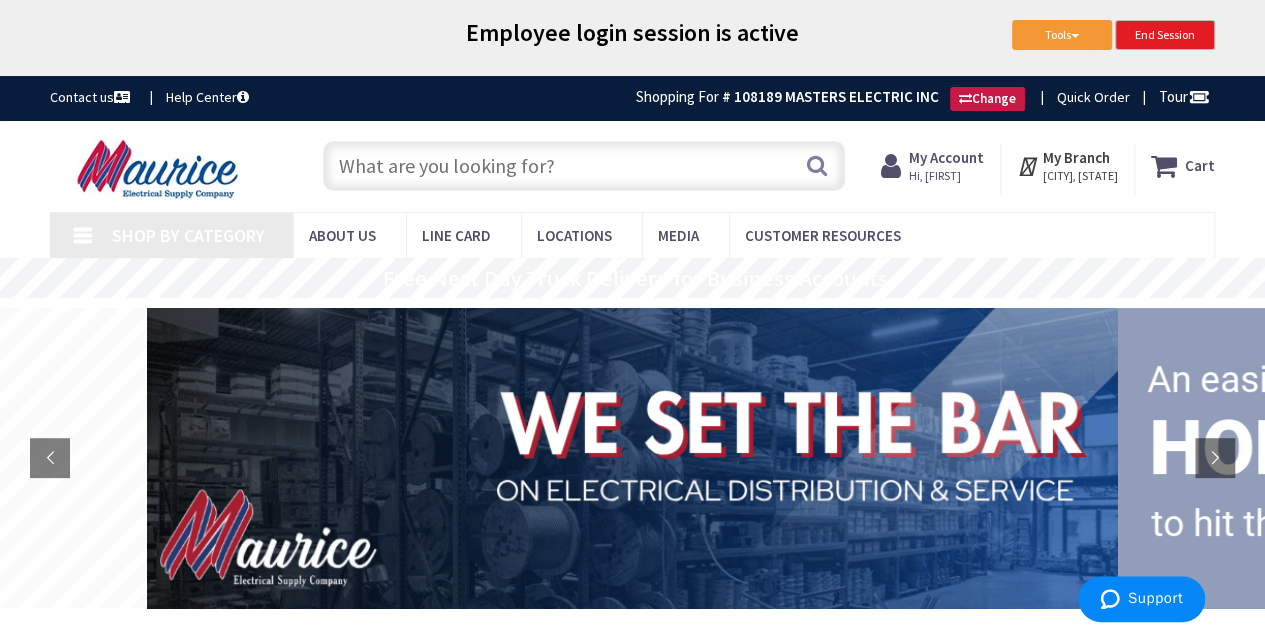 type on "[STREET], [CITY], [STATE] [ZIP], US" 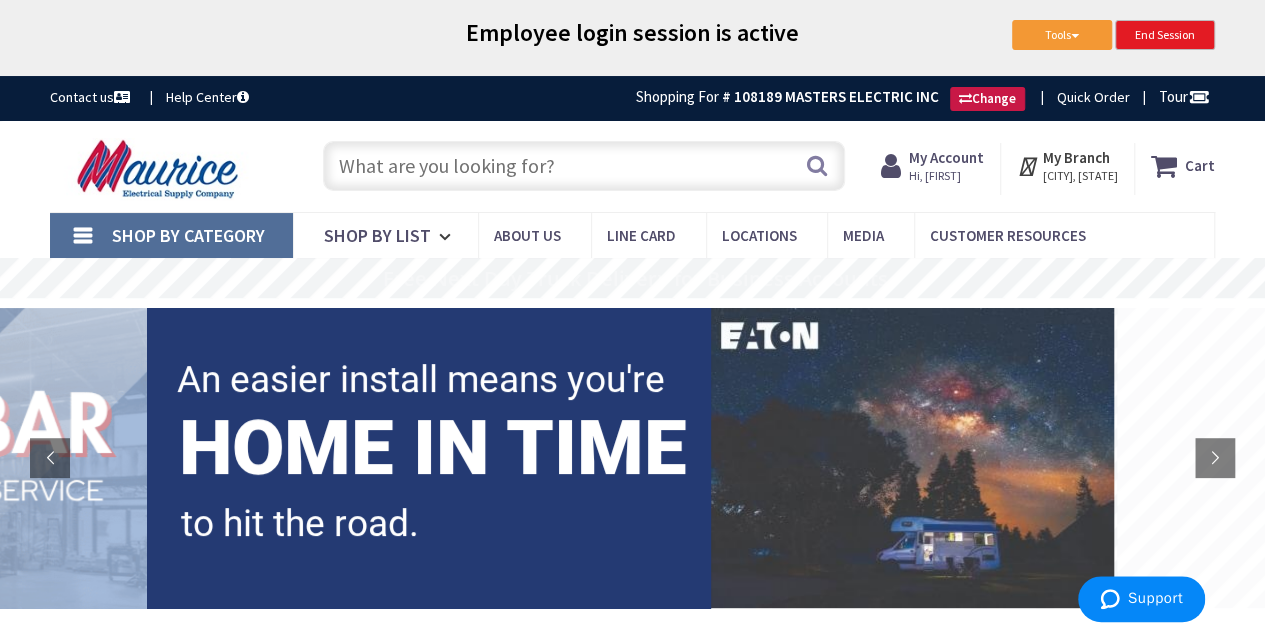 click on "Quick Order" at bounding box center (1093, 97) 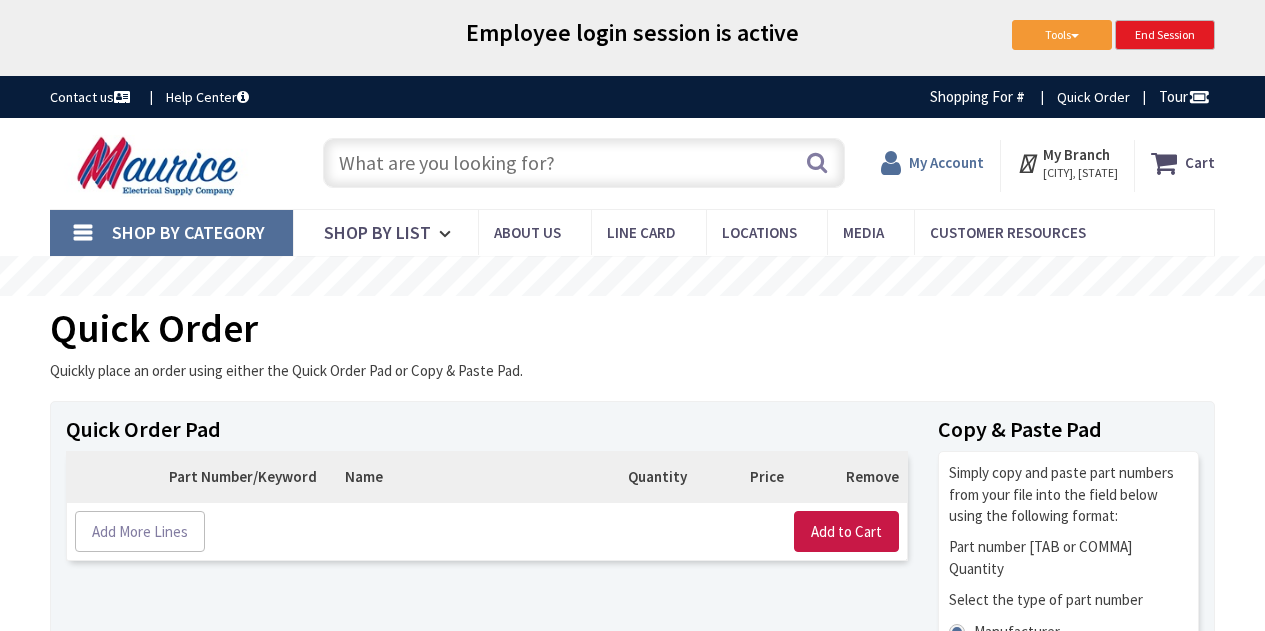 scroll, scrollTop: 0, scrollLeft: 0, axis: both 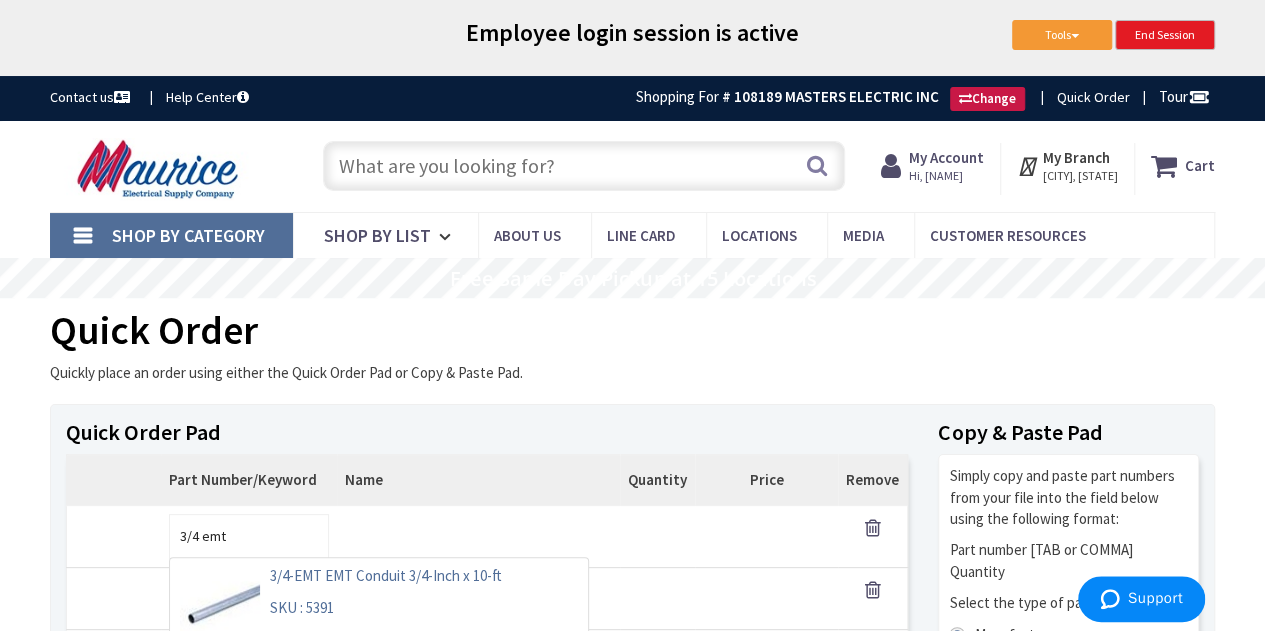 click on "3/4-EMT EMT Conduit 3/4-Inch x 10-ft" at bounding box center (423, 576) 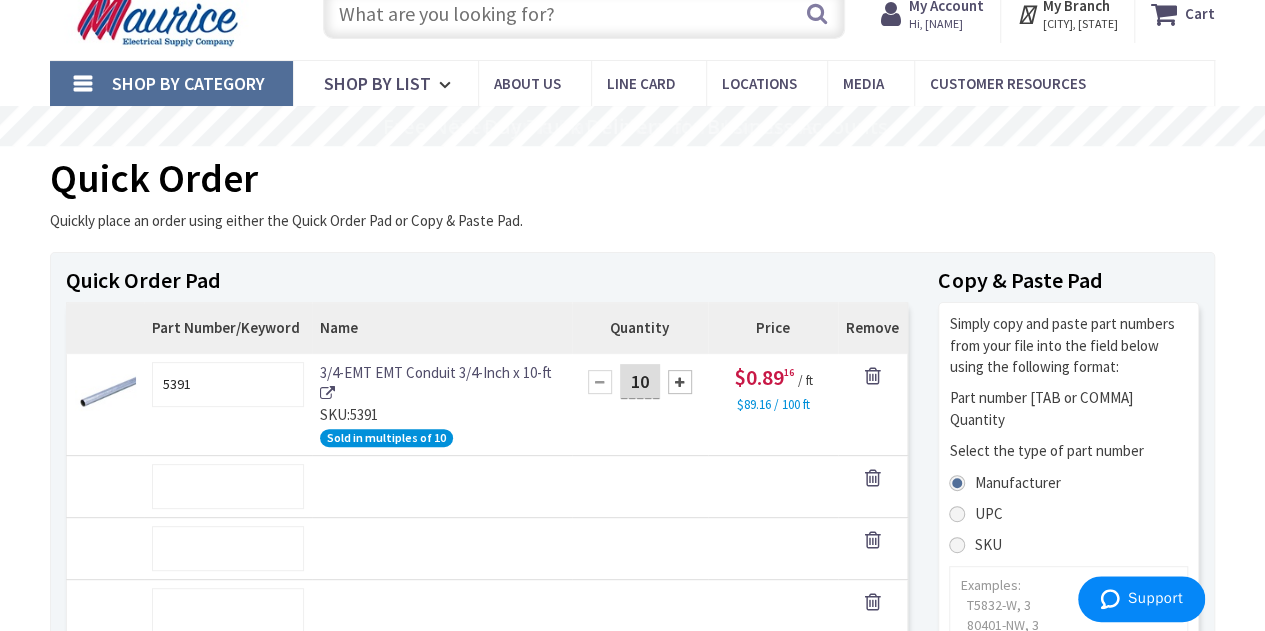 scroll, scrollTop: 200, scrollLeft: 0, axis: vertical 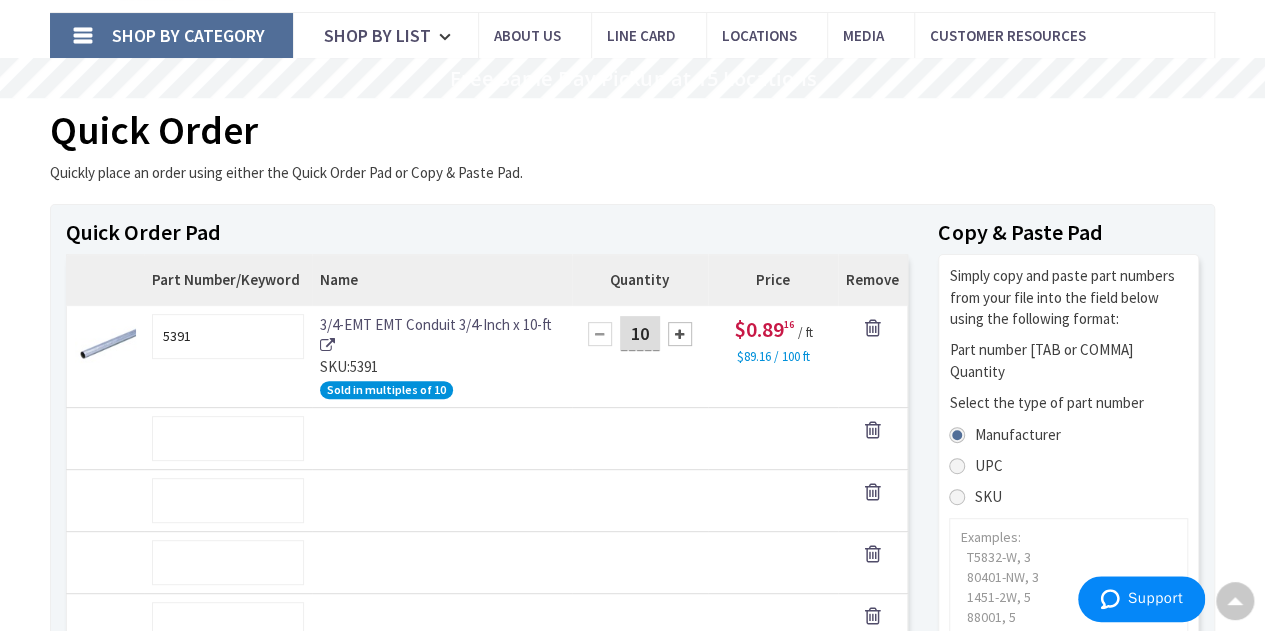 click at bounding box center [680, 334] 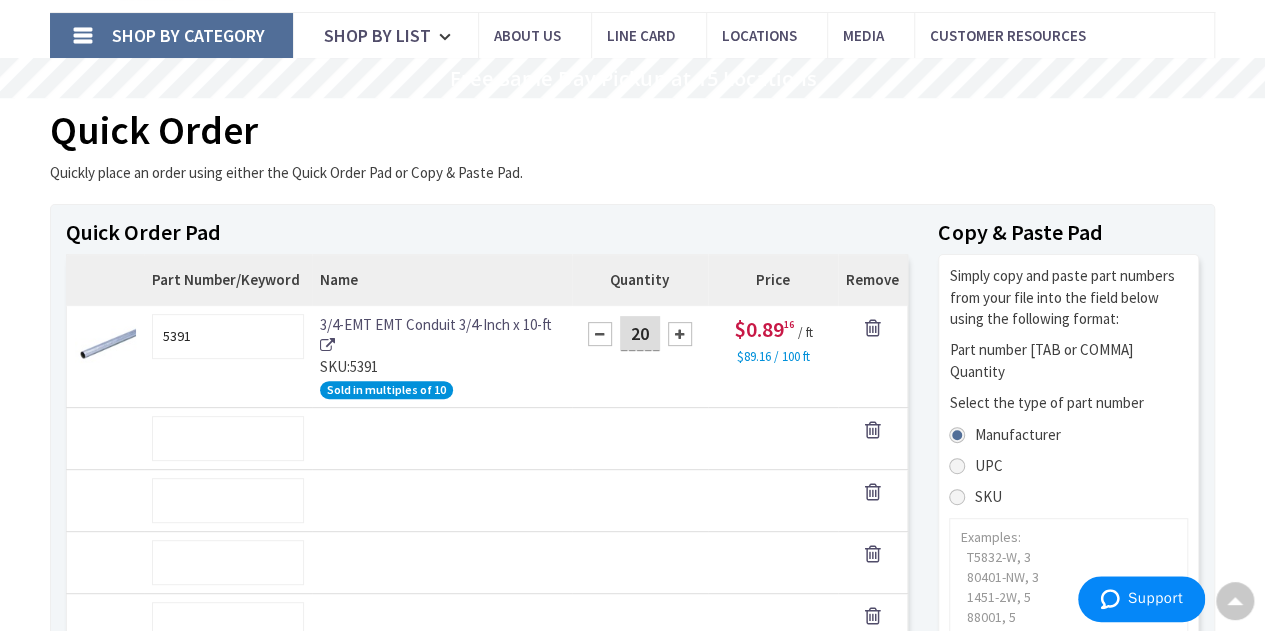 click at bounding box center (680, 334) 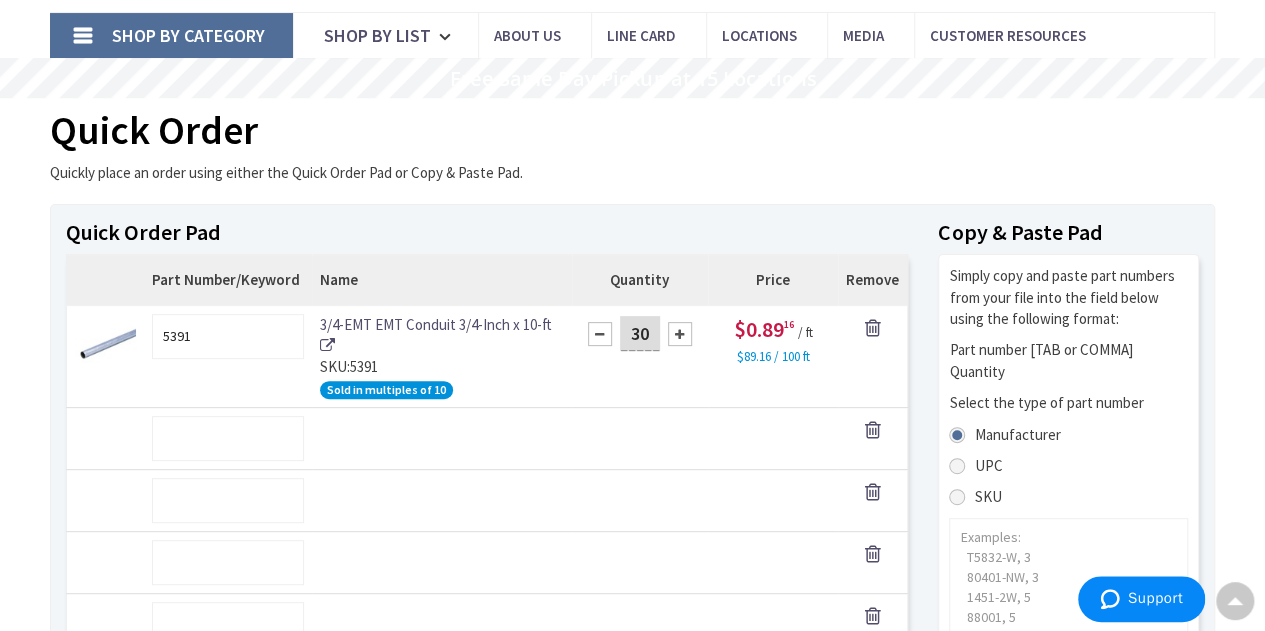 click at bounding box center [680, 334] 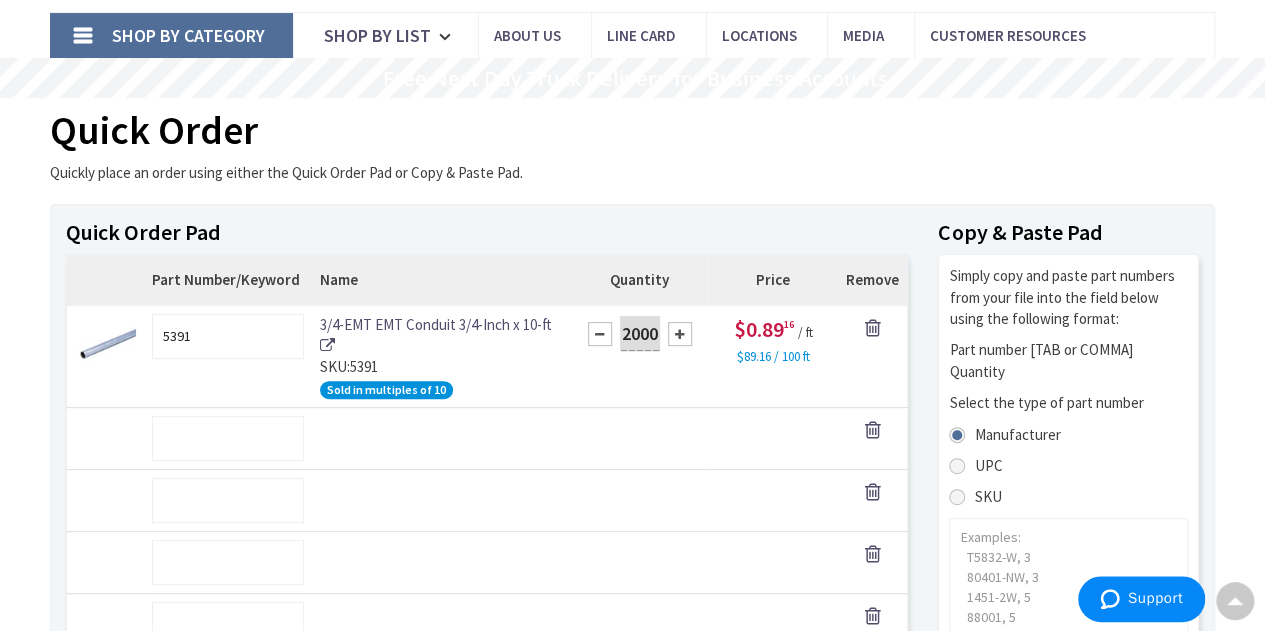 scroll, scrollTop: 0, scrollLeft: 0, axis: both 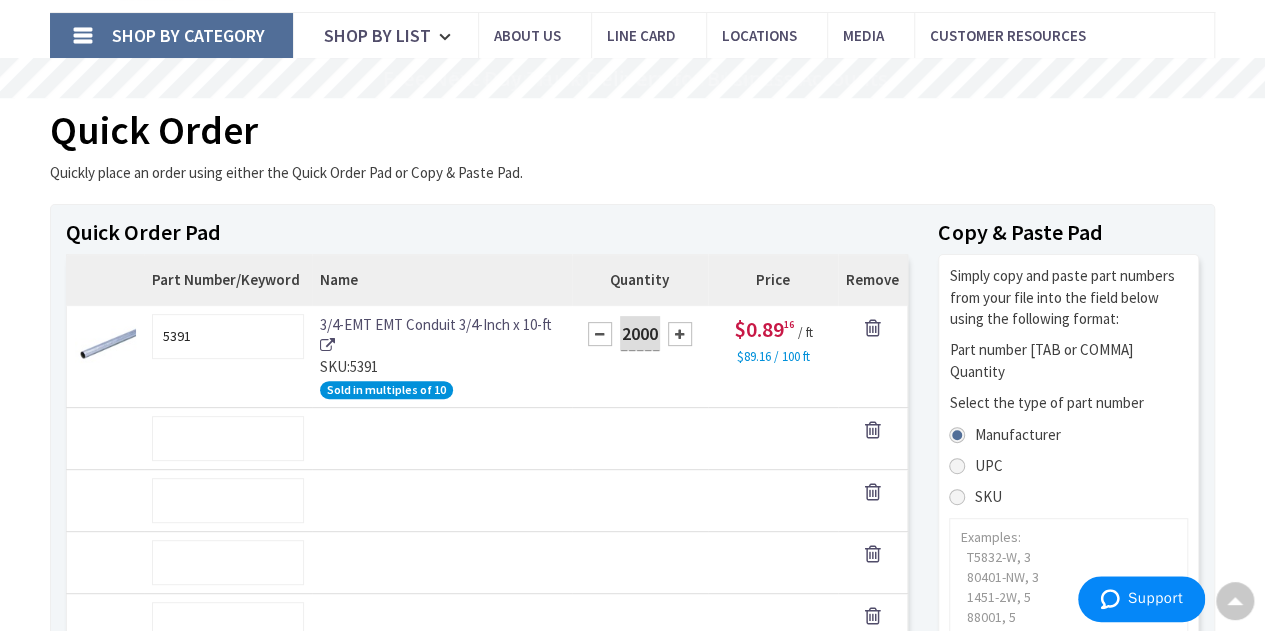 type on "2000" 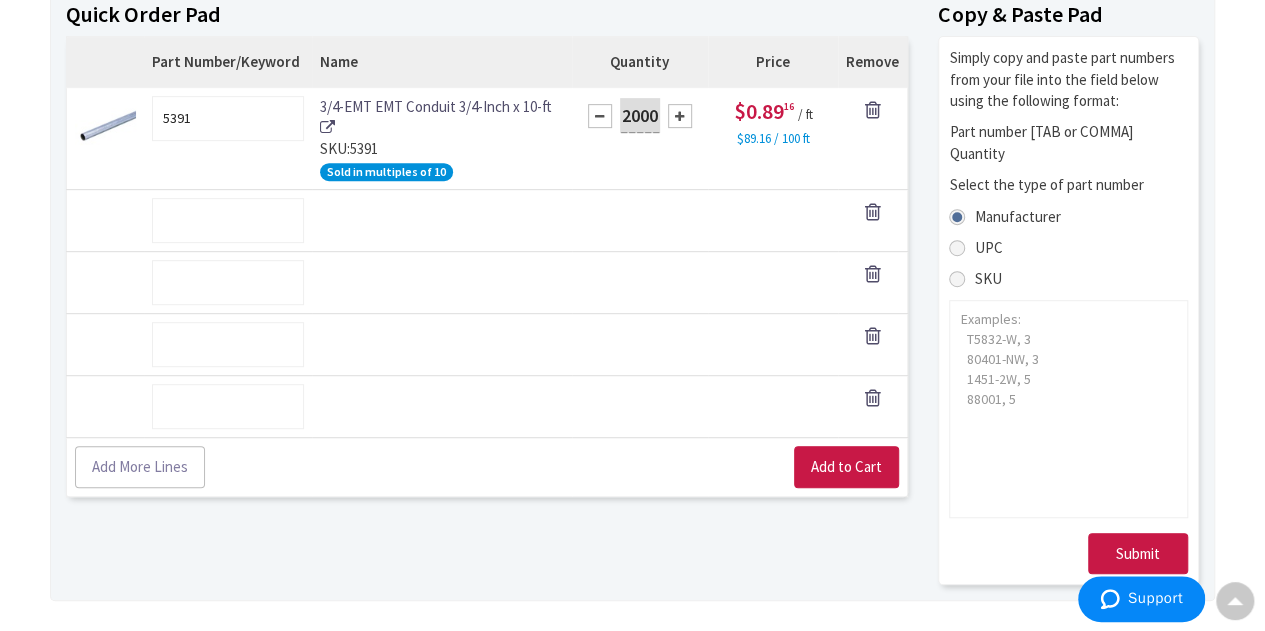 scroll, scrollTop: 400, scrollLeft: 0, axis: vertical 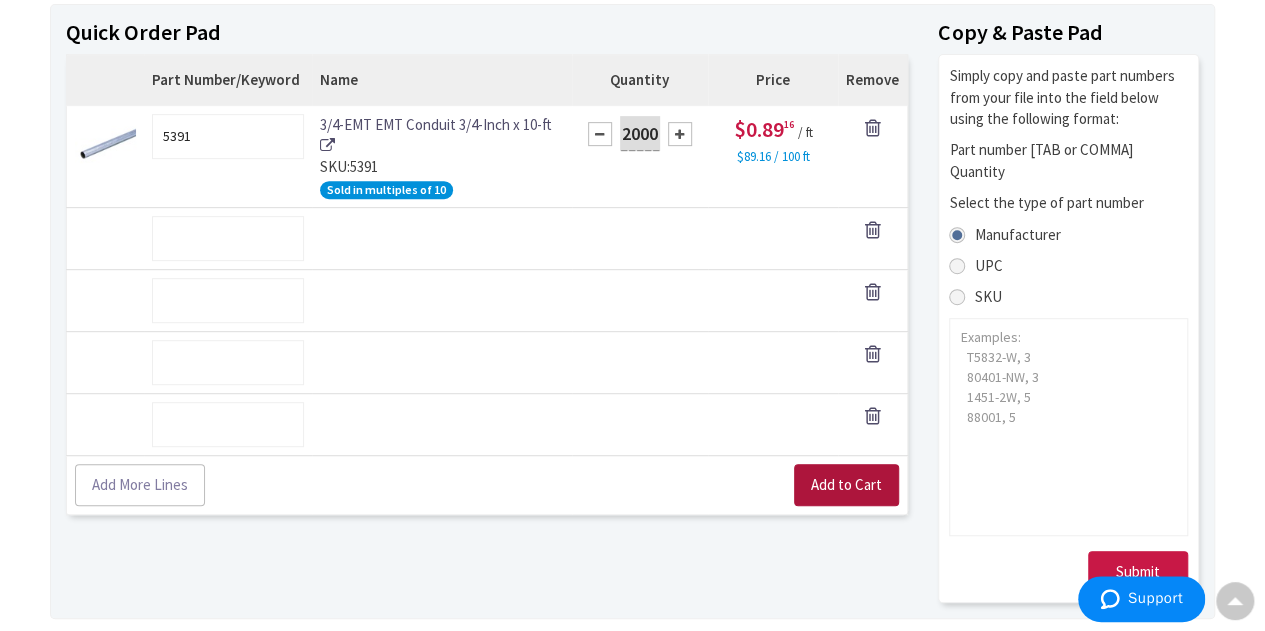click on "Add to Cart" at bounding box center [846, 484] 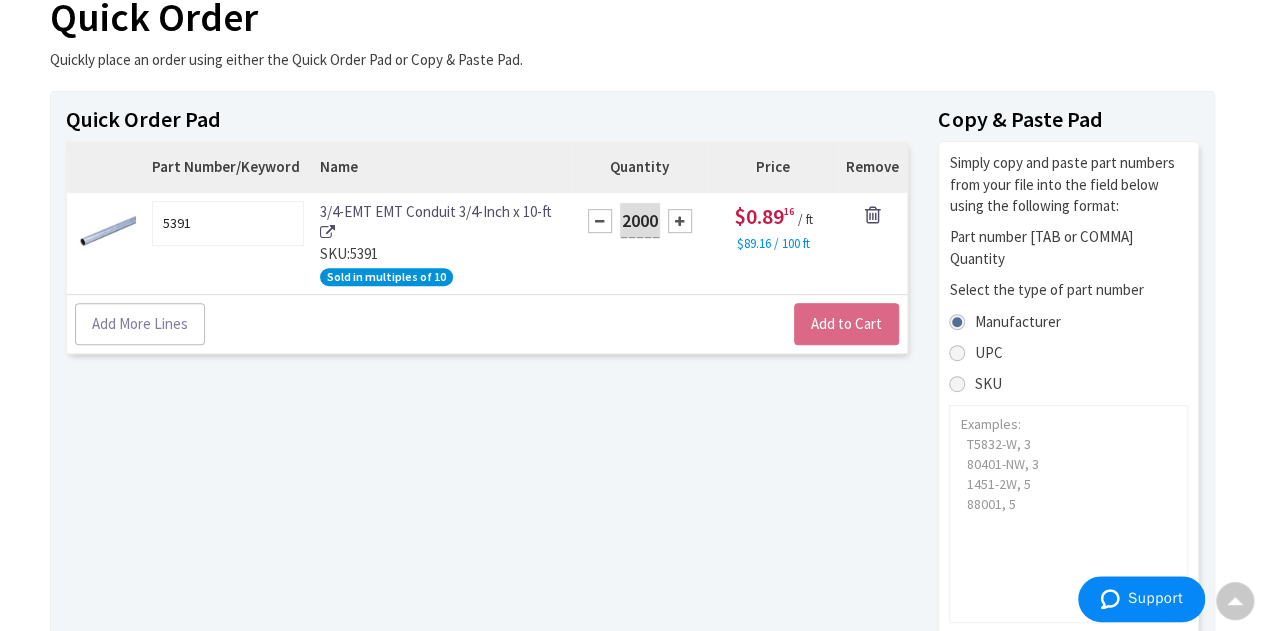 scroll, scrollTop: 200, scrollLeft: 0, axis: vertical 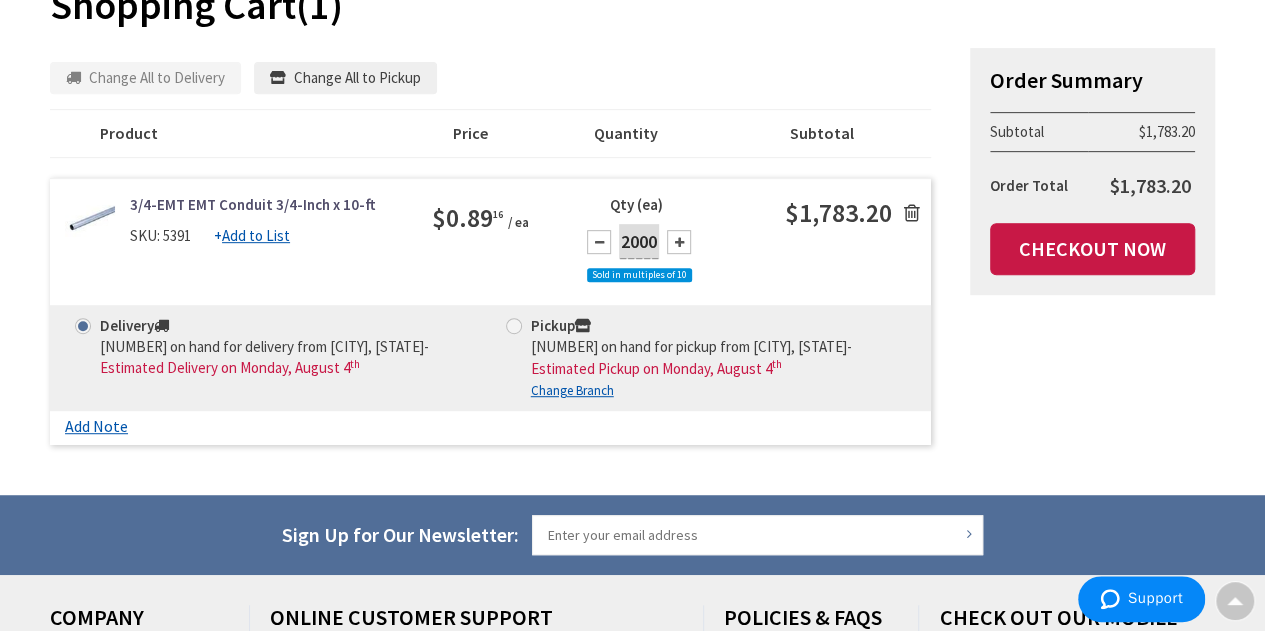 click at bounding box center [912, 213] 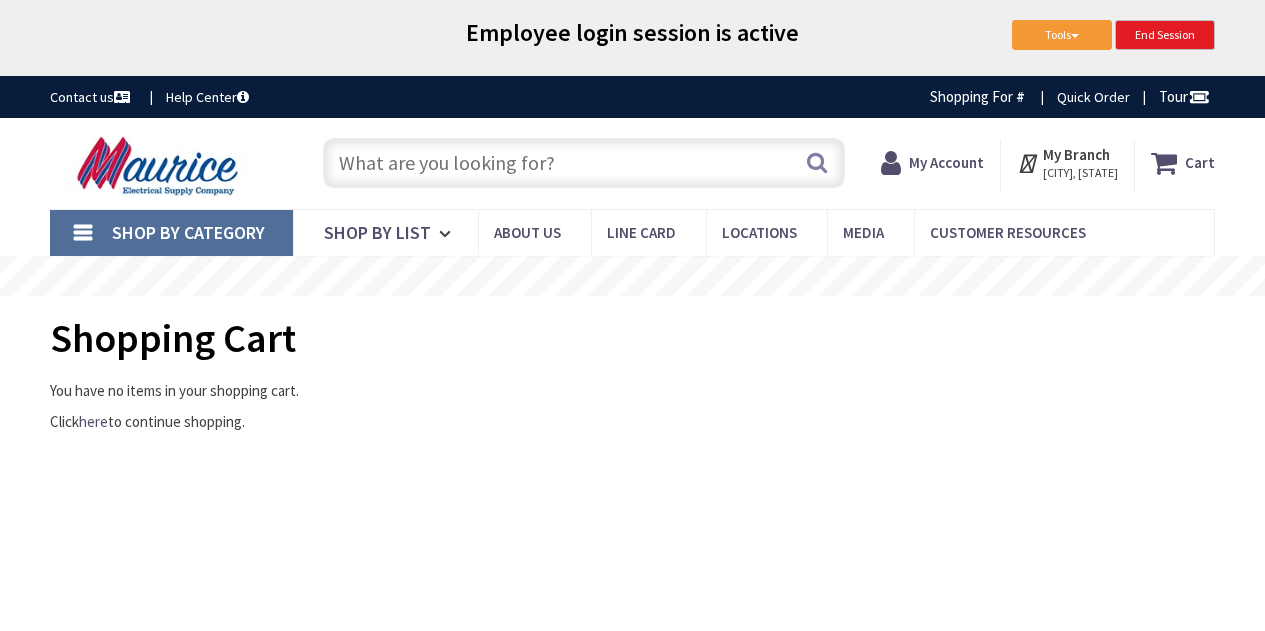 scroll, scrollTop: 0, scrollLeft: 0, axis: both 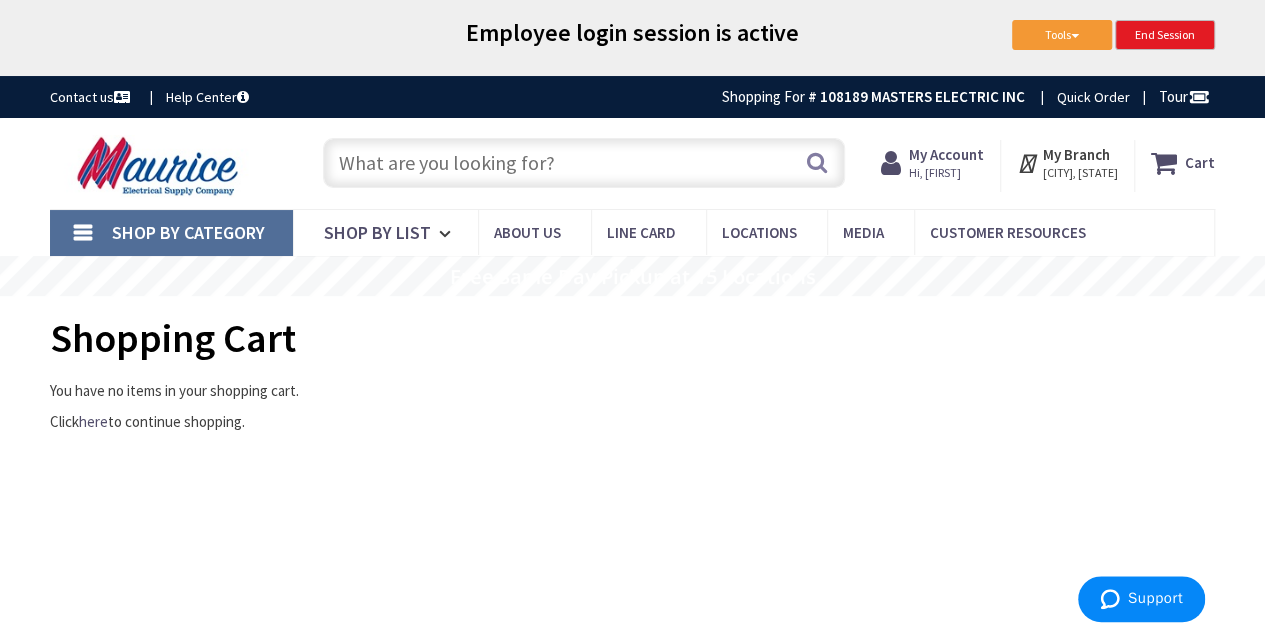 click on "Quick Order" at bounding box center (1093, 97) 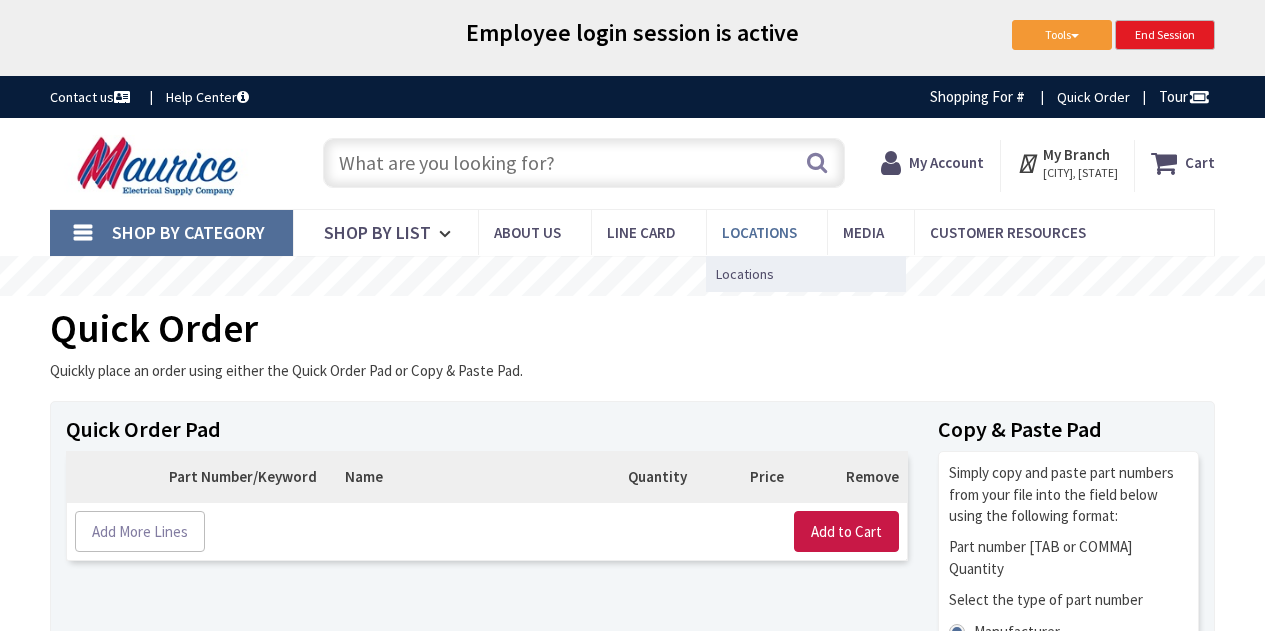 scroll, scrollTop: 0, scrollLeft: 0, axis: both 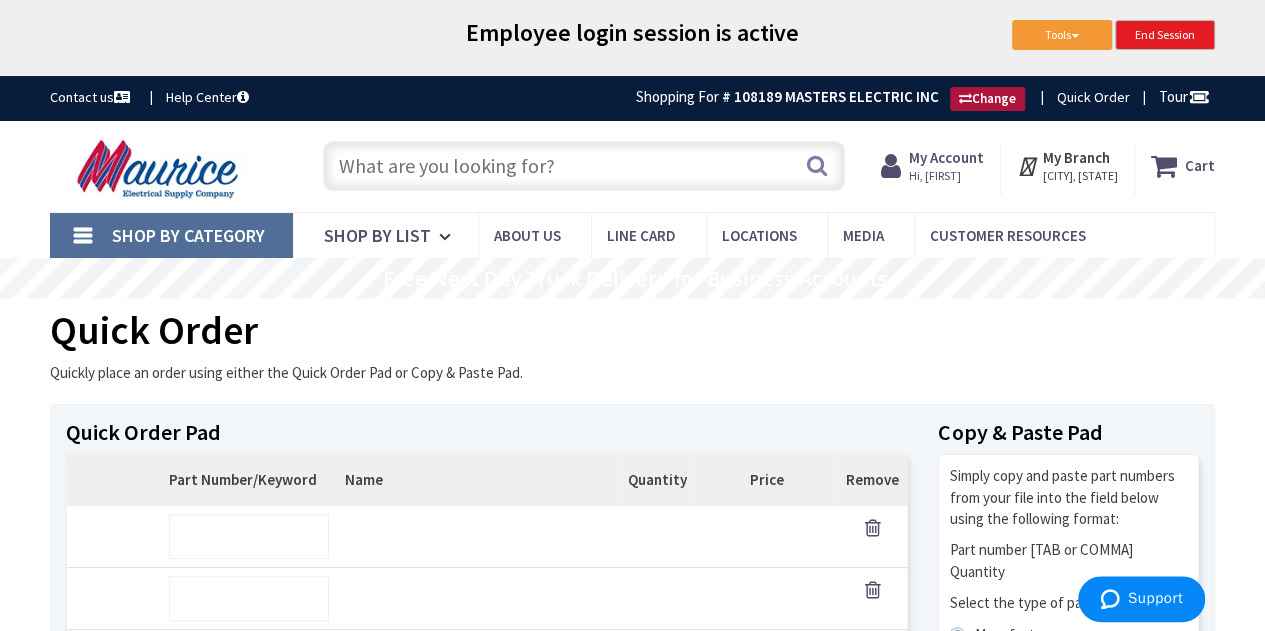 click on "Change" at bounding box center [987, 99] 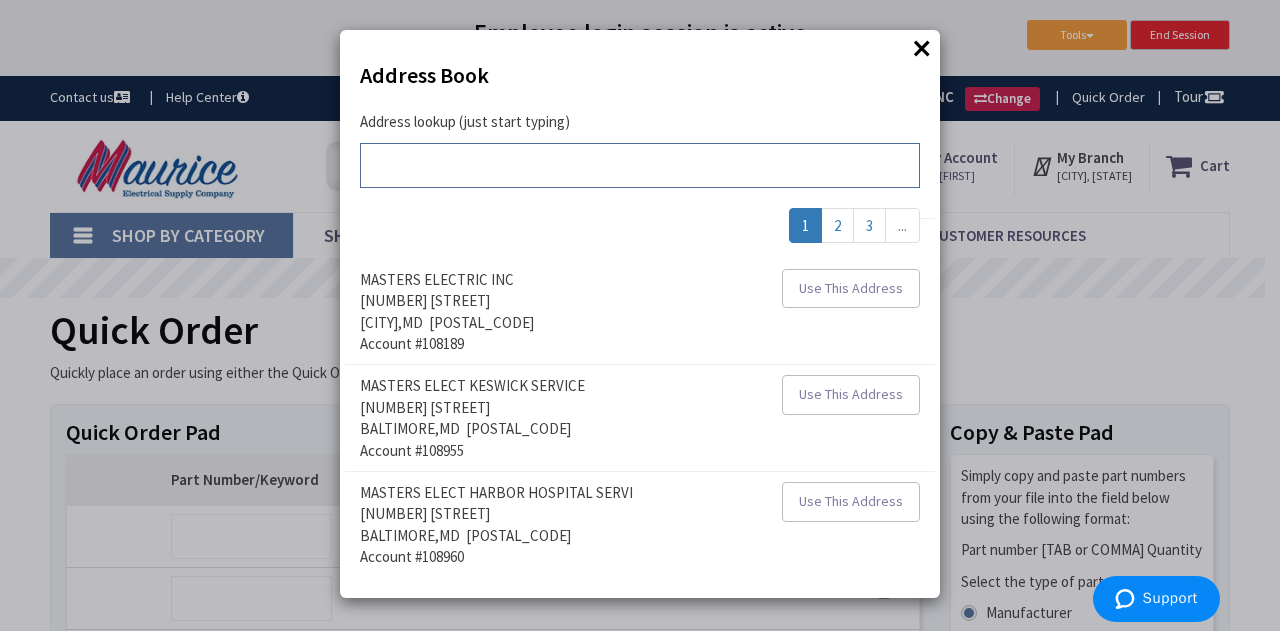 click at bounding box center [640, 165] 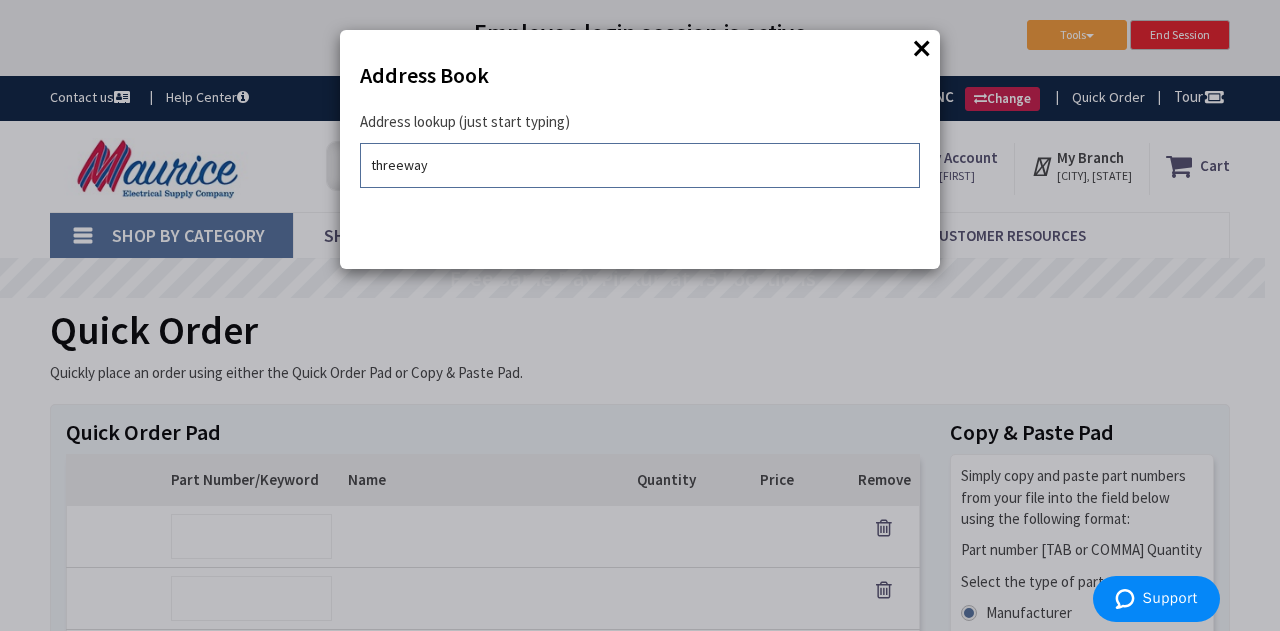 click on "threeway" at bounding box center [640, 165] 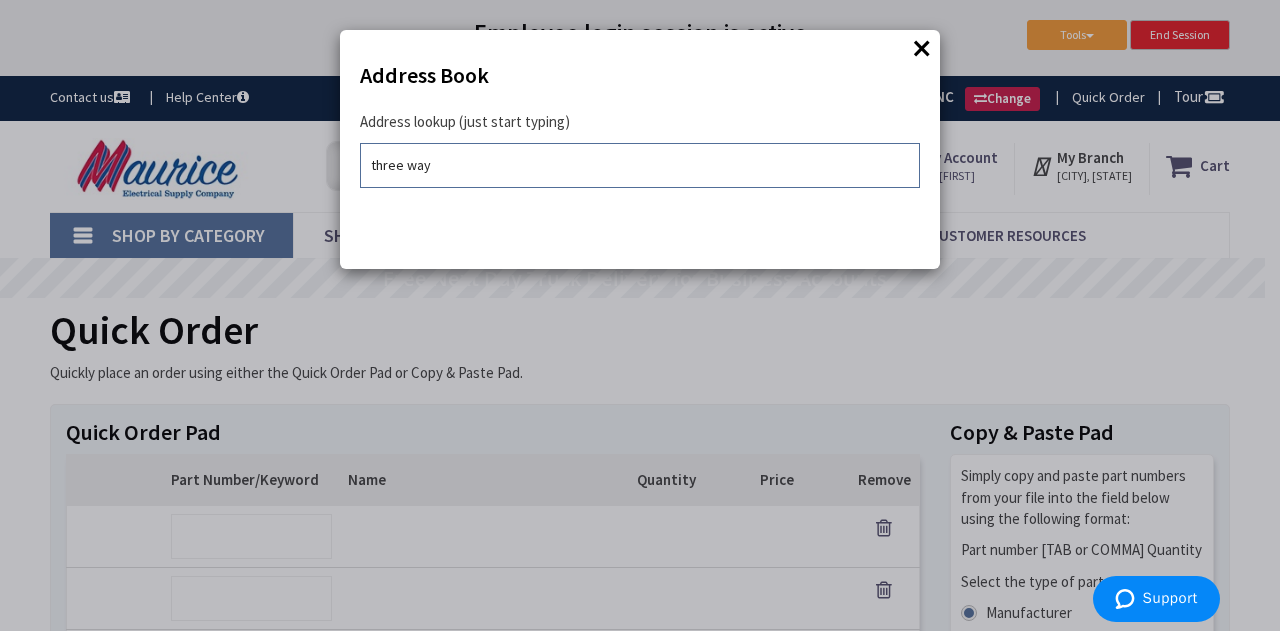 click on "three way" at bounding box center (640, 165) 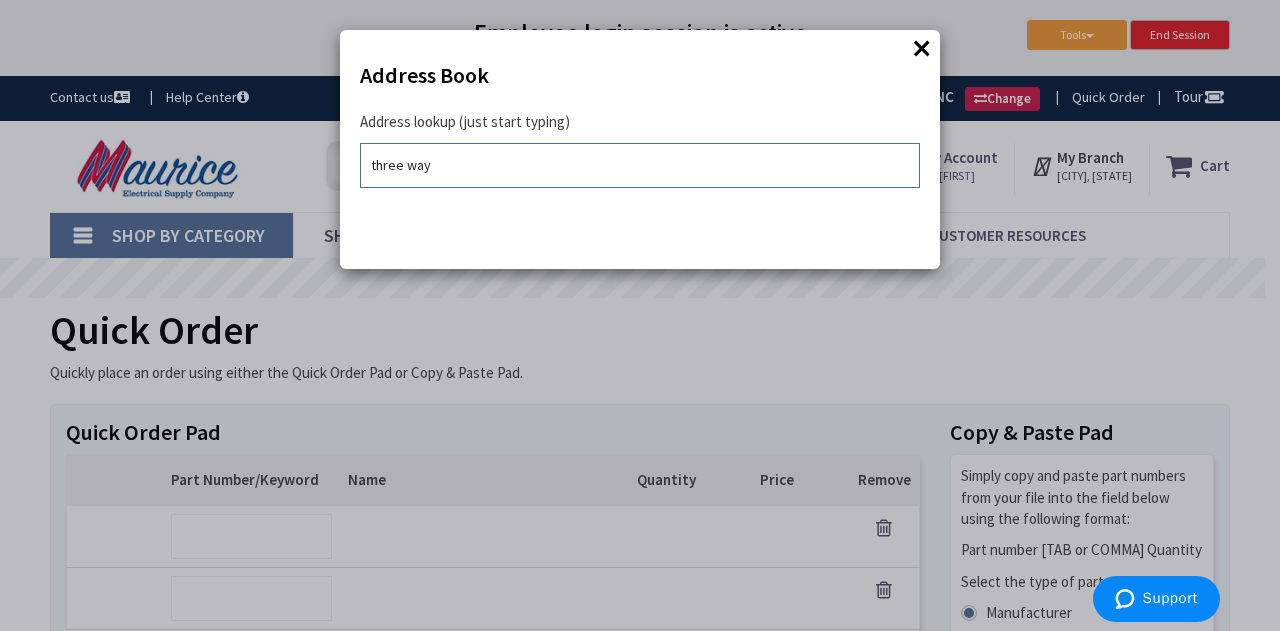 drag, startPoint x: 442, startPoint y: 171, endPoint x: 302, endPoint y: 171, distance: 140 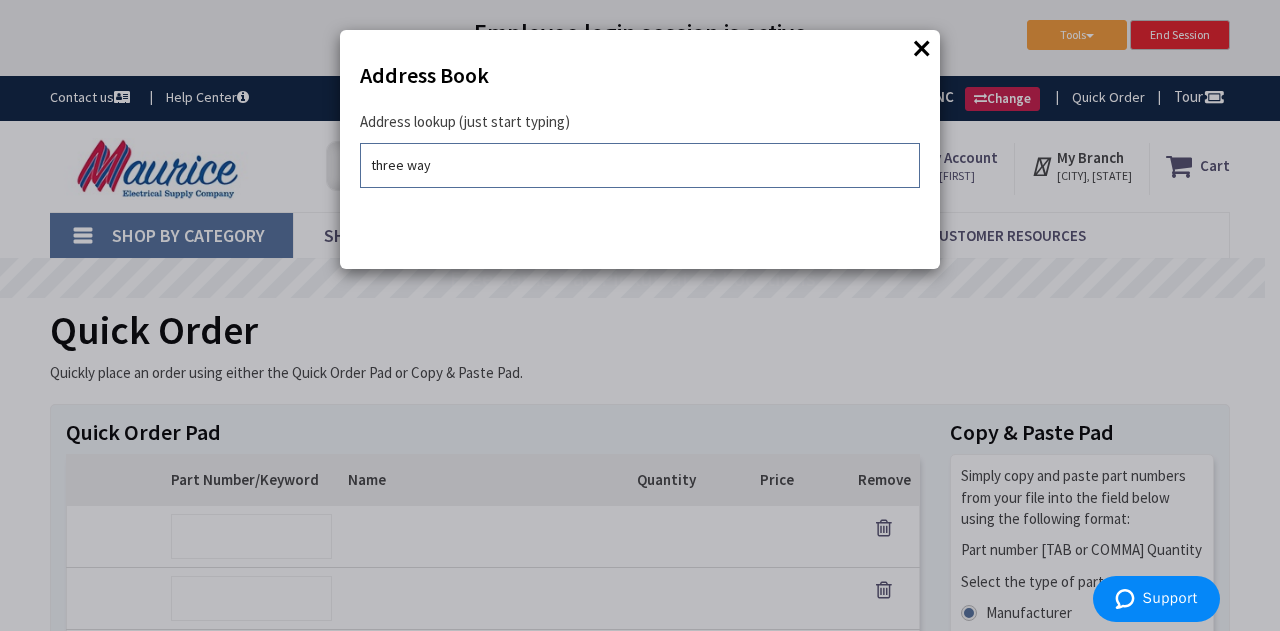 click on "three way" at bounding box center (640, 165) 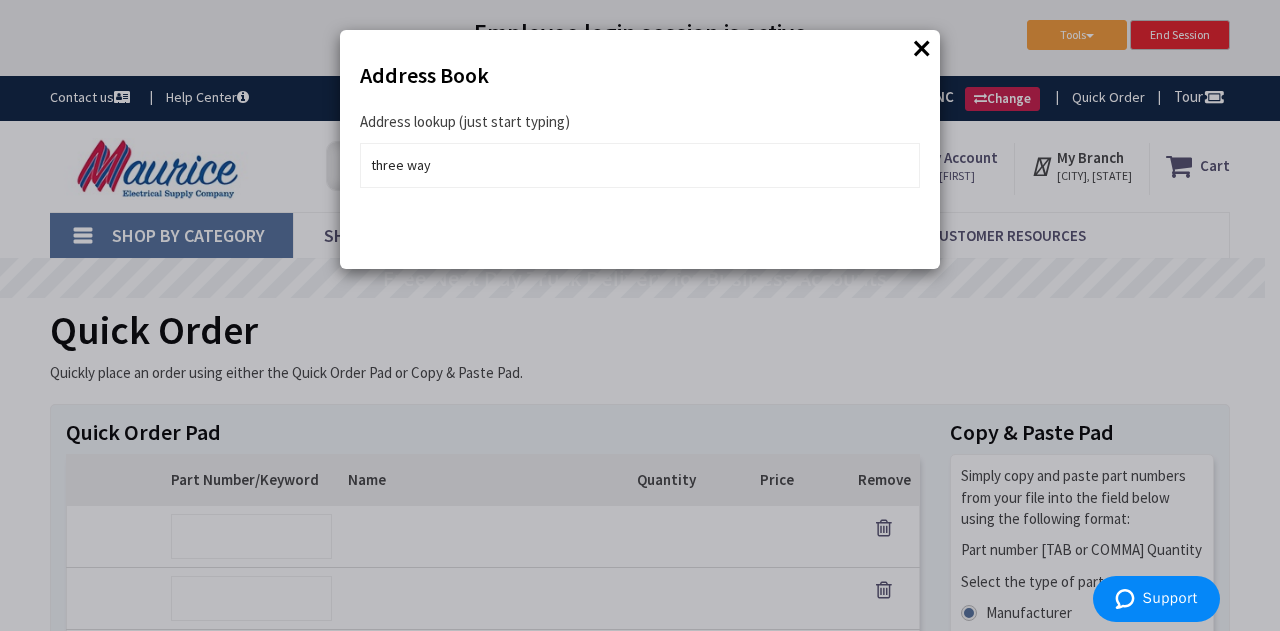 click at bounding box center [640, 218] 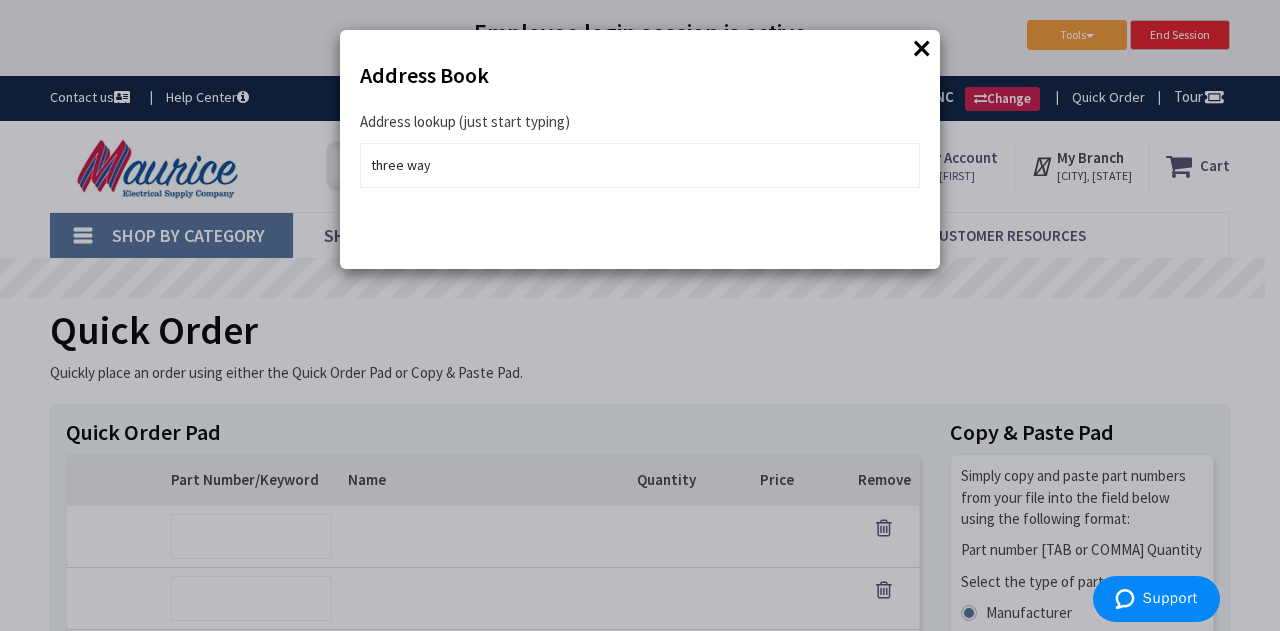 click at bounding box center (640, 218) 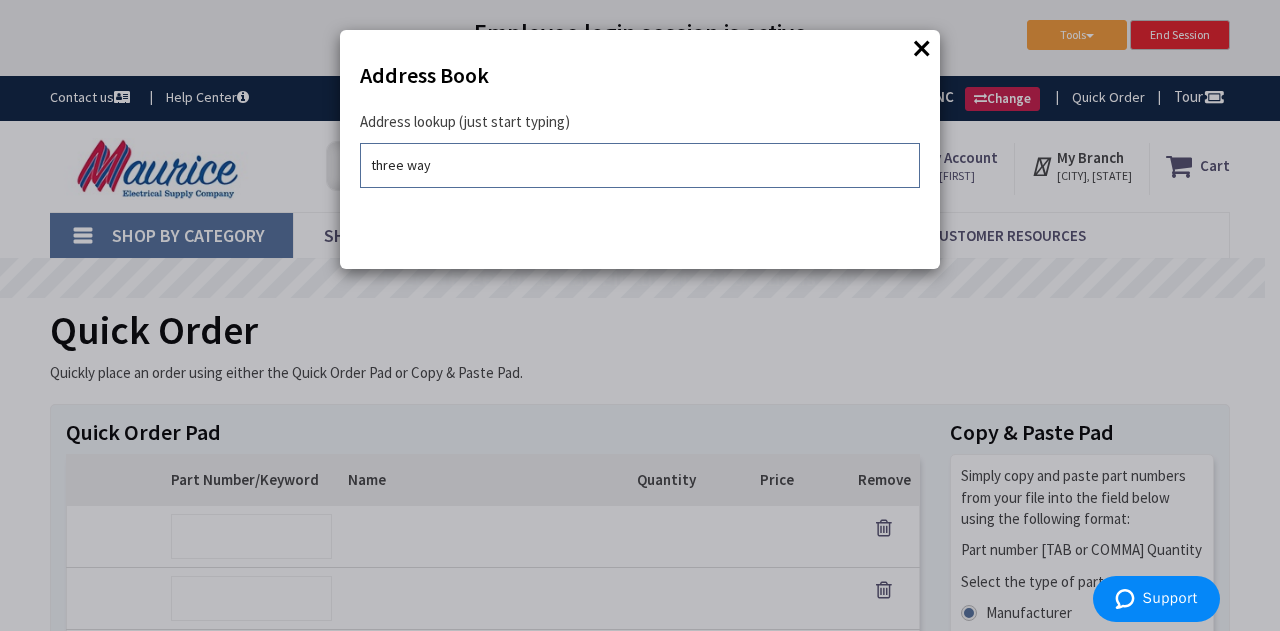 click on "three way" at bounding box center [640, 165] 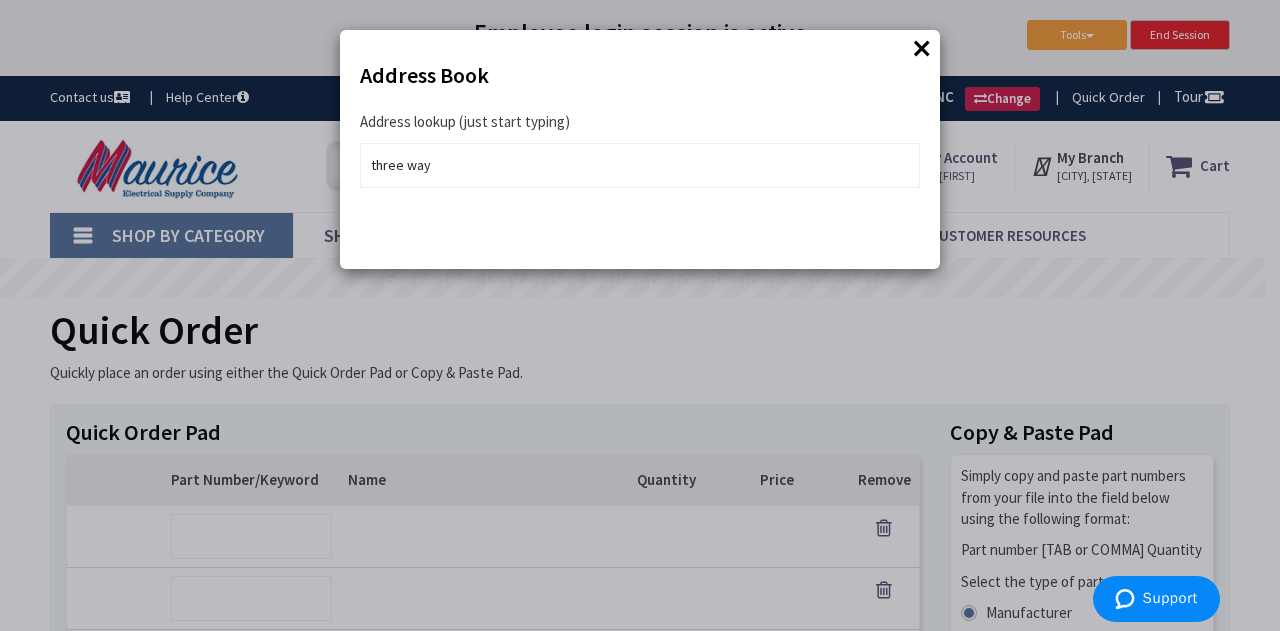 click on "×" at bounding box center (922, 48) 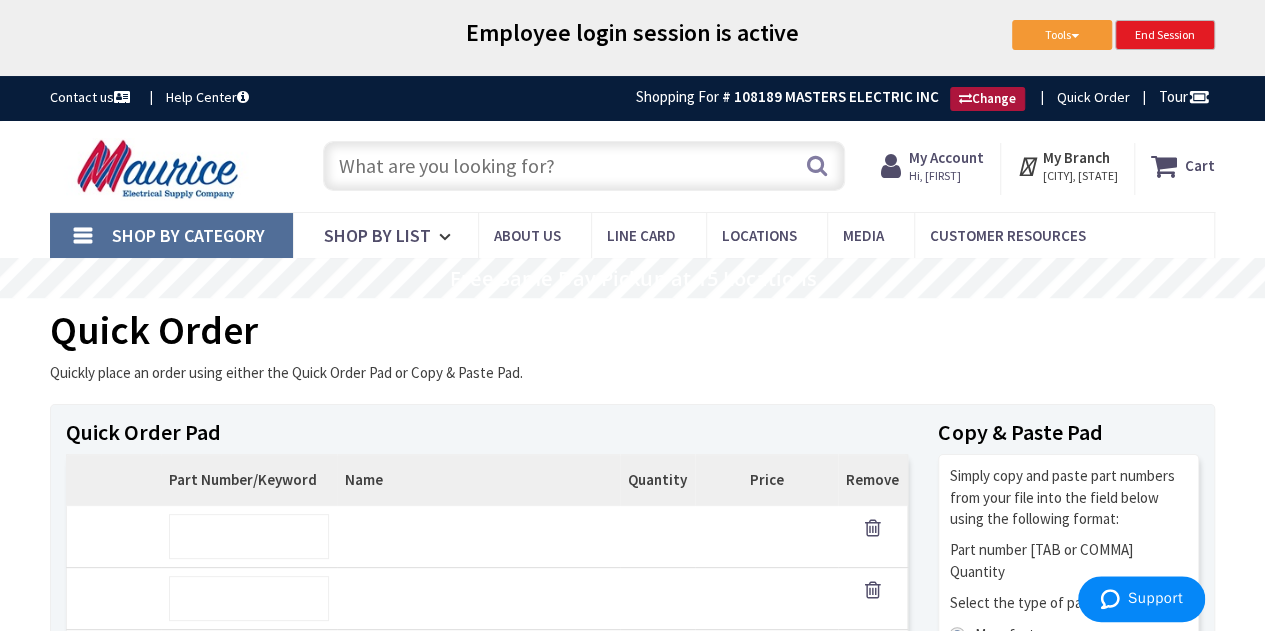 click on "Change" at bounding box center [987, 99] 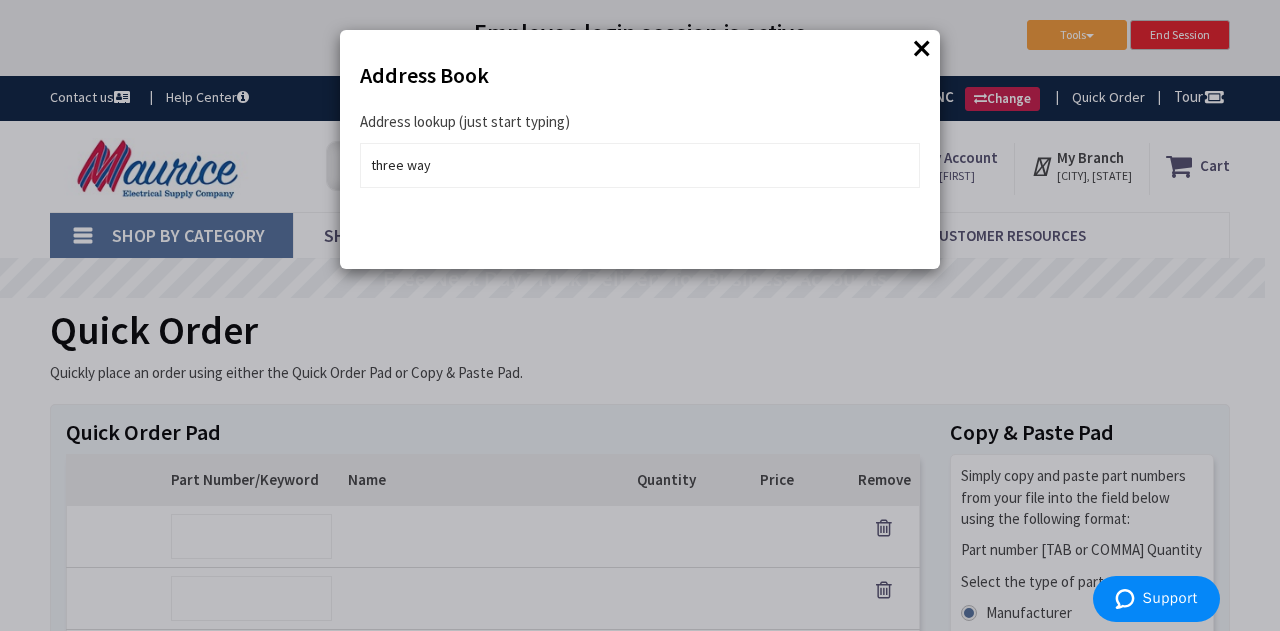click on "×" at bounding box center (922, 48) 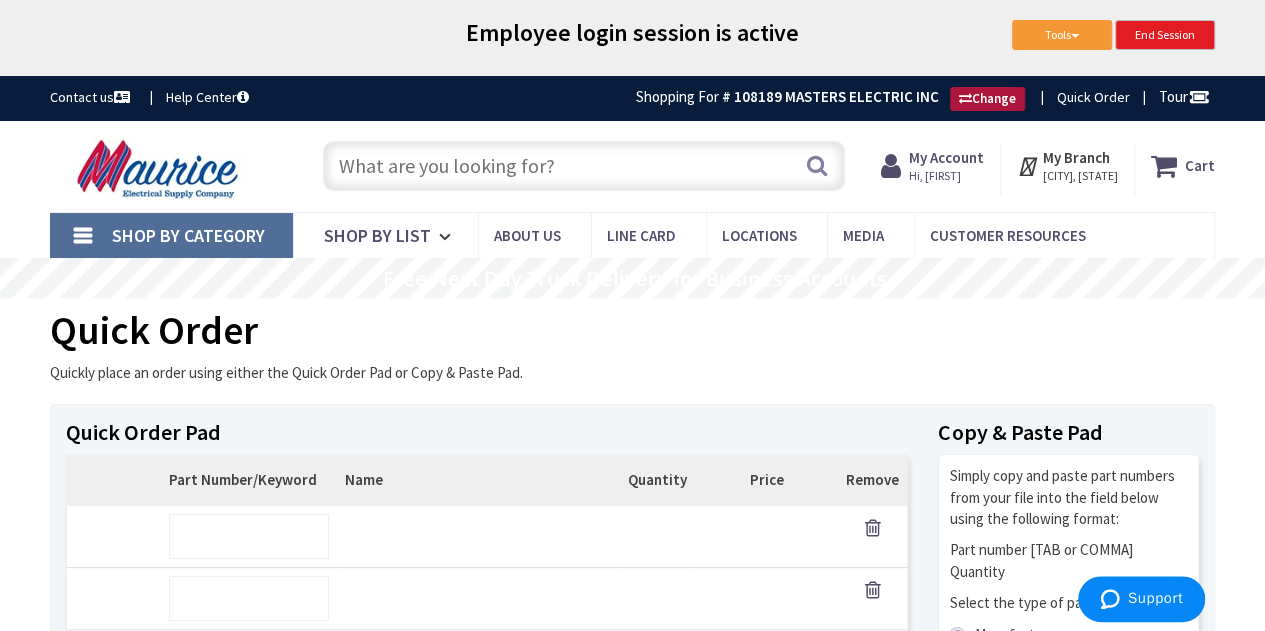click on "Change" at bounding box center [987, 99] 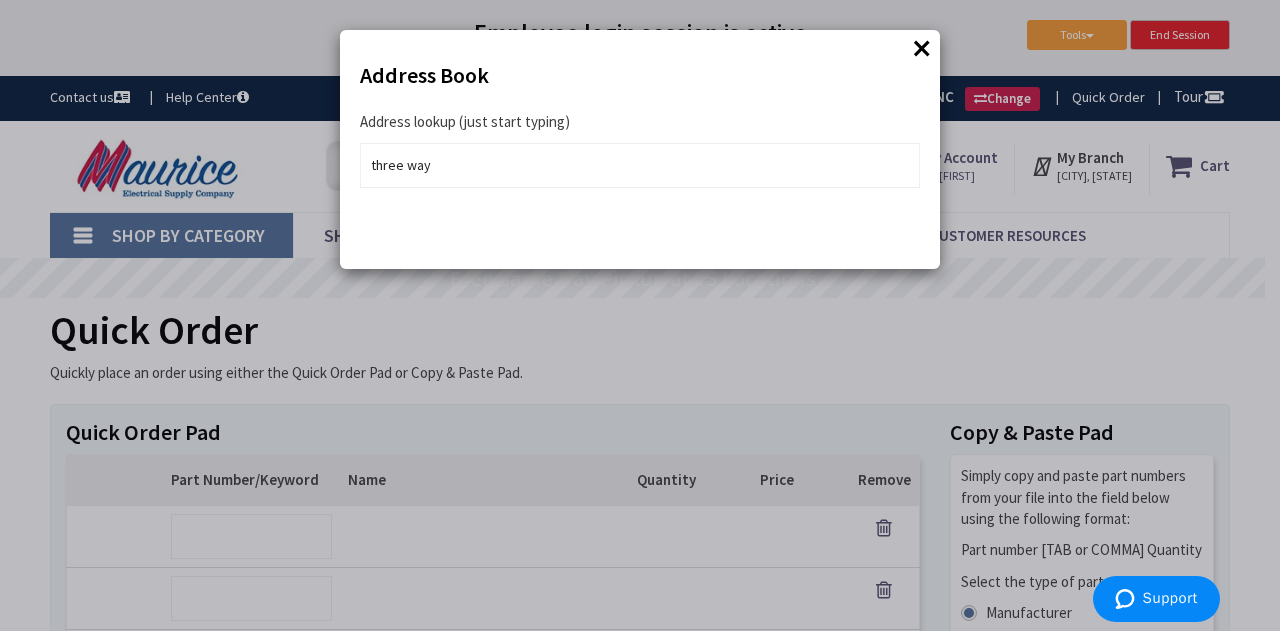 click on "×" at bounding box center [922, 48] 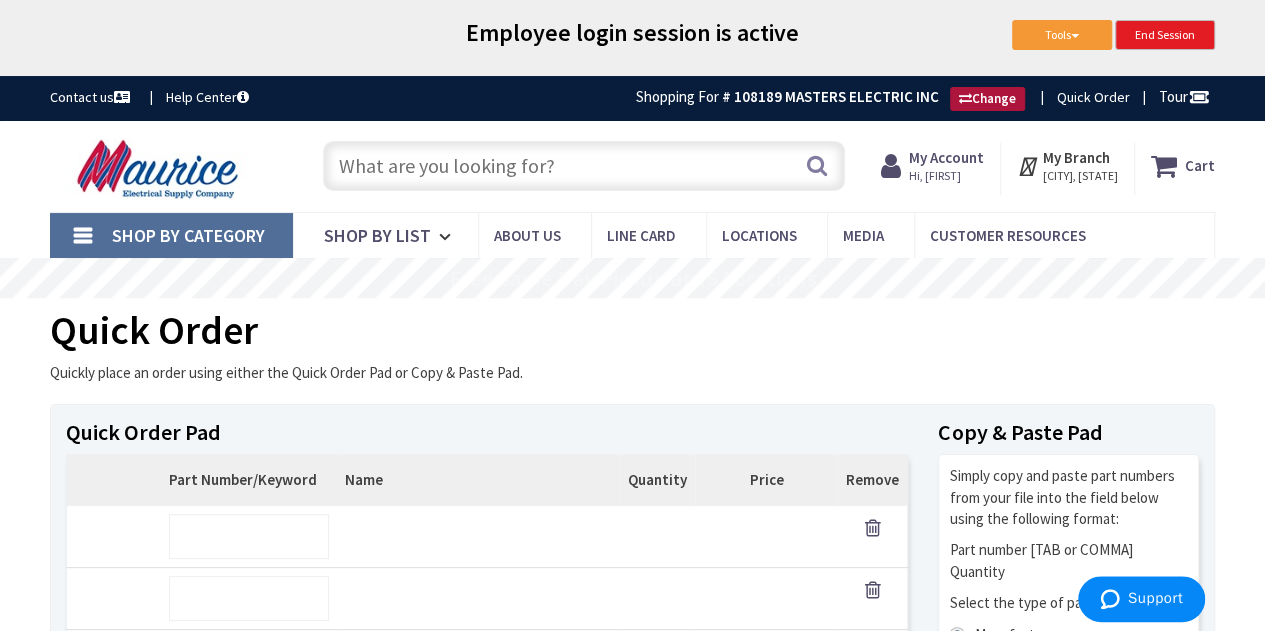 click on "Change" at bounding box center [987, 99] 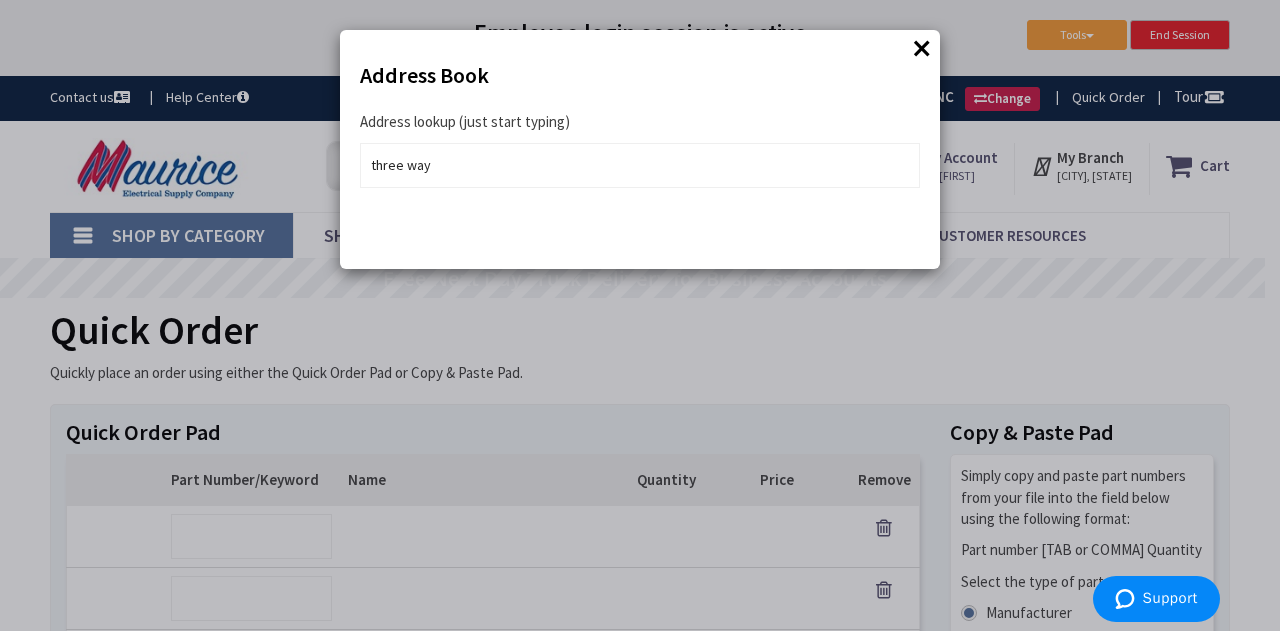 click on "×
Address Book
addrlookuperror
Address lookup (just start typing)
three way" at bounding box center (640, 315) 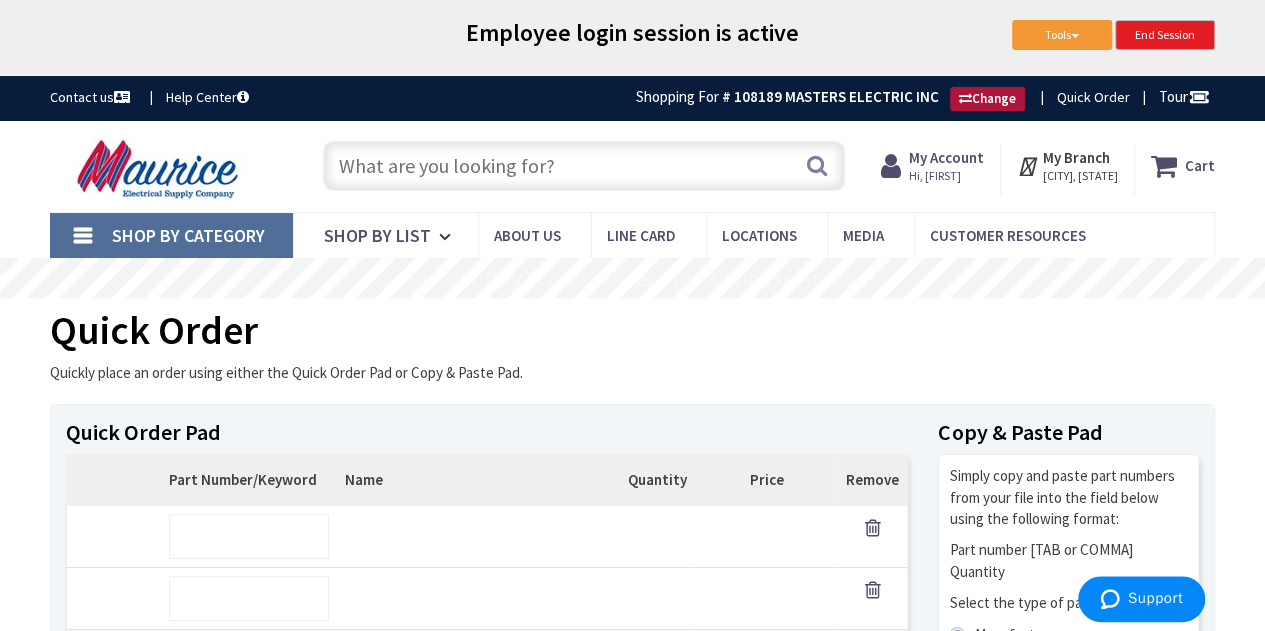 click on "Change" at bounding box center [987, 99] 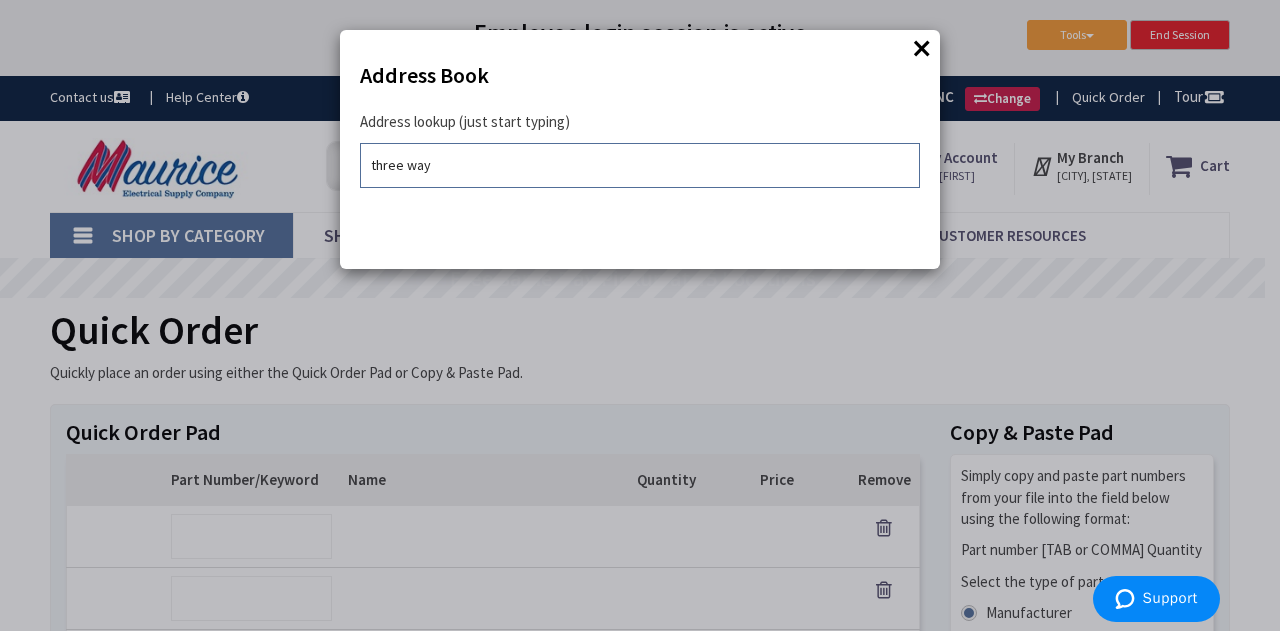 click on "three way" at bounding box center [640, 165] 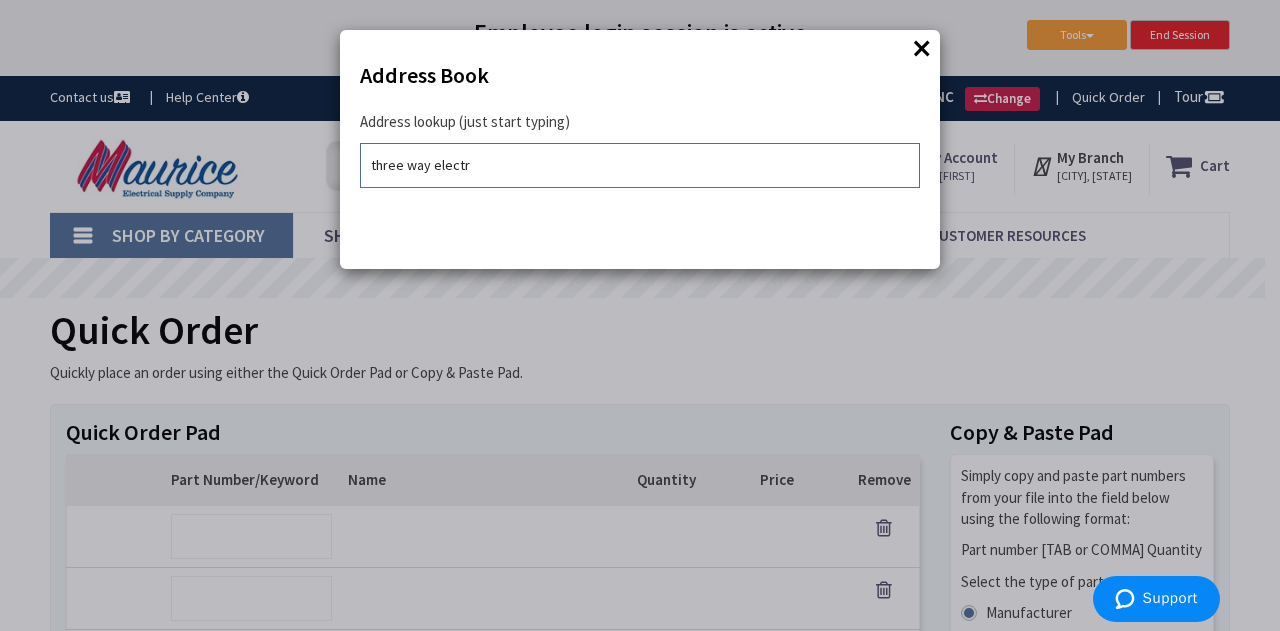 click on "three way electr" at bounding box center [640, 165] 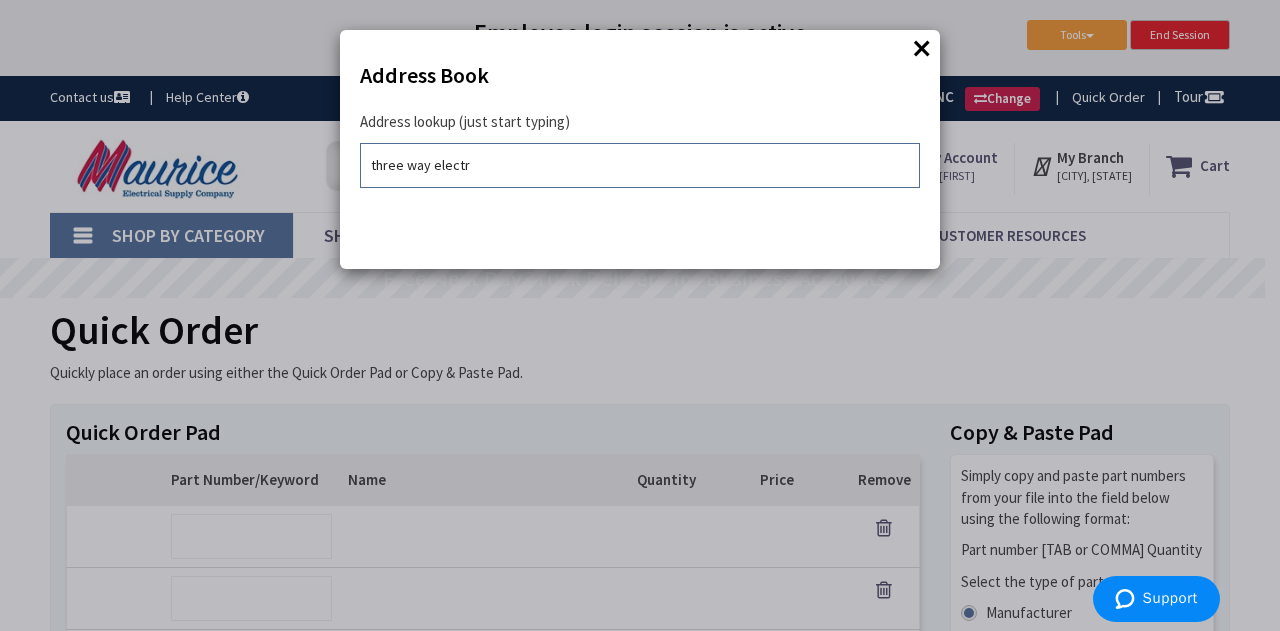 type on "three way electr" 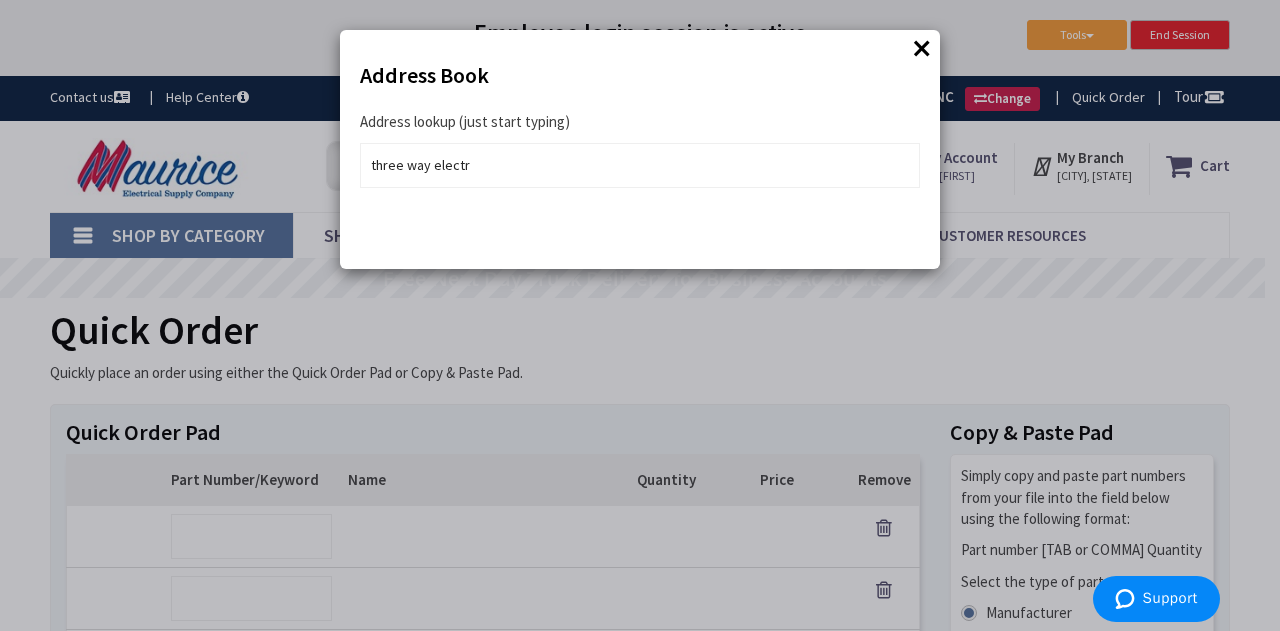 click on "×
Address Book
addrlookuperror
Address lookup (just start typing)
three way electr" at bounding box center (640, 315) 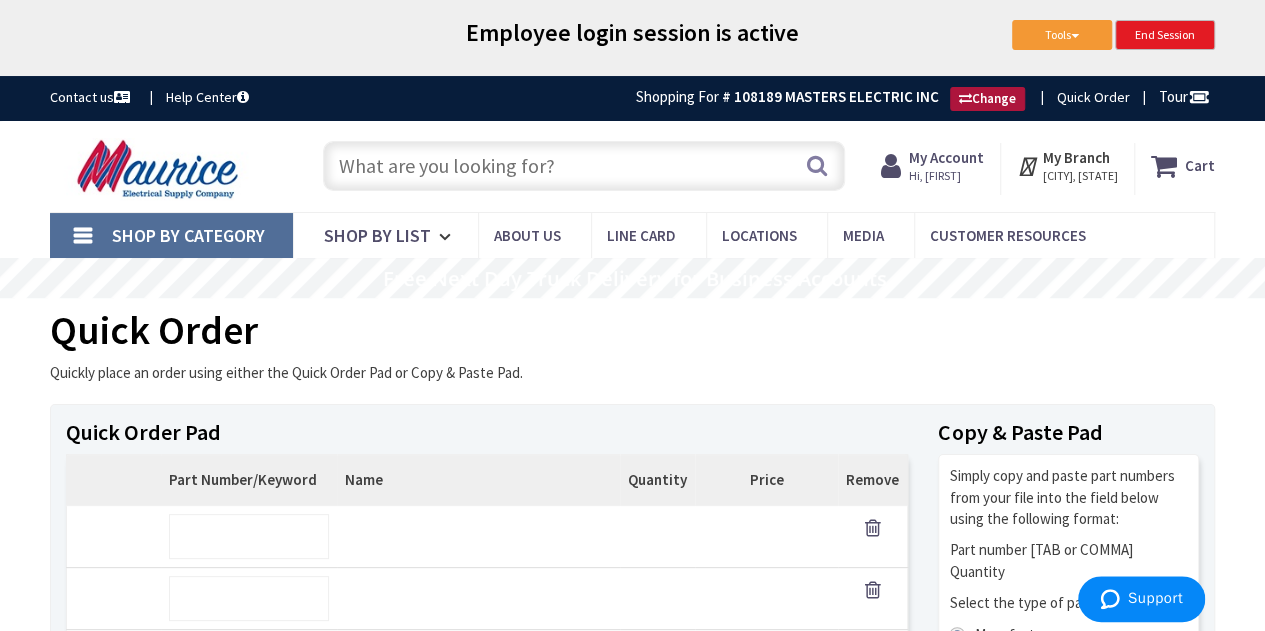 click on "Change" at bounding box center [987, 99] 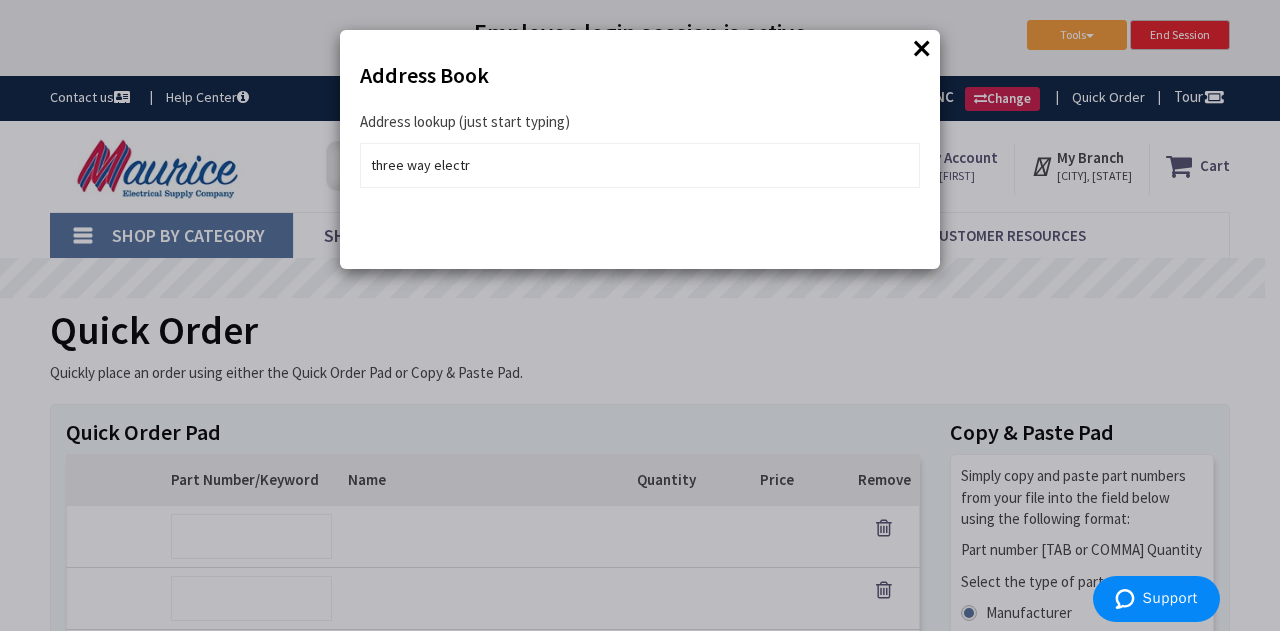 click on "×" at bounding box center (922, 48) 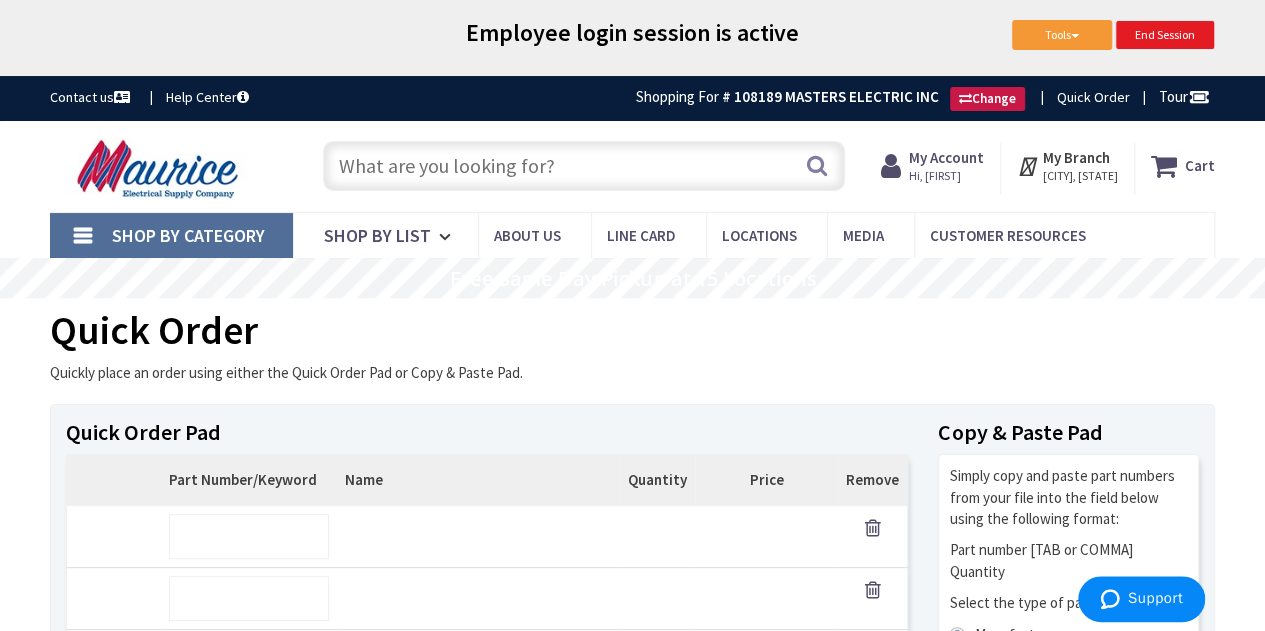 click on "End Session" at bounding box center [1165, 34] 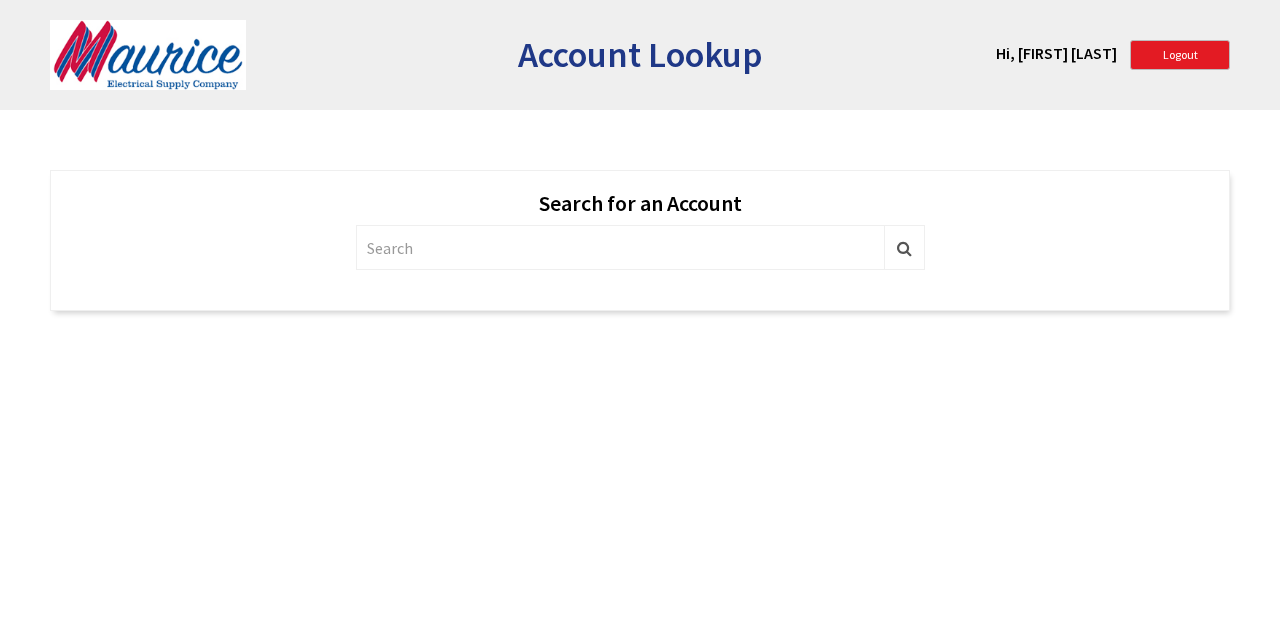 scroll, scrollTop: 0, scrollLeft: 0, axis: both 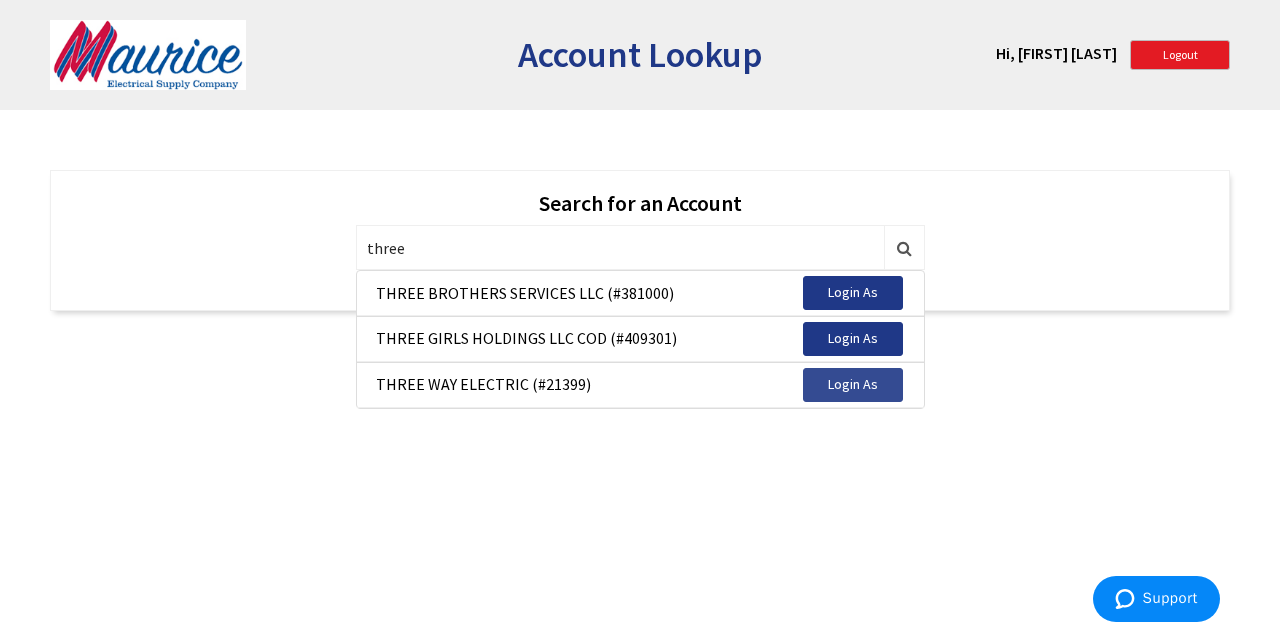 click on "Login As" at bounding box center [853, 384] 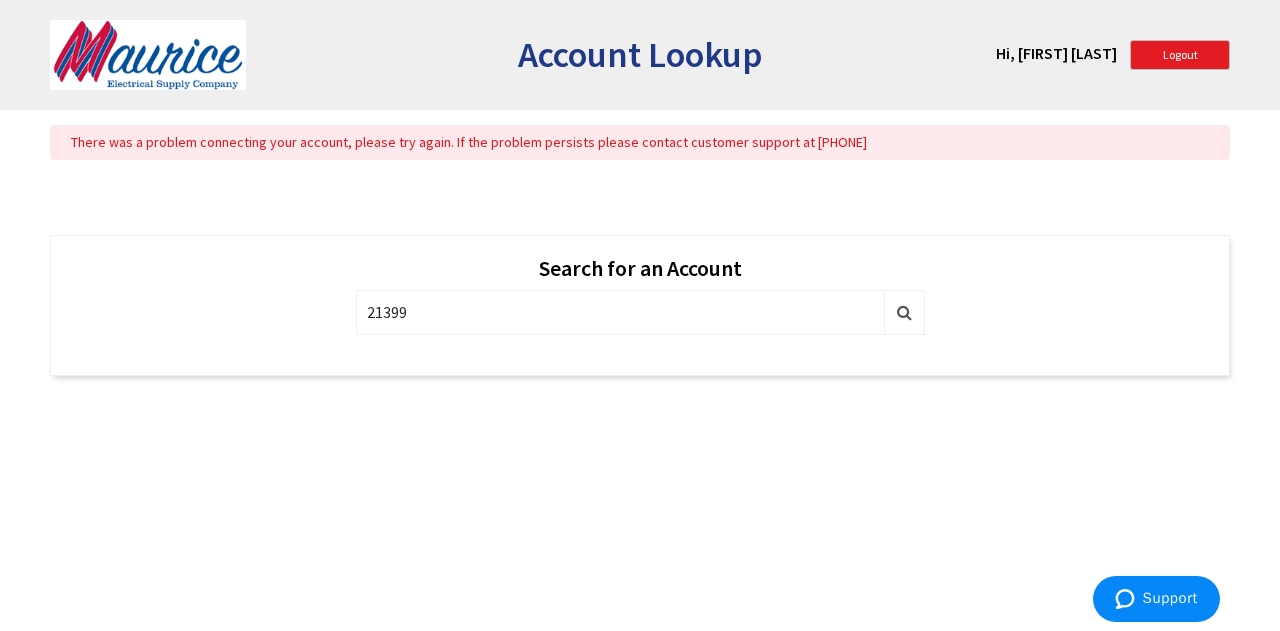 drag, startPoint x: 413, startPoint y: 321, endPoint x: 332, endPoint y: 308, distance: 82.036575 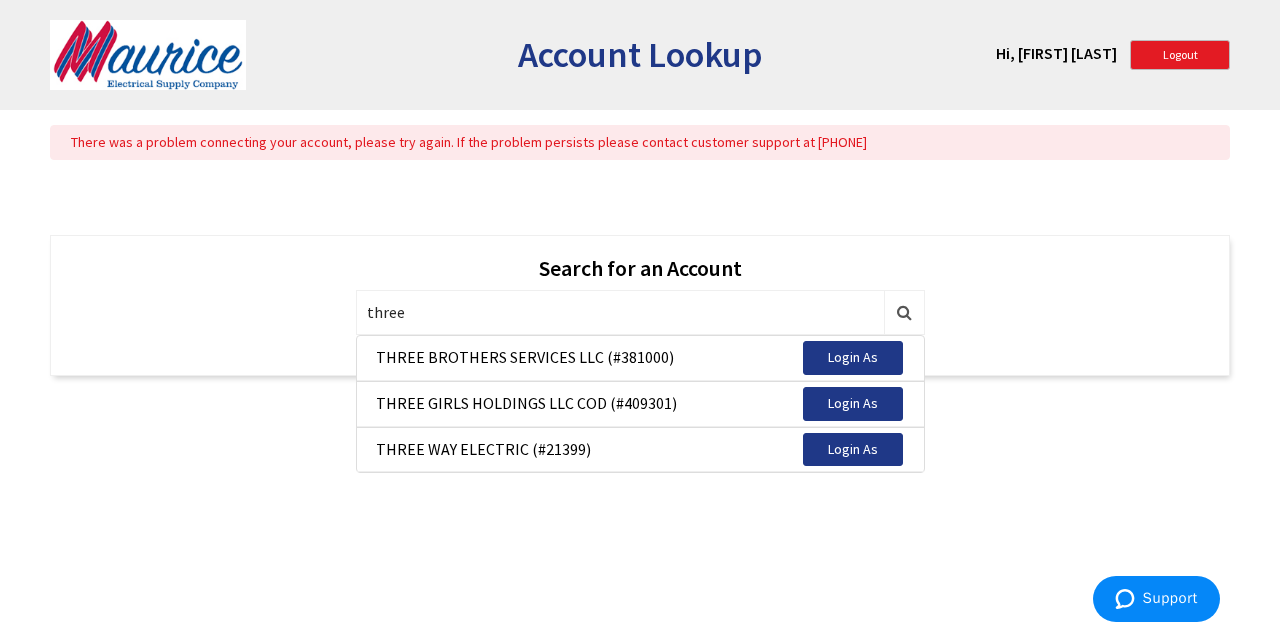 click on "THREE WAY ELECTRIC (#21399)" at bounding box center (483, 449) 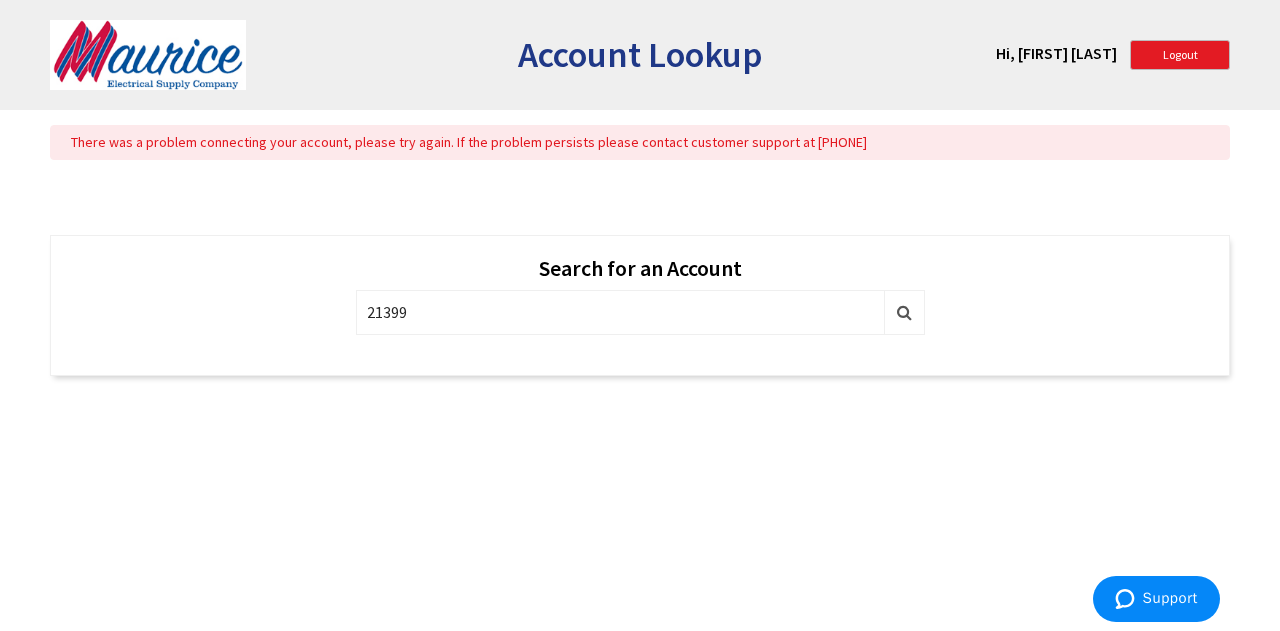 drag, startPoint x: 410, startPoint y: 315, endPoint x: 334, endPoint y: 306, distance: 76.53104 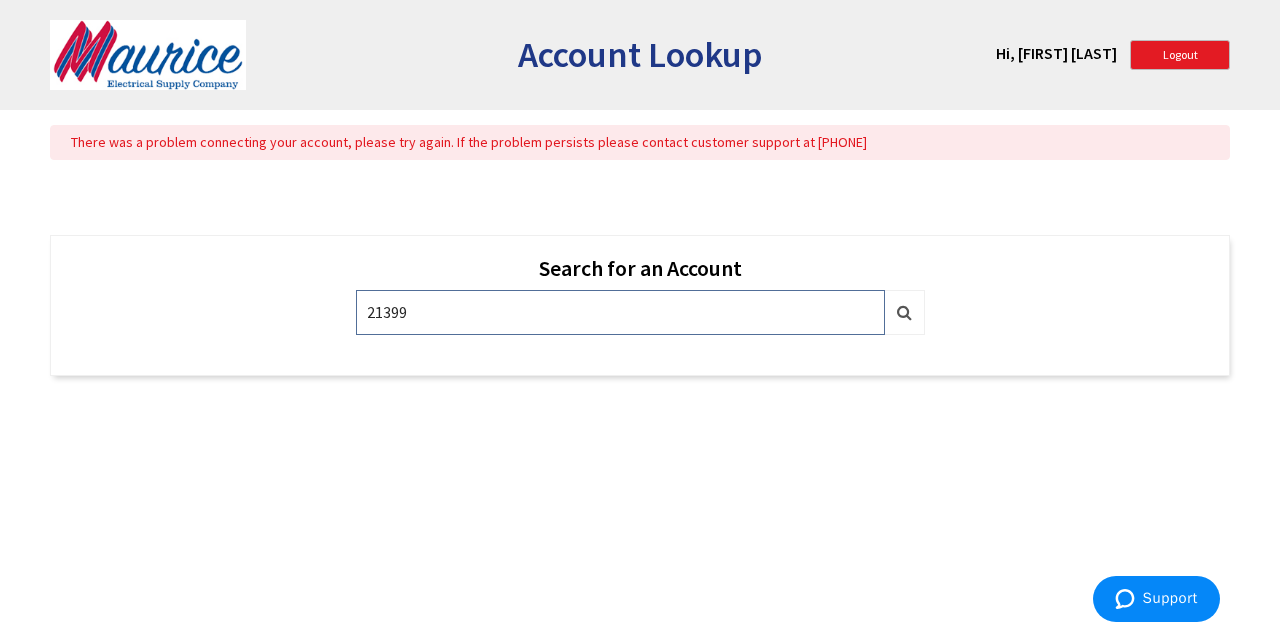 drag, startPoint x: 419, startPoint y: 318, endPoint x: 321, endPoint y: 311, distance: 98.24968 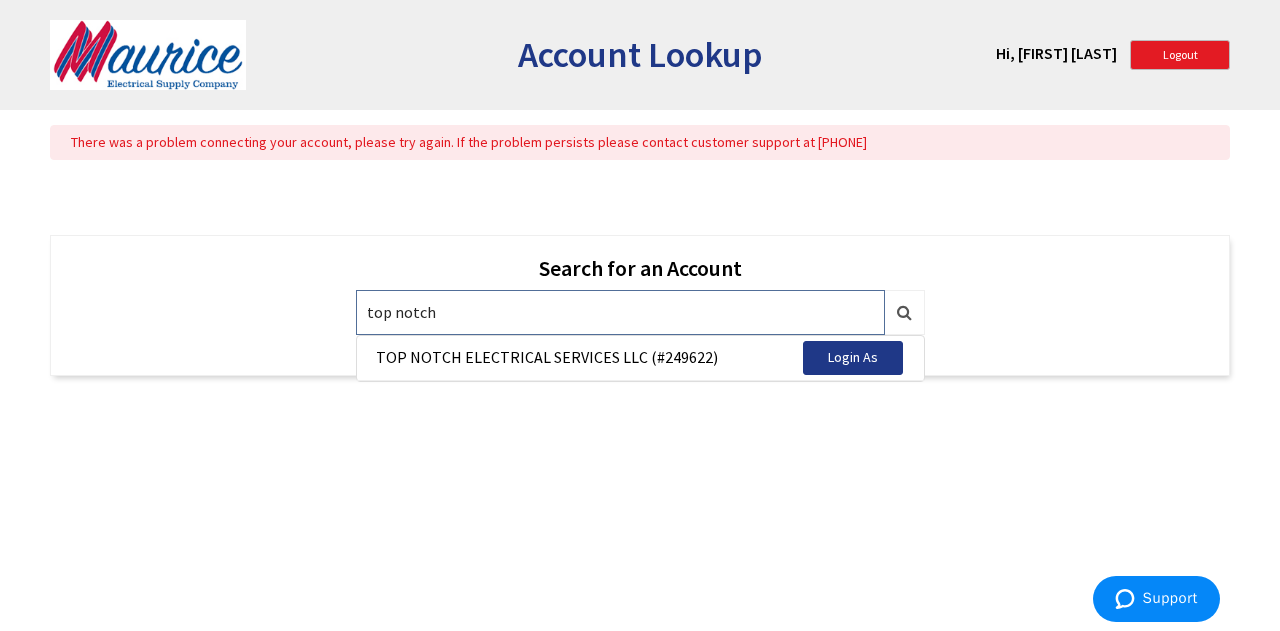 type on "top notch" 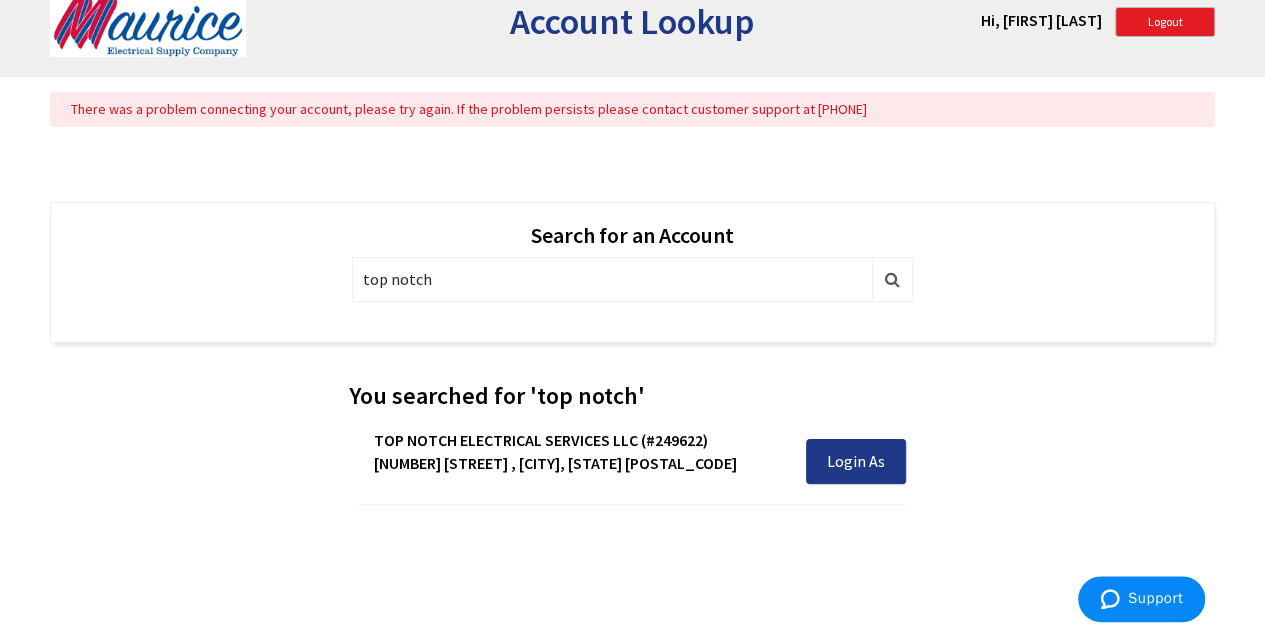 scroll, scrollTop: 40, scrollLeft: 0, axis: vertical 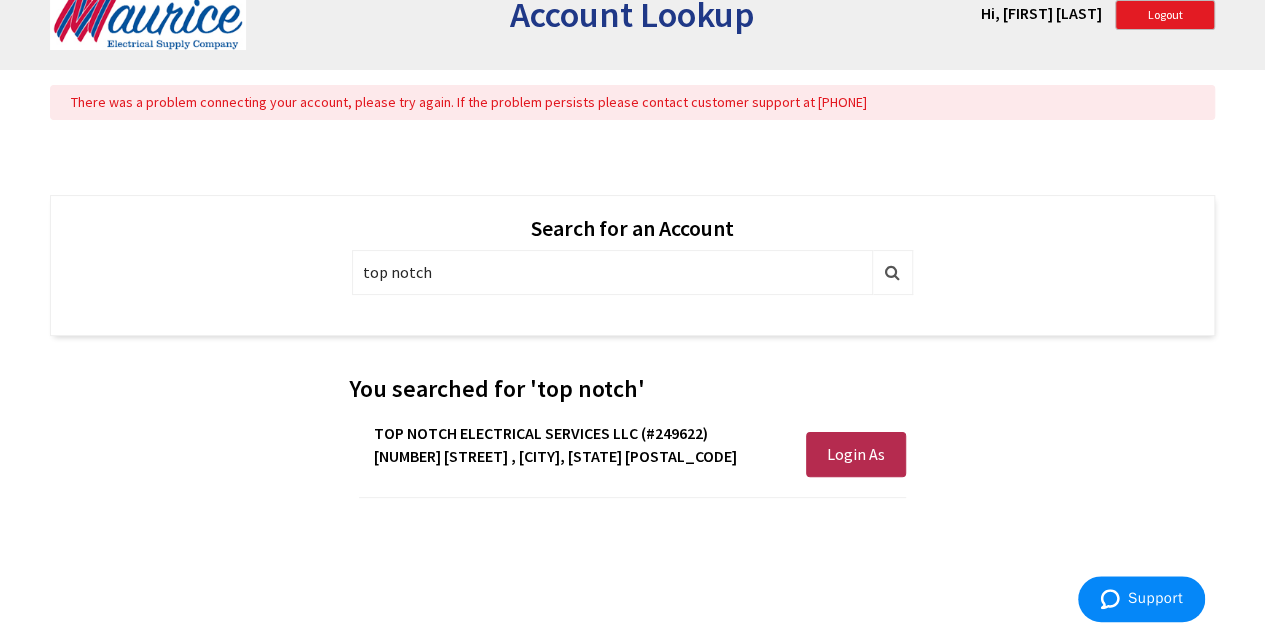 click on "Login As" at bounding box center (856, 454) 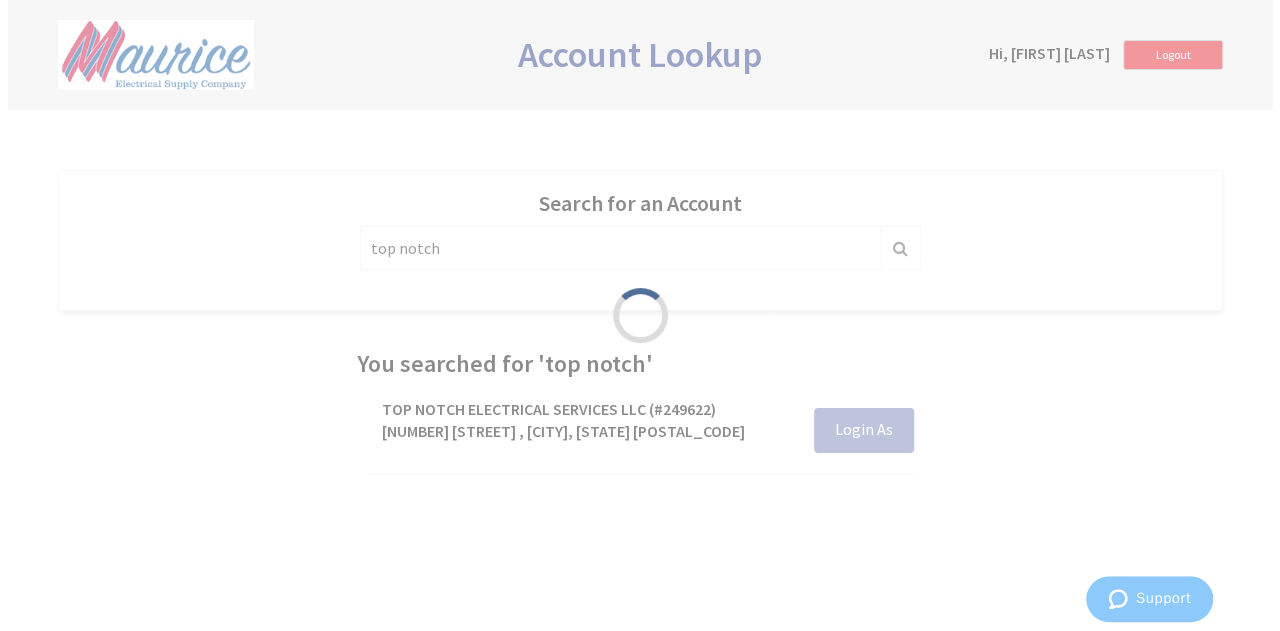 scroll, scrollTop: 0, scrollLeft: 0, axis: both 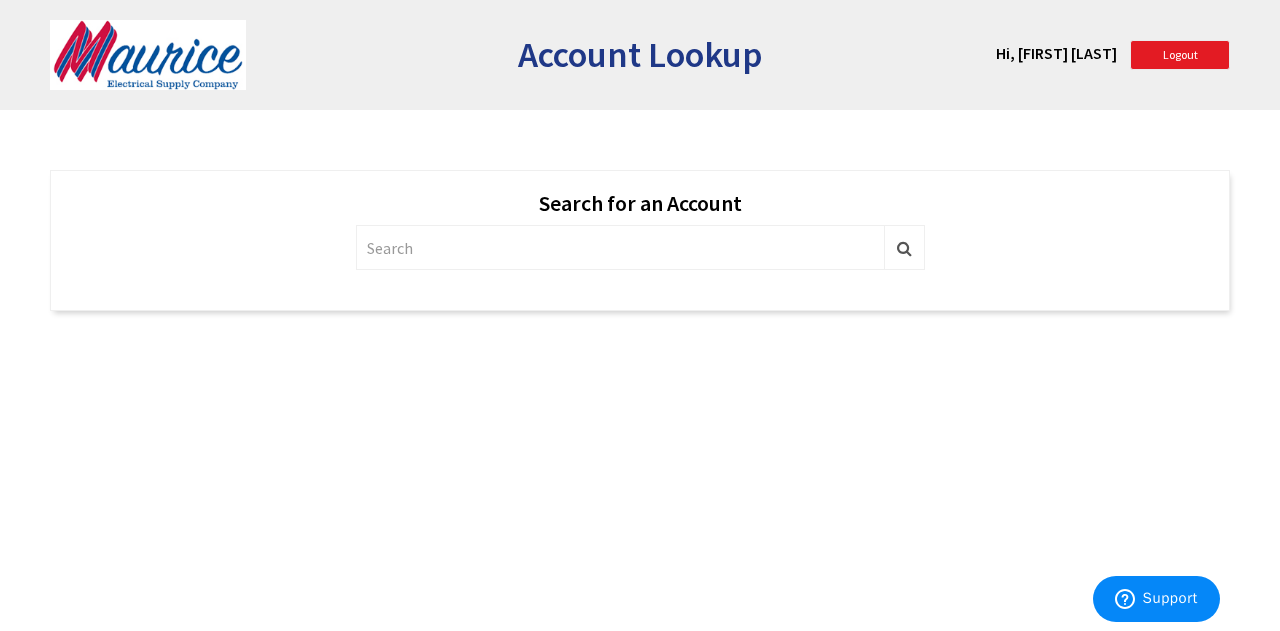 click on "Logout" at bounding box center [1180, 55] 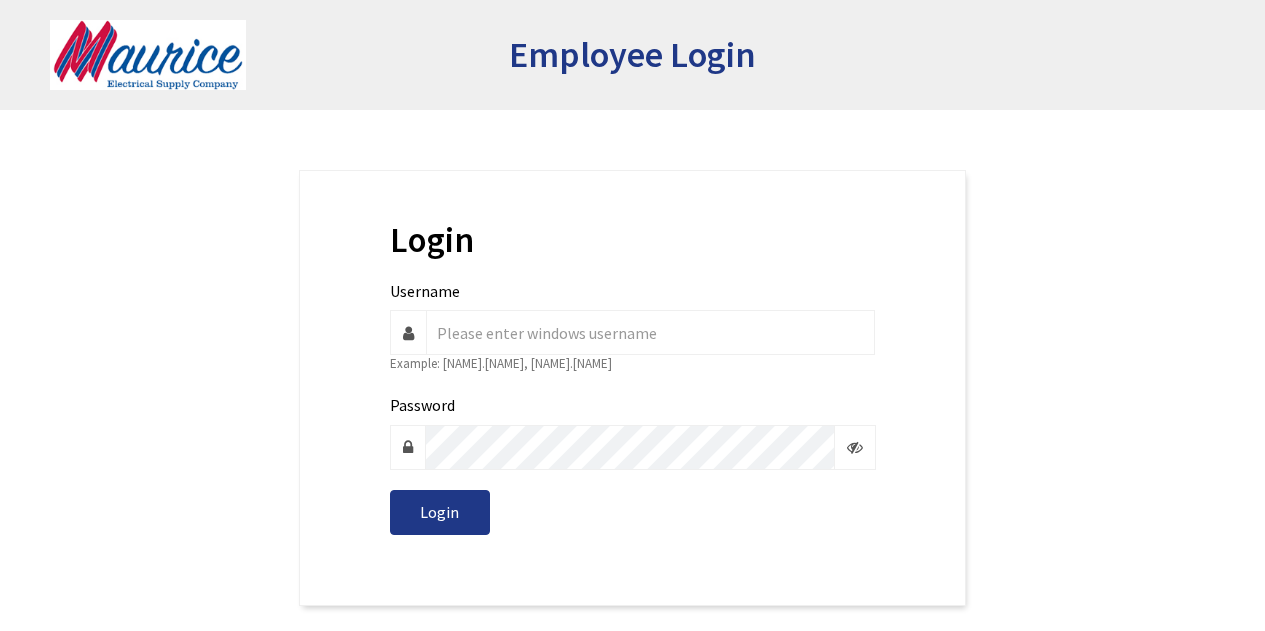 scroll, scrollTop: 0, scrollLeft: 0, axis: both 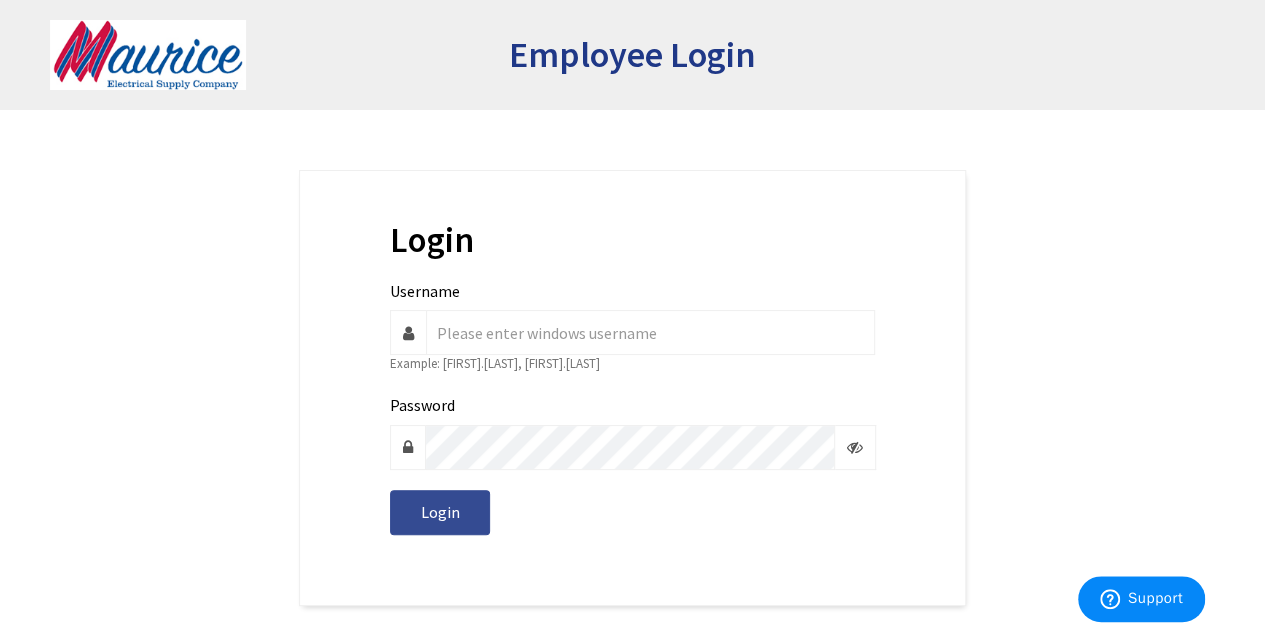 type on "ken.young" 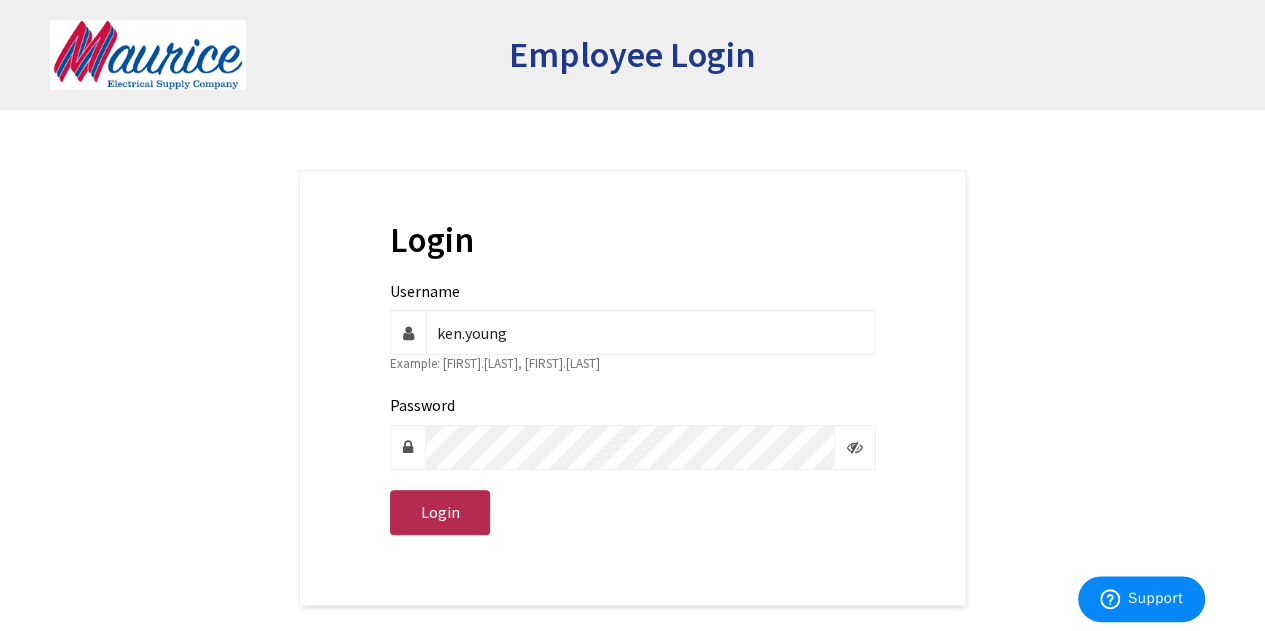 click on "Login" at bounding box center [440, 512] 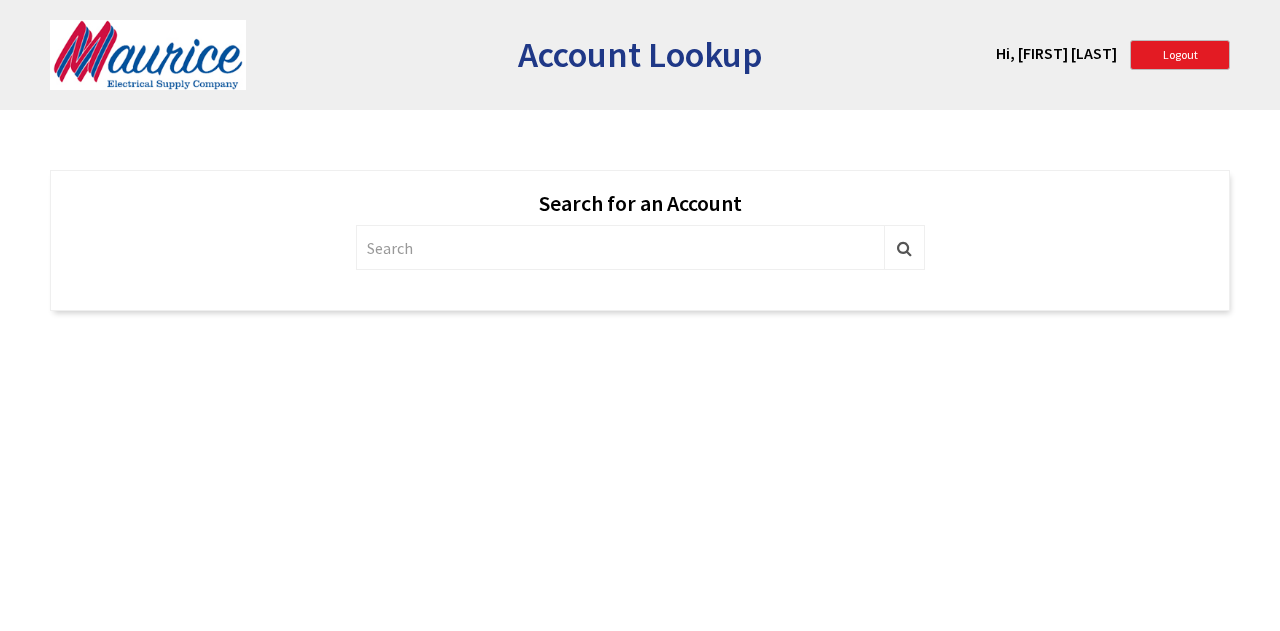 scroll, scrollTop: 0, scrollLeft: 0, axis: both 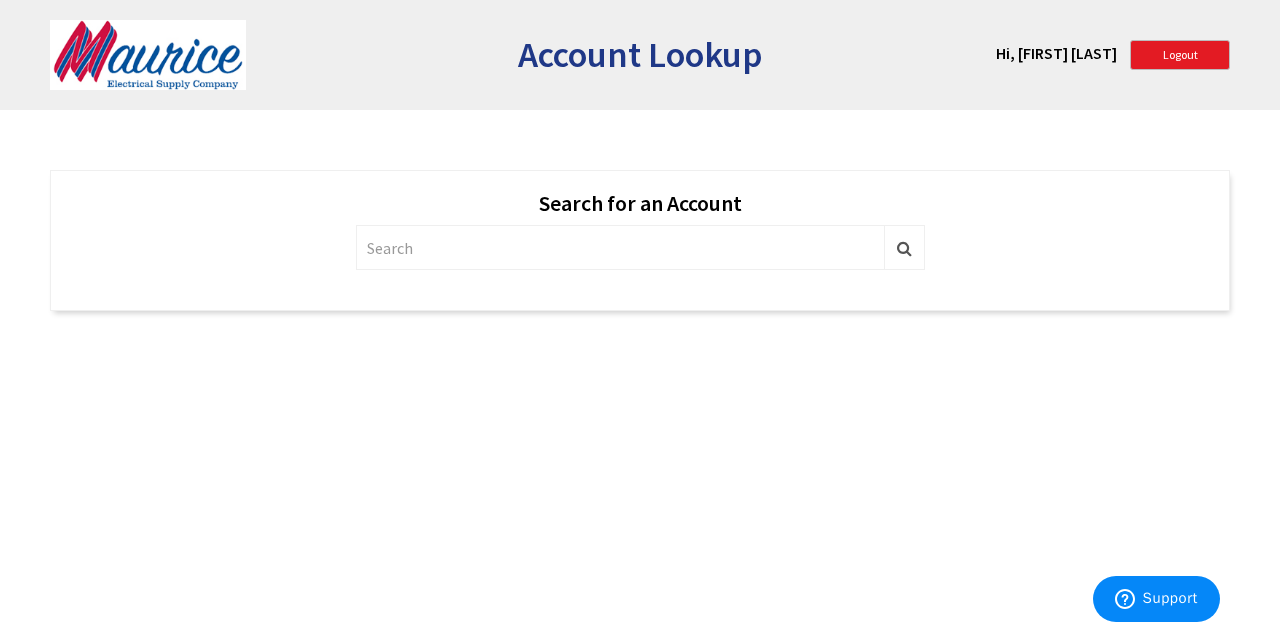 click at bounding box center (620, 247) 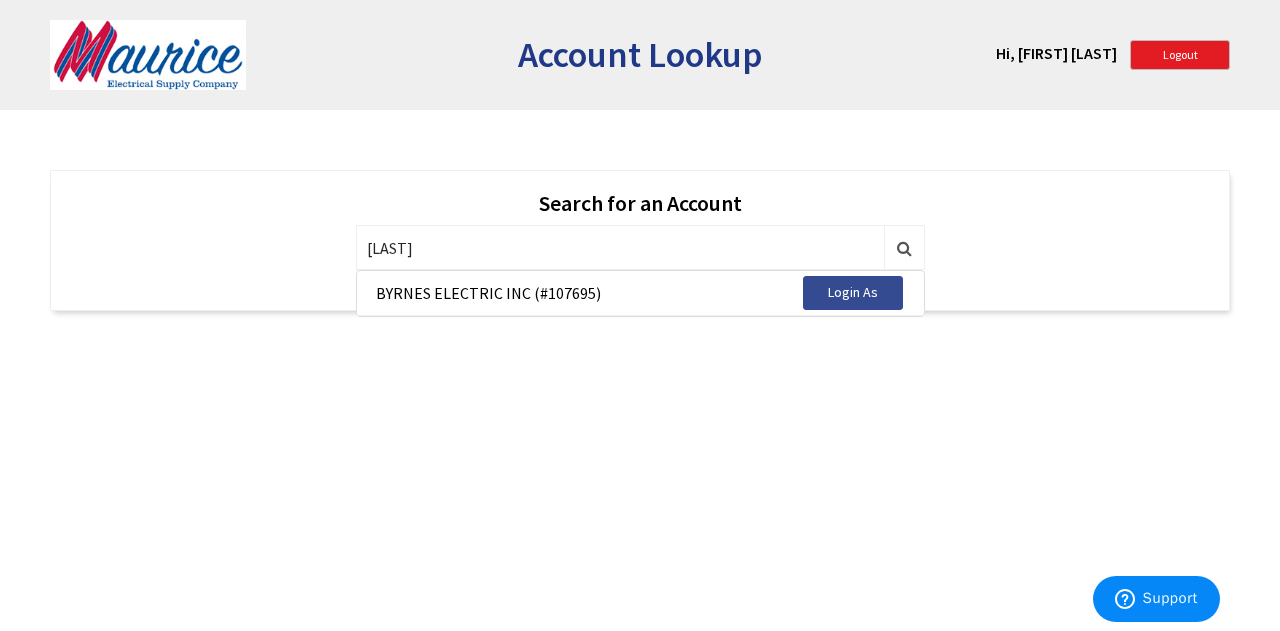 click on "Login As" at bounding box center [853, 292] 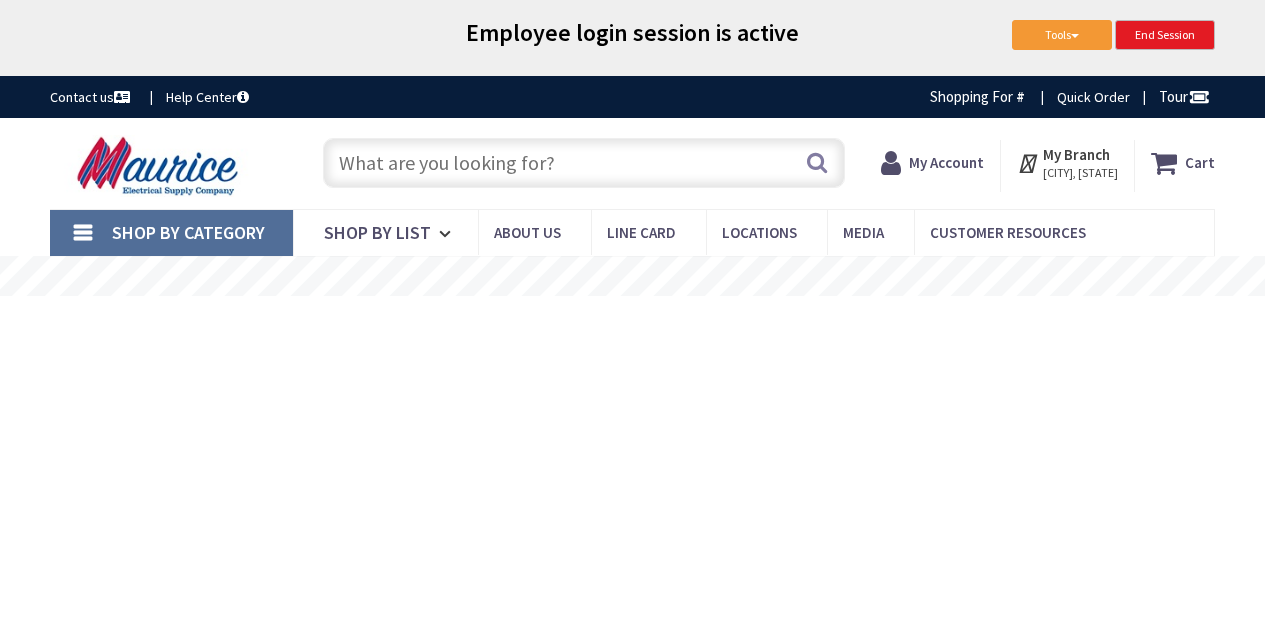 scroll, scrollTop: 0, scrollLeft: 0, axis: both 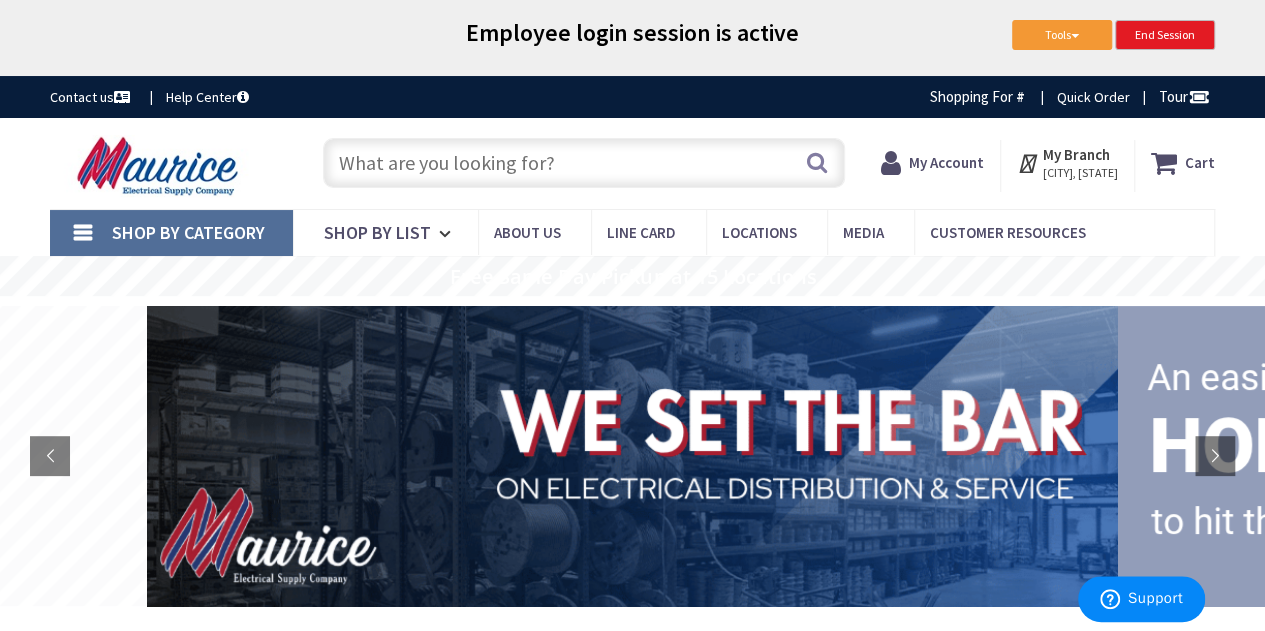 click on "Contact us
Help Center
Shopping For
#
Change
Quick Order
Tour" at bounding box center [632, 96] 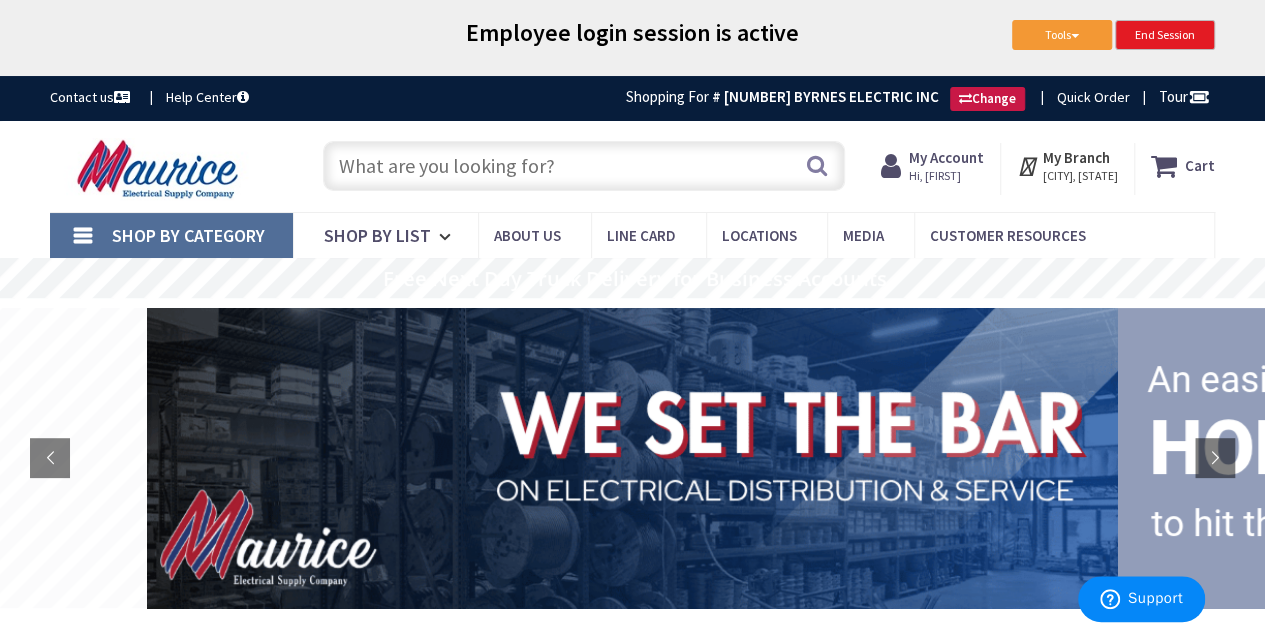 click on "Quick Order" at bounding box center [1093, 97] 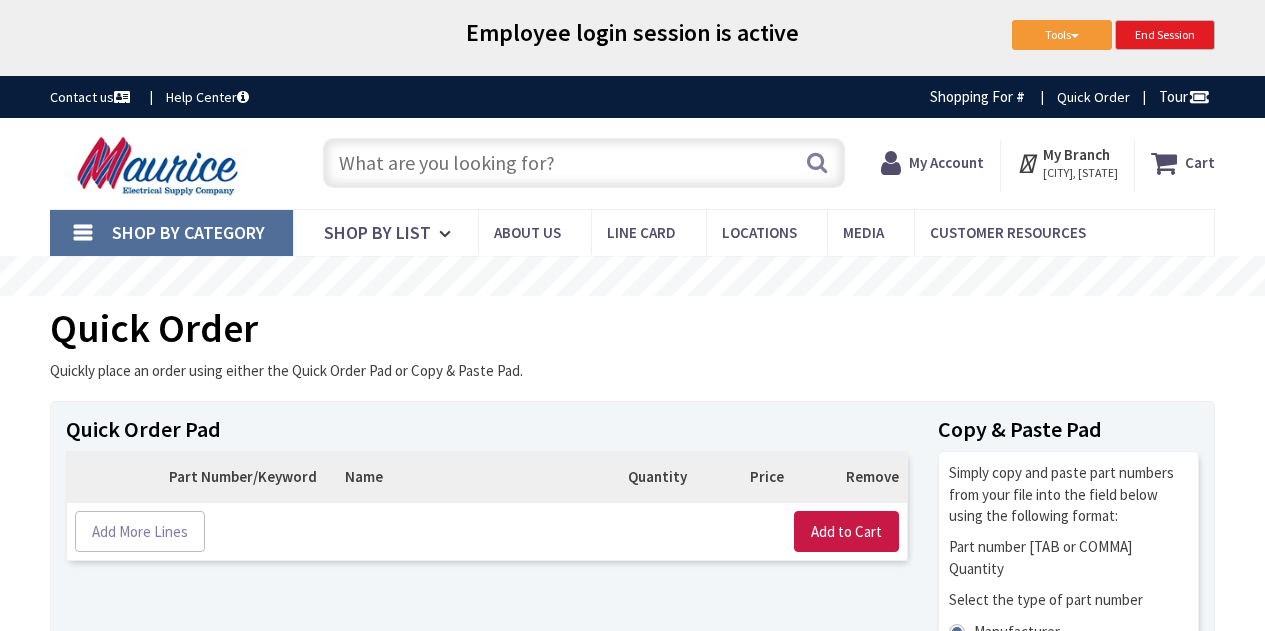 scroll, scrollTop: 0, scrollLeft: 0, axis: both 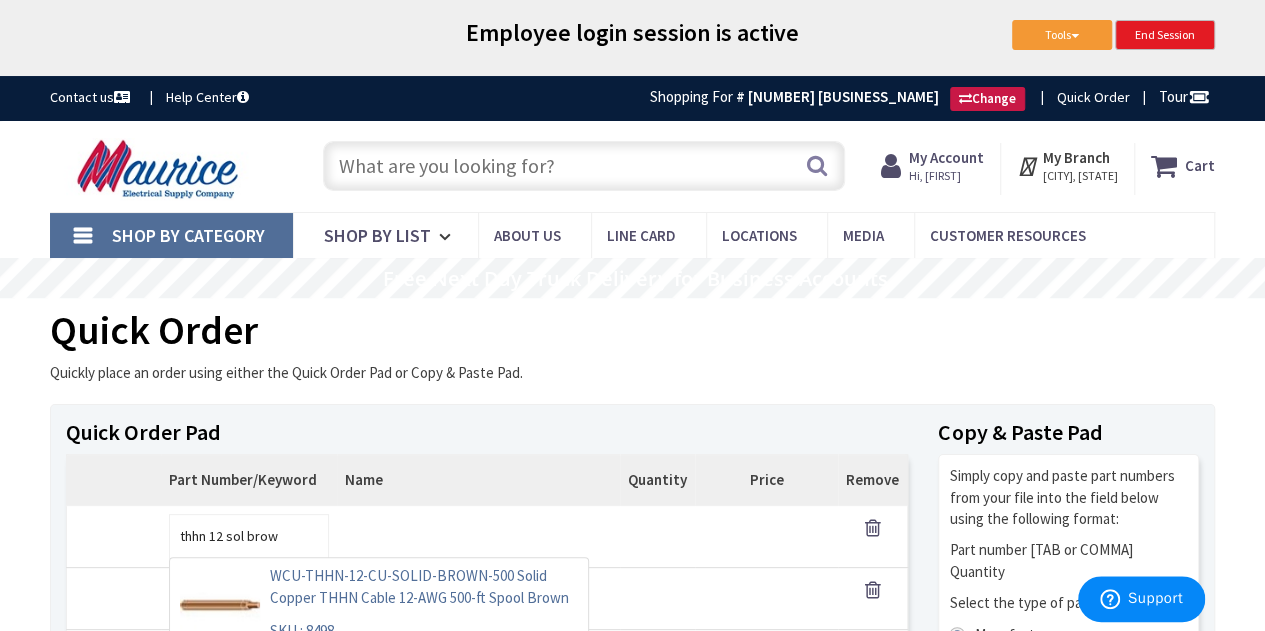 click on "WCU-THHN-12-CU-SOLID-BROWN-500 Solid Copper THHN Cable 12-AWG 500-ft Spool Brown" at bounding box center (423, 587) 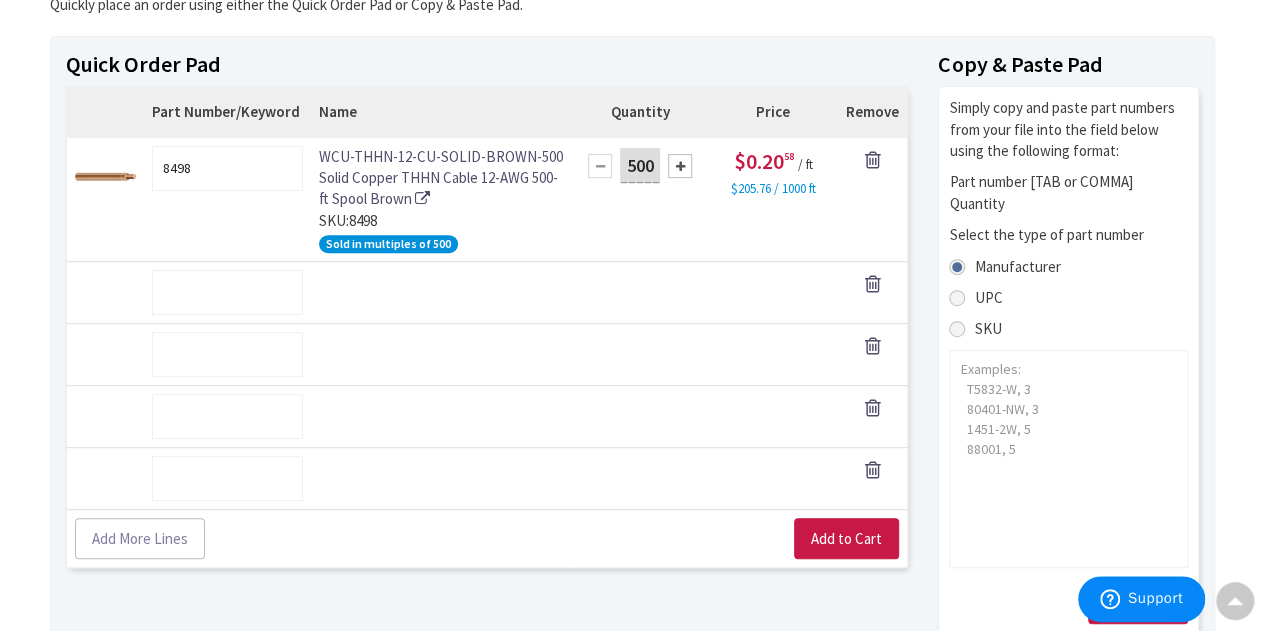 scroll, scrollTop: 400, scrollLeft: 0, axis: vertical 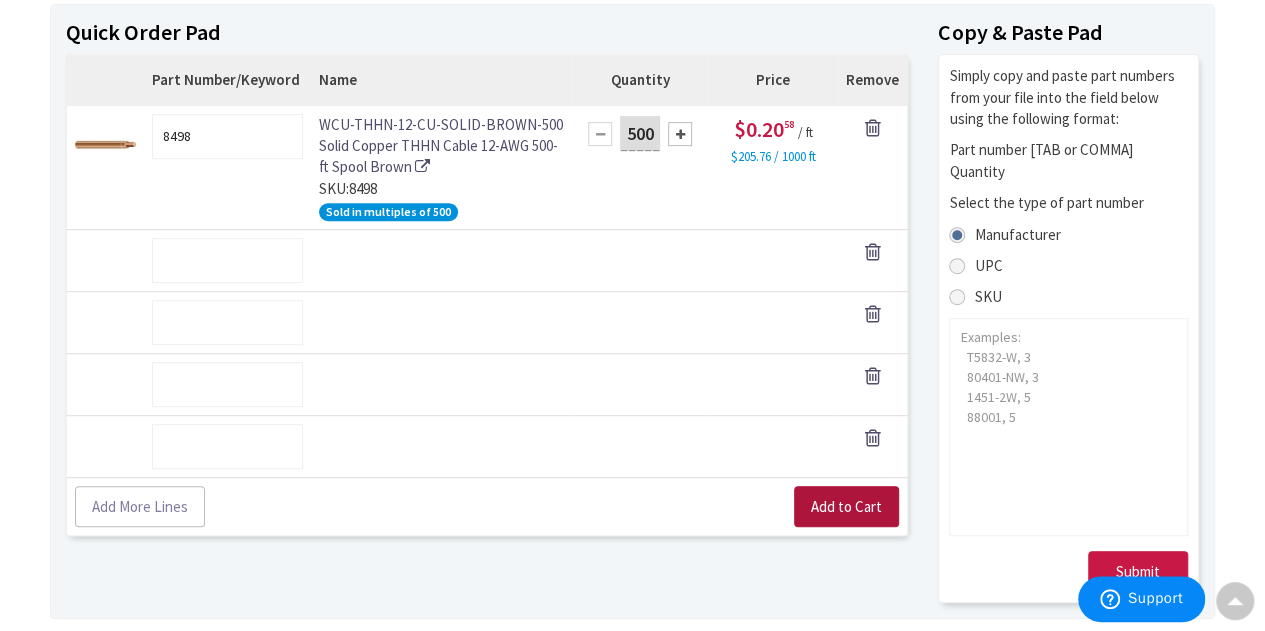 click on "Add to Cart" at bounding box center (846, 507) 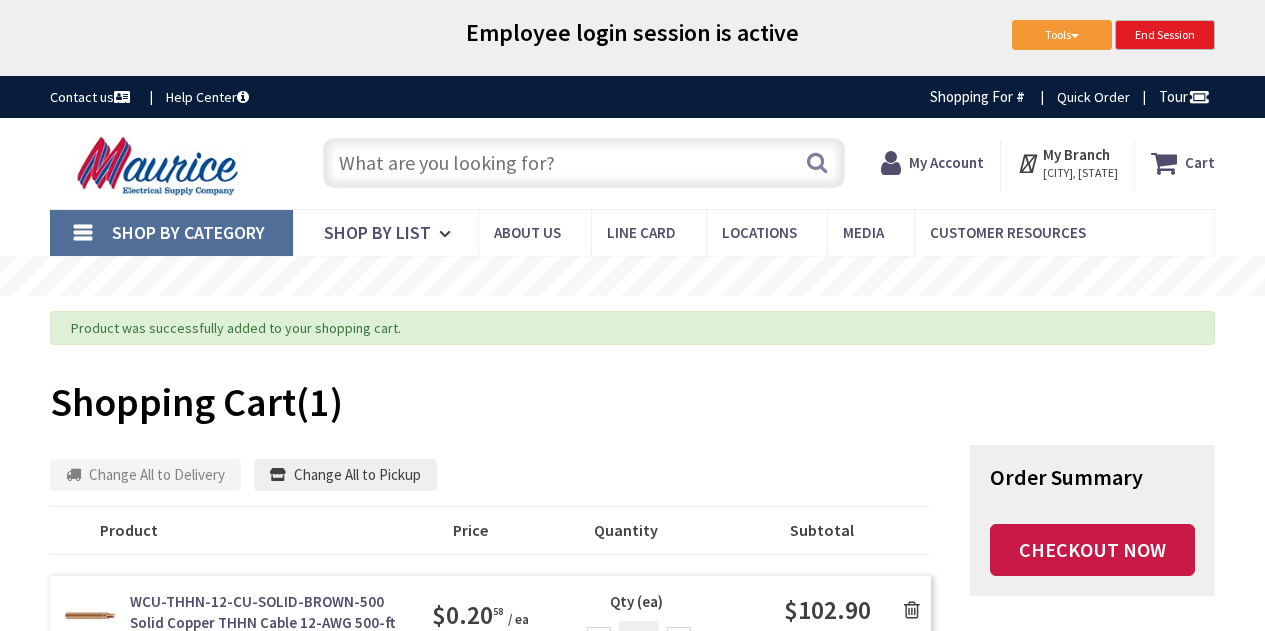scroll, scrollTop: 0, scrollLeft: 0, axis: both 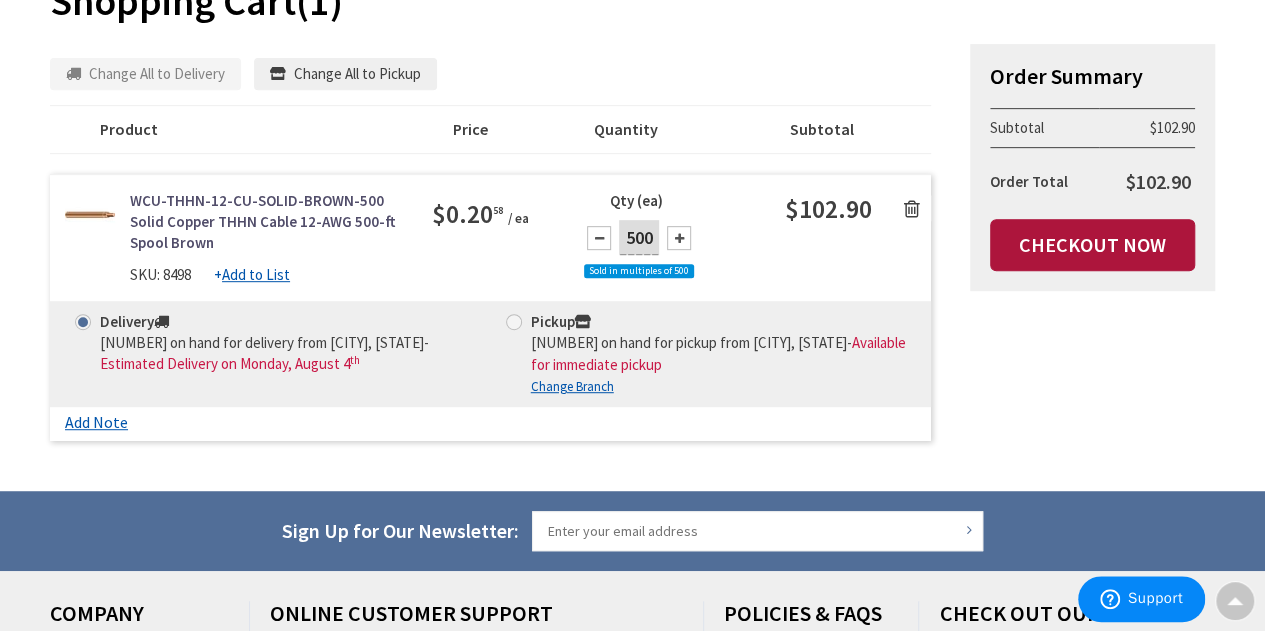 click on "Checkout Now" at bounding box center [1092, 245] 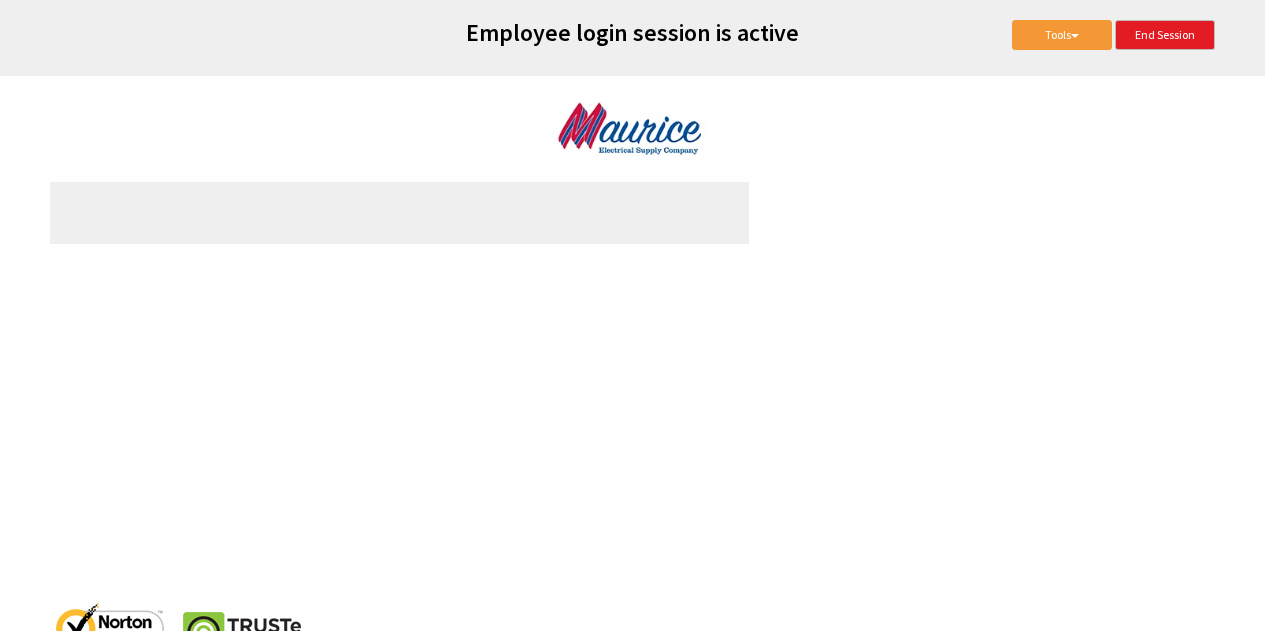 scroll, scrollTop: 75, scrollLeft: 0, axis: vertical 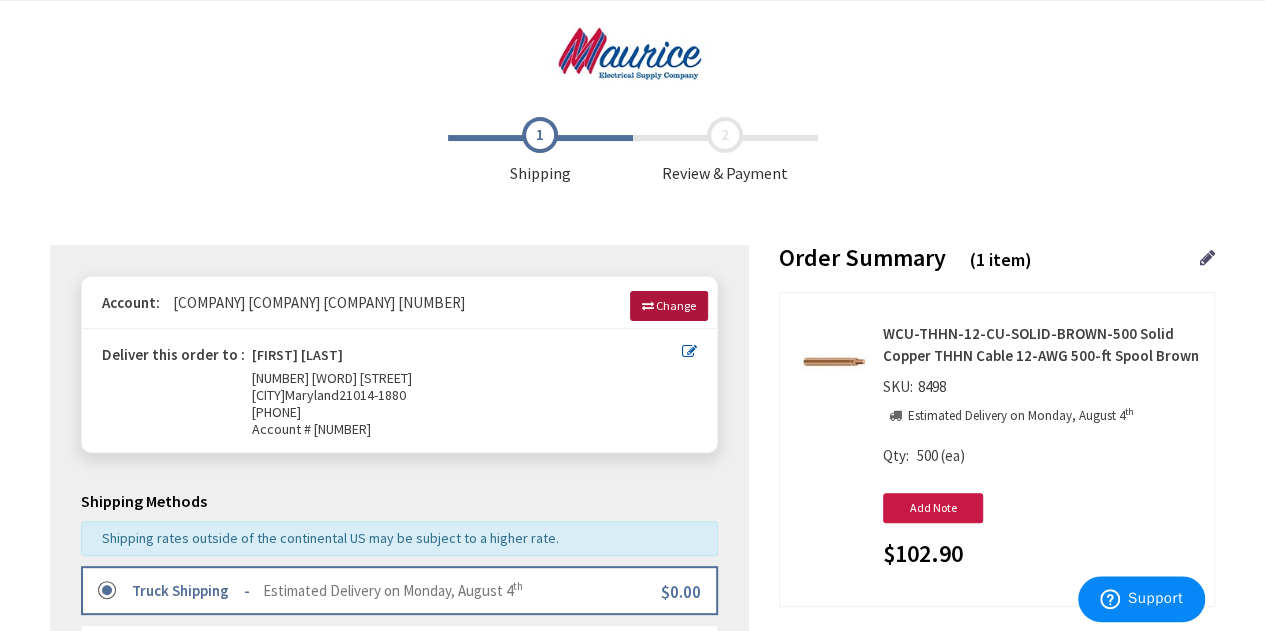 click on "Change" at bounding box center (676, 305) 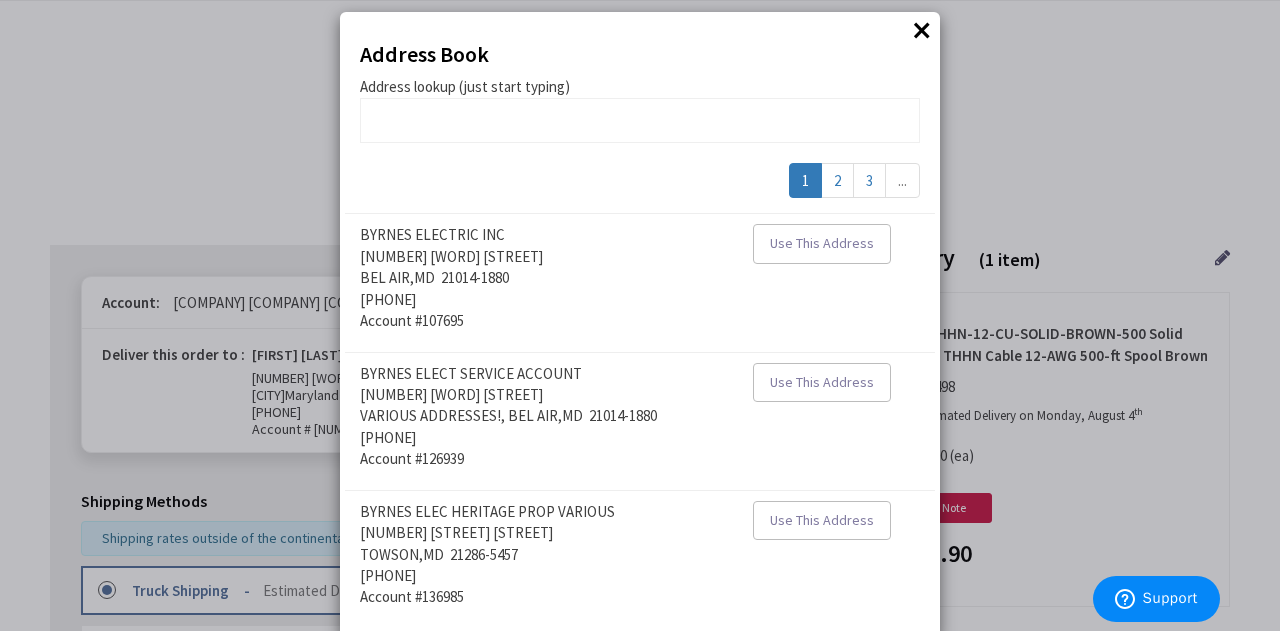 scroll, scrollTop: 0, scrollLeft: 0, axis: both 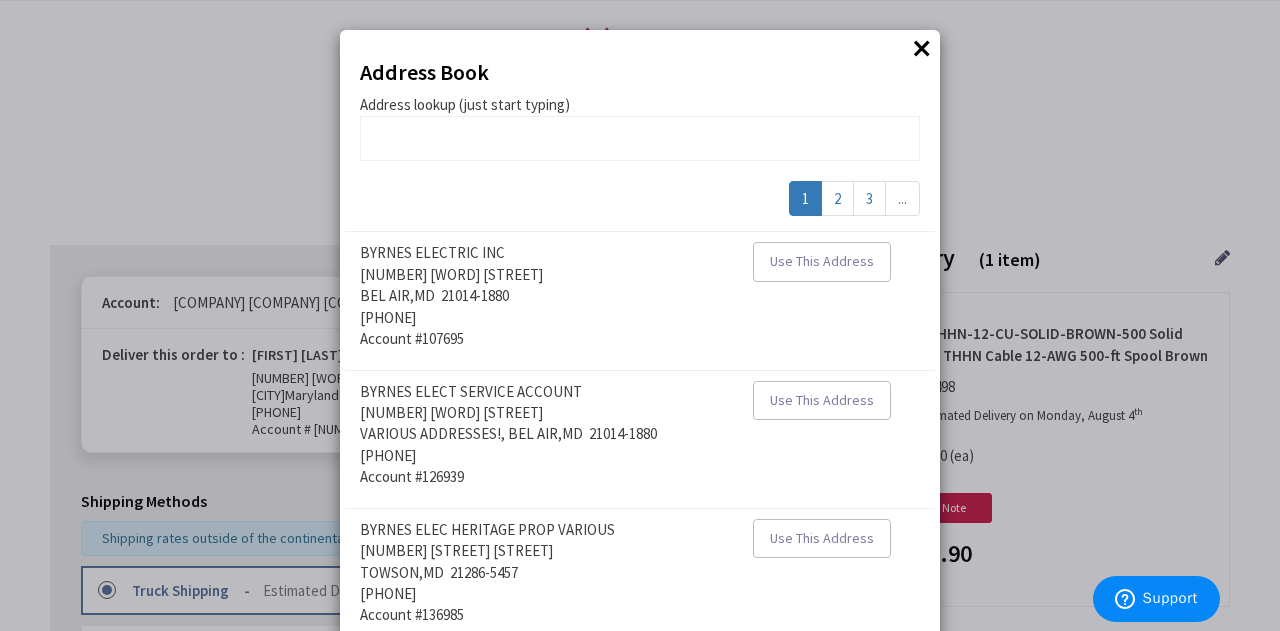 click on "×" at bounding box center (922, 48) 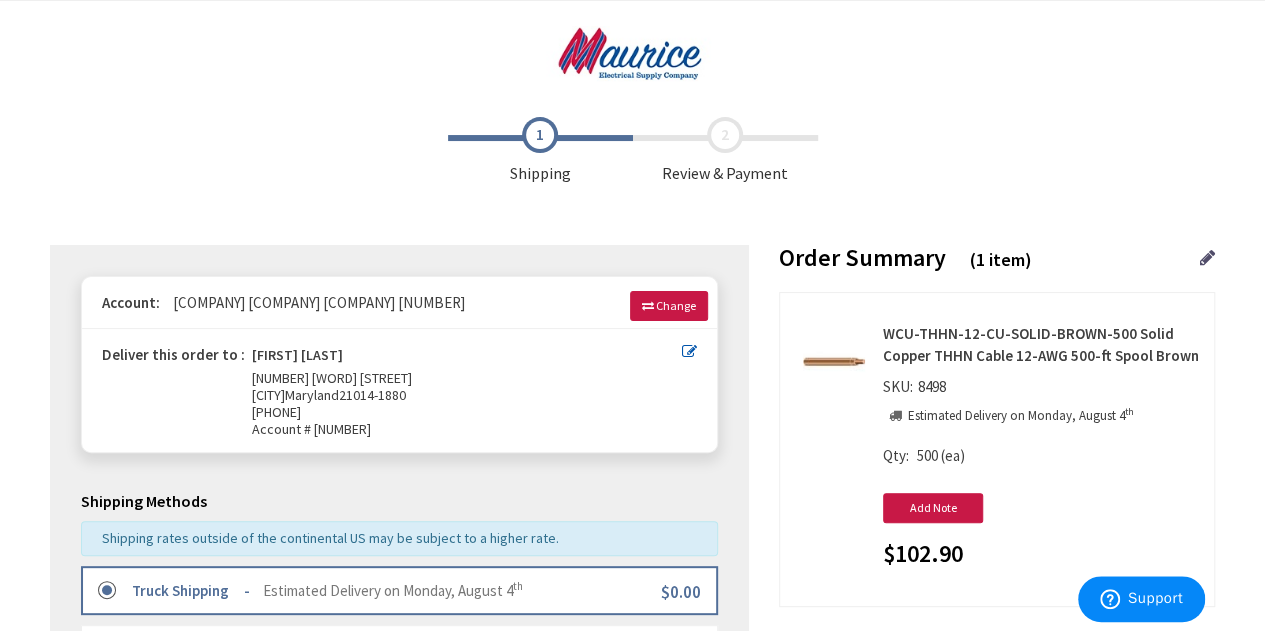 click at bounding box center [689, 351] 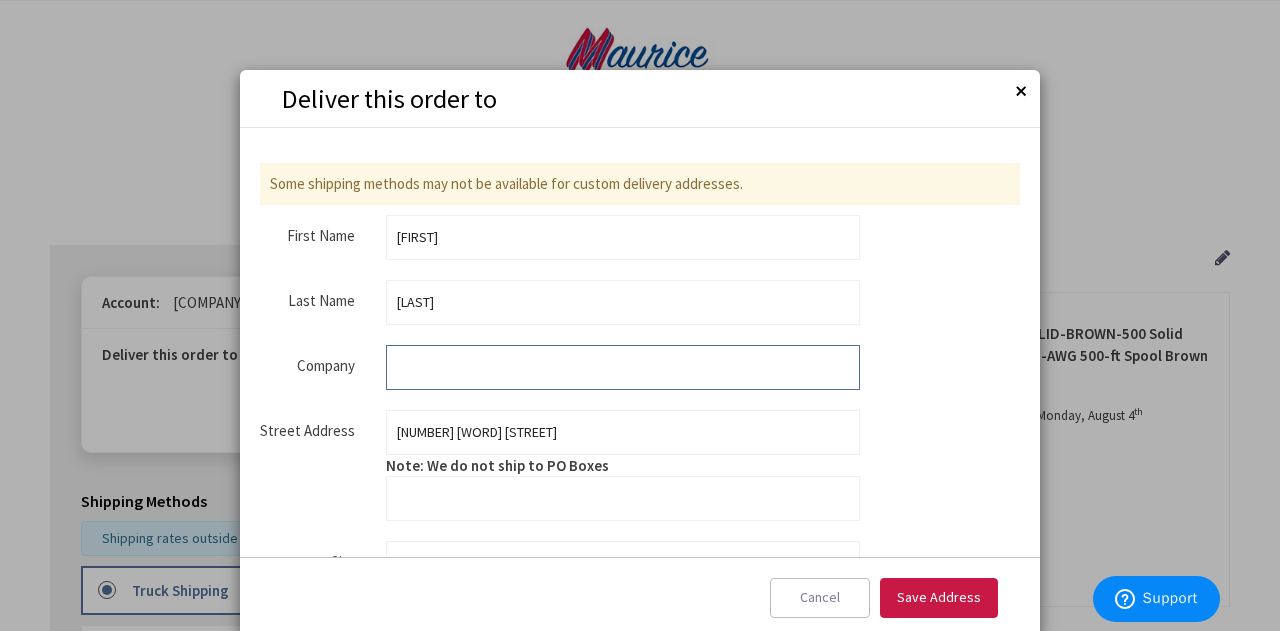 click on "Company" at bounding box center [623, 367] 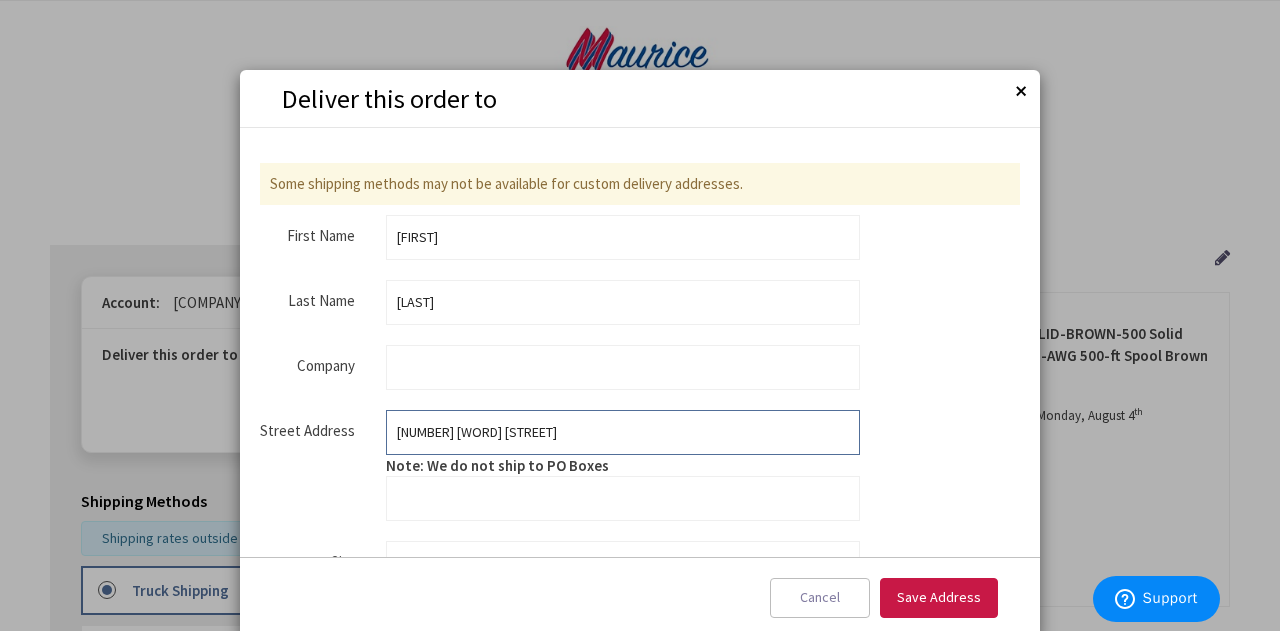 drag, startPoint x: 390, startPoint y: 437, endPoint x: 571, endPoint y: 448, distance: 181.33394 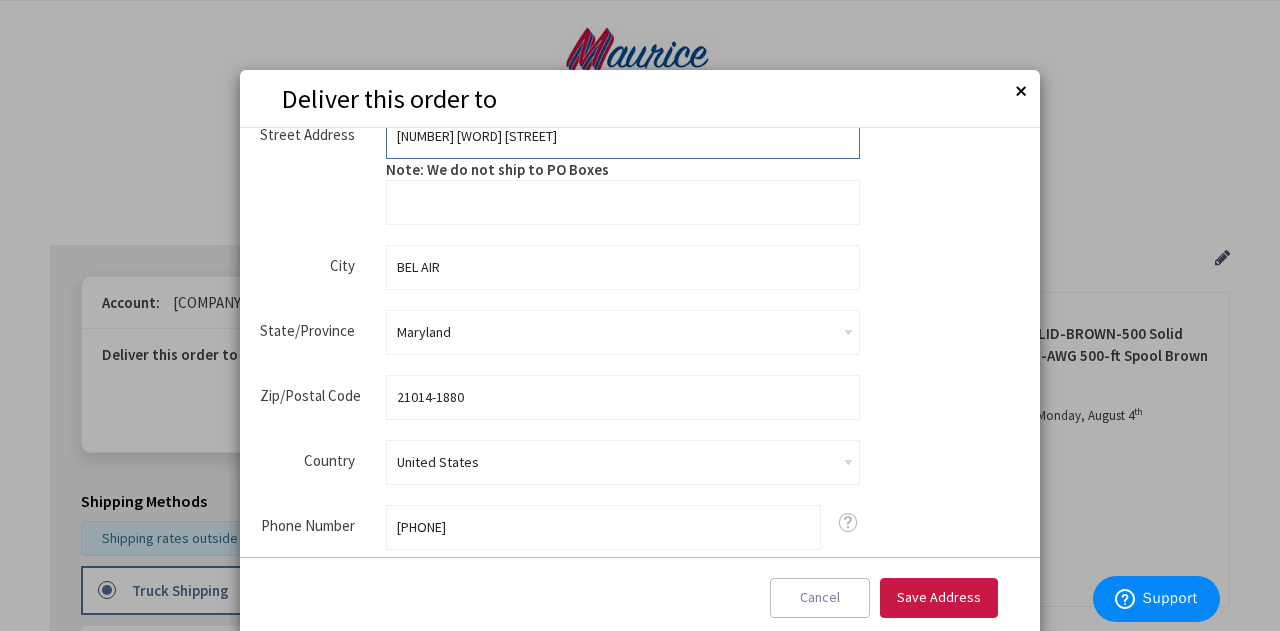 scroll, scrollTop: 300, scrollLeft: 0, axis: vertical 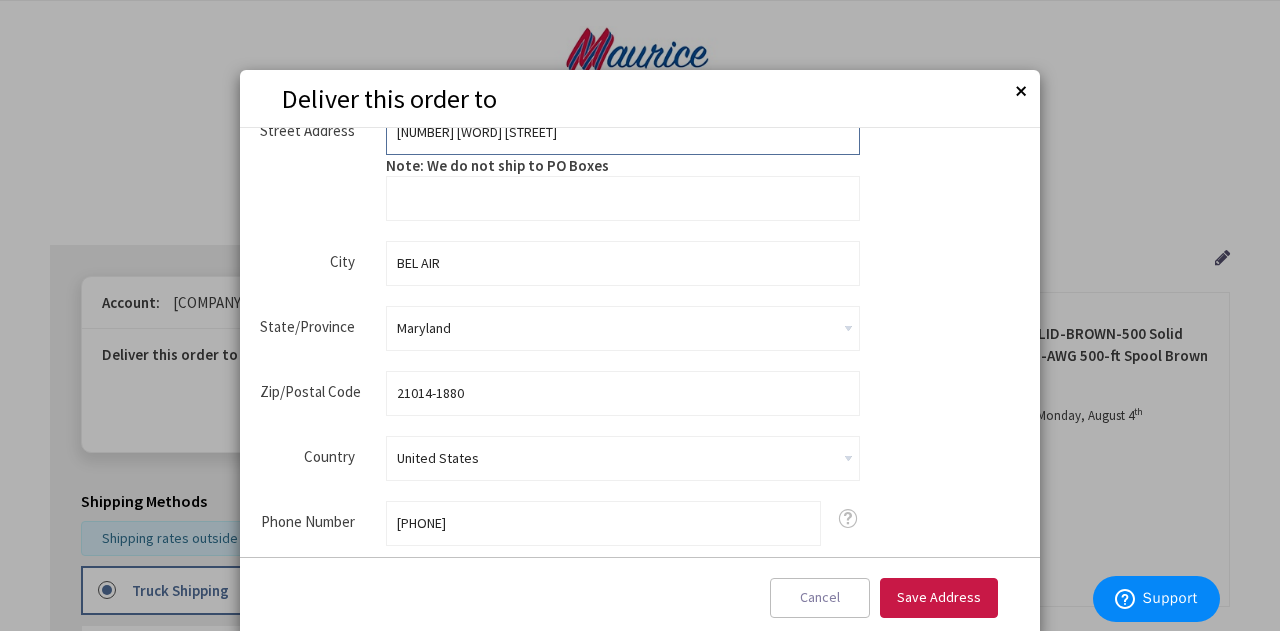 type on "1809 Fashion Ct" 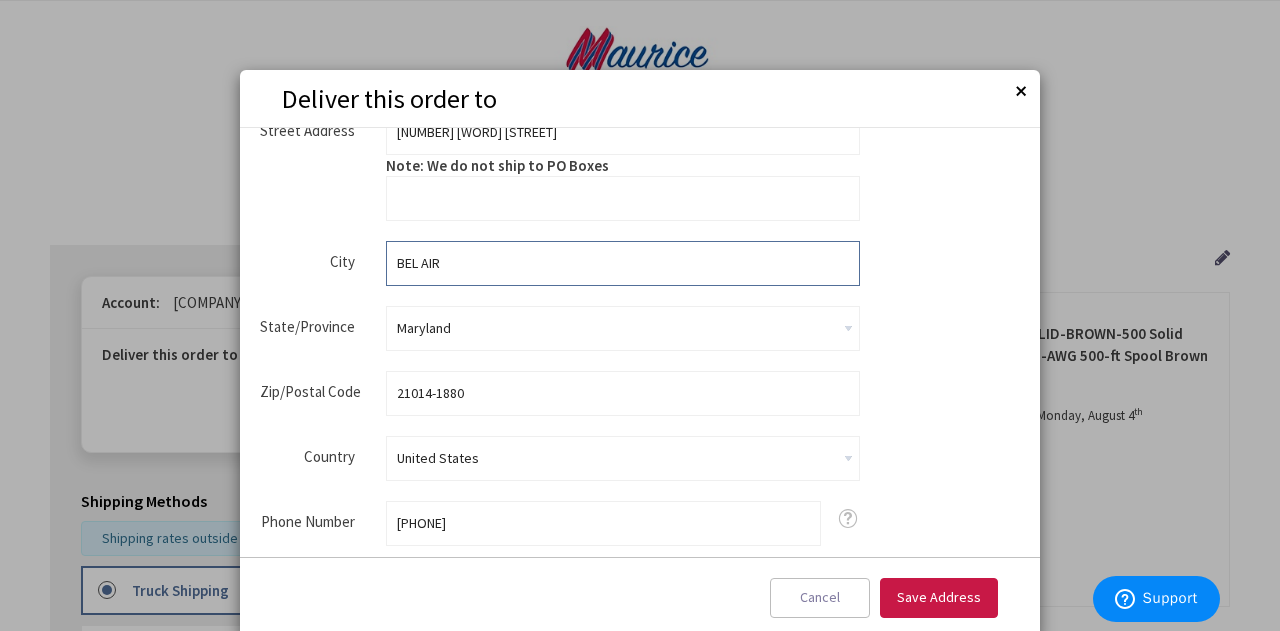 drag, startPoint x: 477, startPoint y: 270, endPoint x: 368, endPoint y: 262, distance: 109.29318 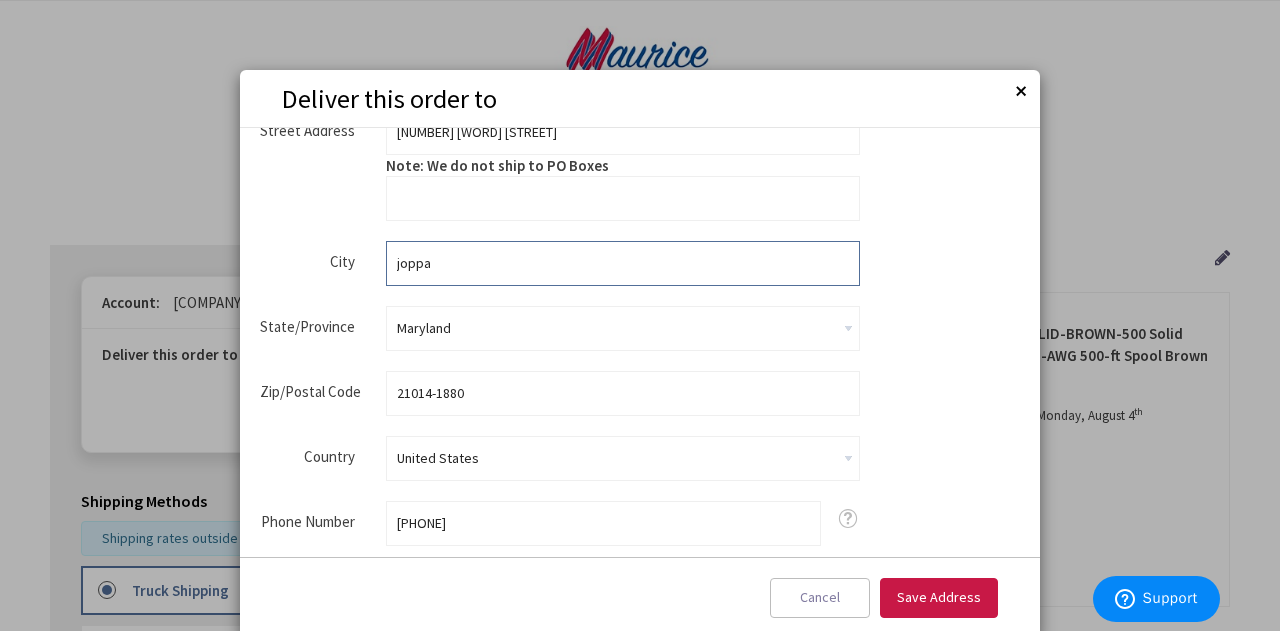 type on "joppa" 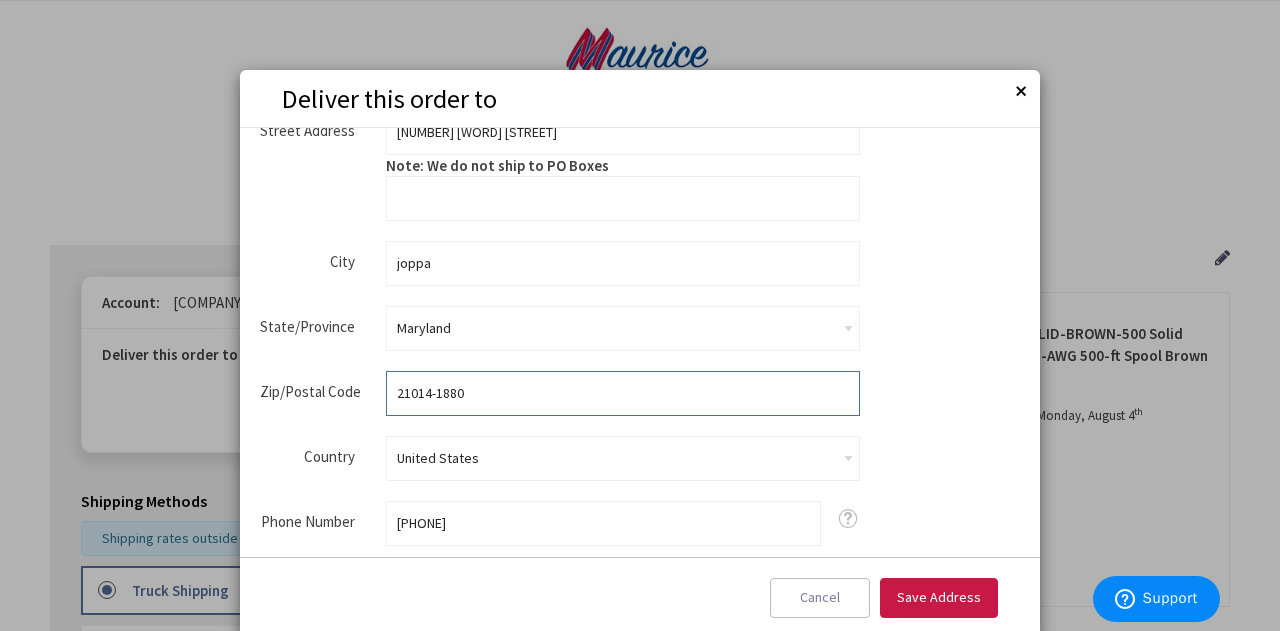 drag, startPoint x: 481, startPoint y: 388, endPoint x: 365, endPoint y: 389, distance: 116.00431 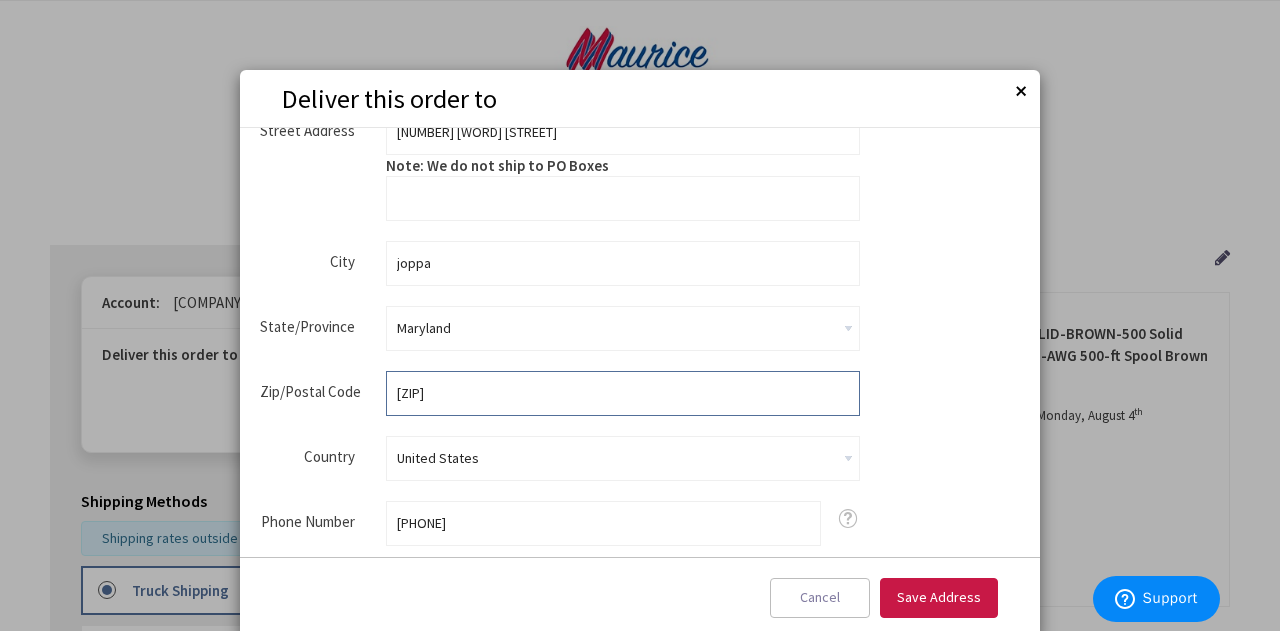 type on "21085" 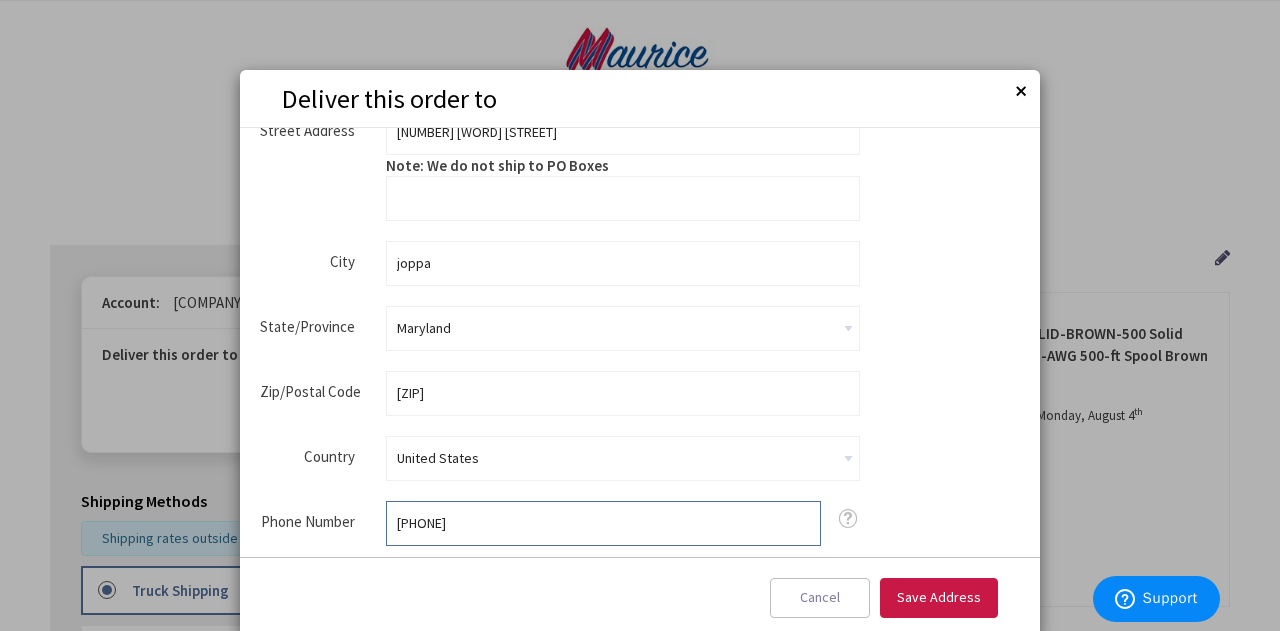 drag, startPoint x: 473, startPoint y: 526, endPoint x: 232, endPoint y: 526, distance: 241 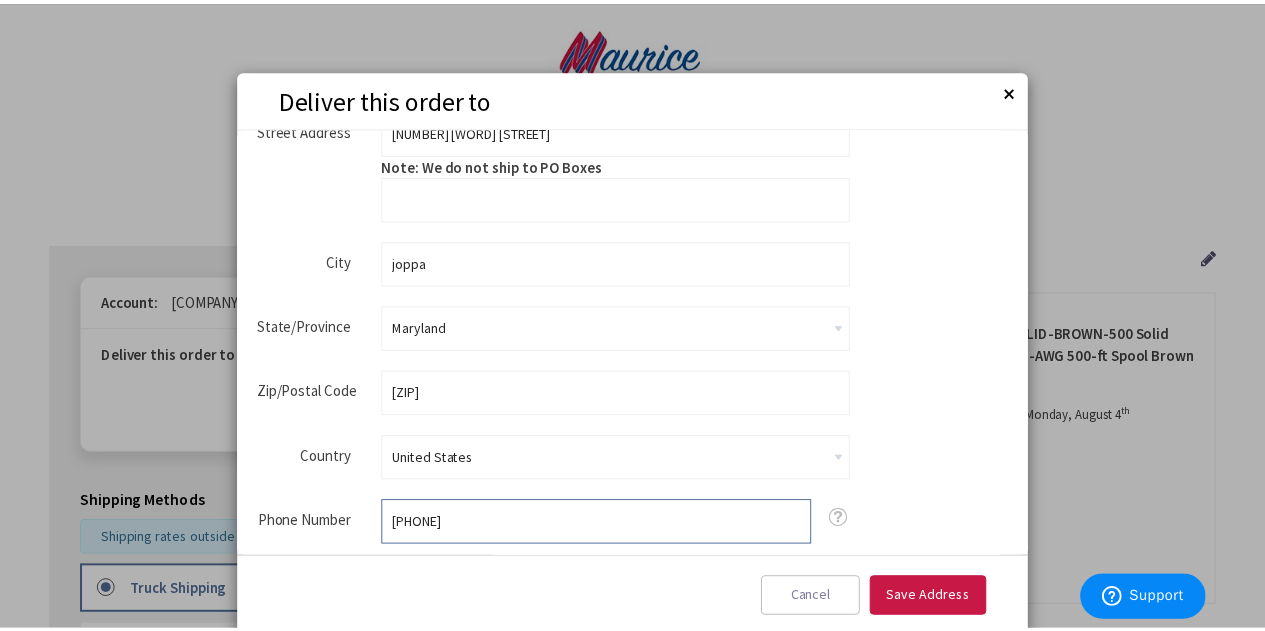 scroll, scrollTop: 326, scrollLeft: 0, axis: vertical 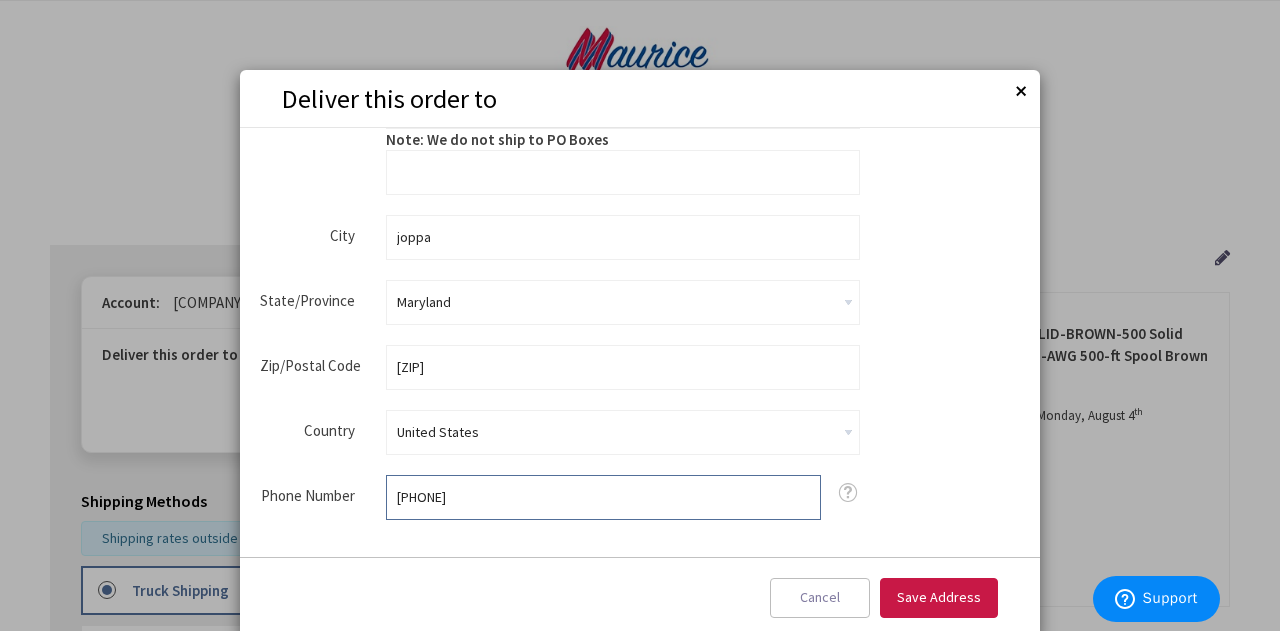 type on "4106716924" 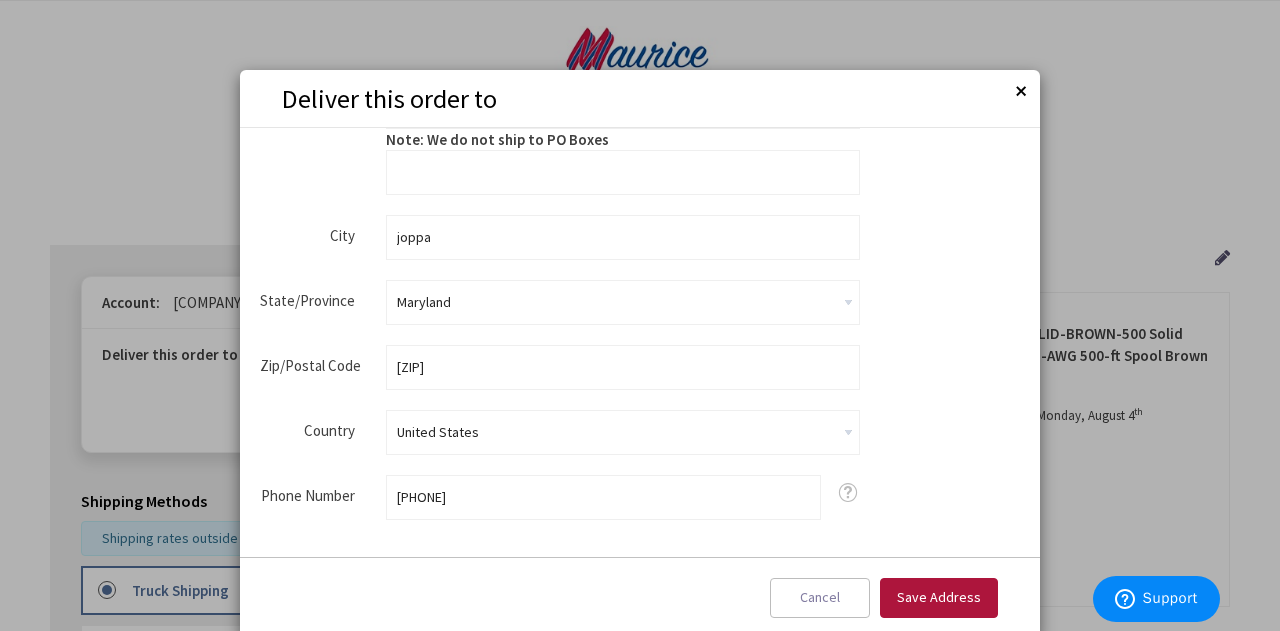 click on "Save Address" at bounding box center (939, 598) 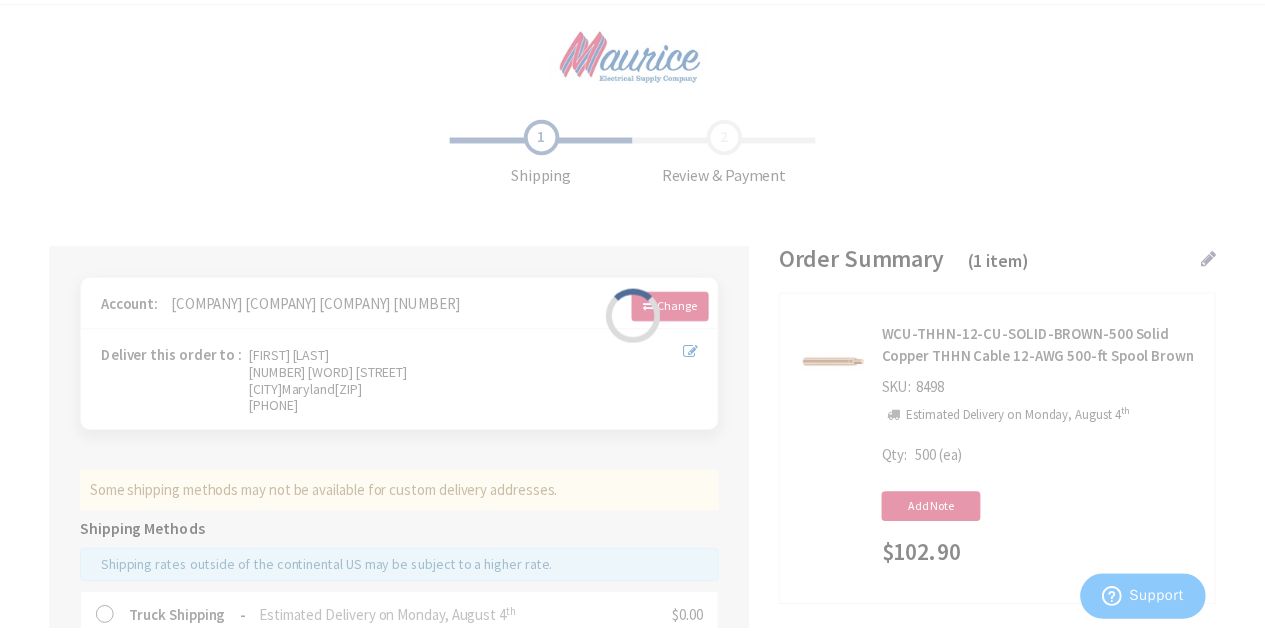 scroll, scrollTop: 0, scrollLeft: 0, axis: both 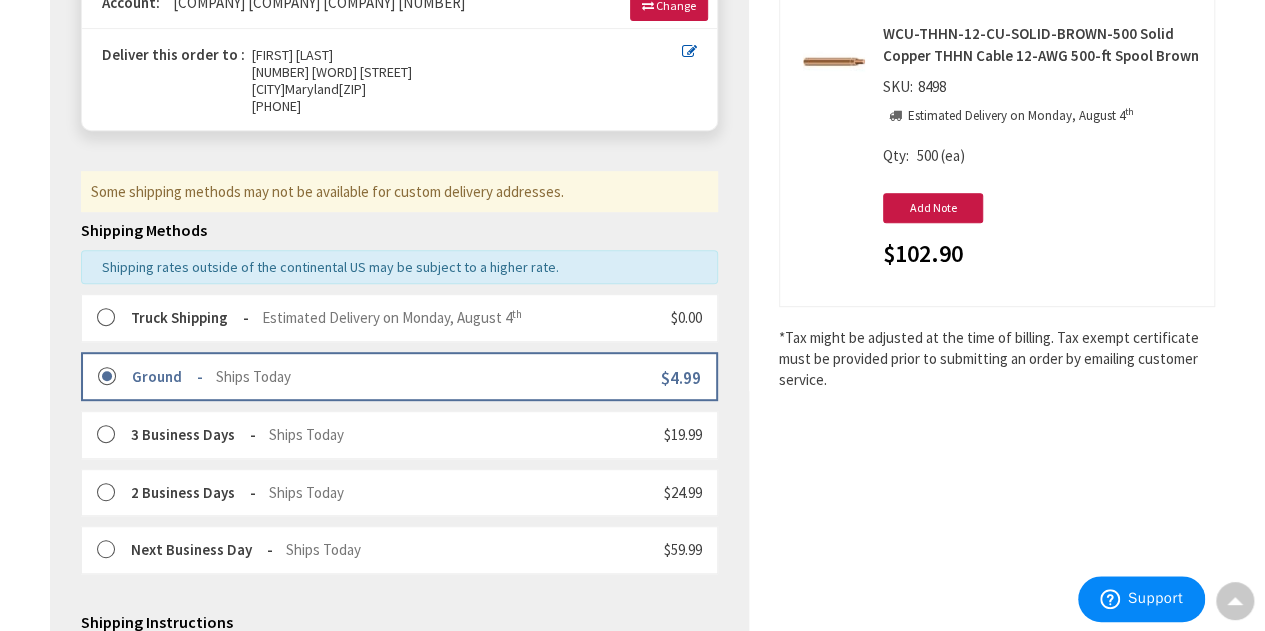 click at bounding box center [112, 318] 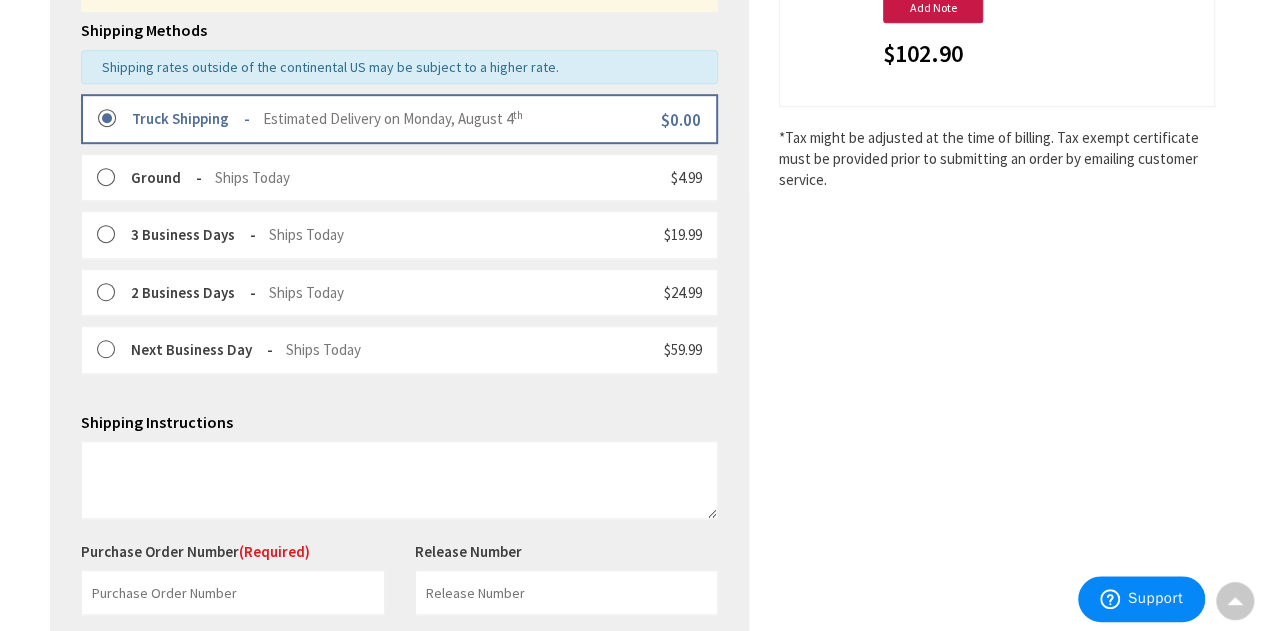 scroll, scrollTop: 675, scrollLeft: 0, axis: vertical 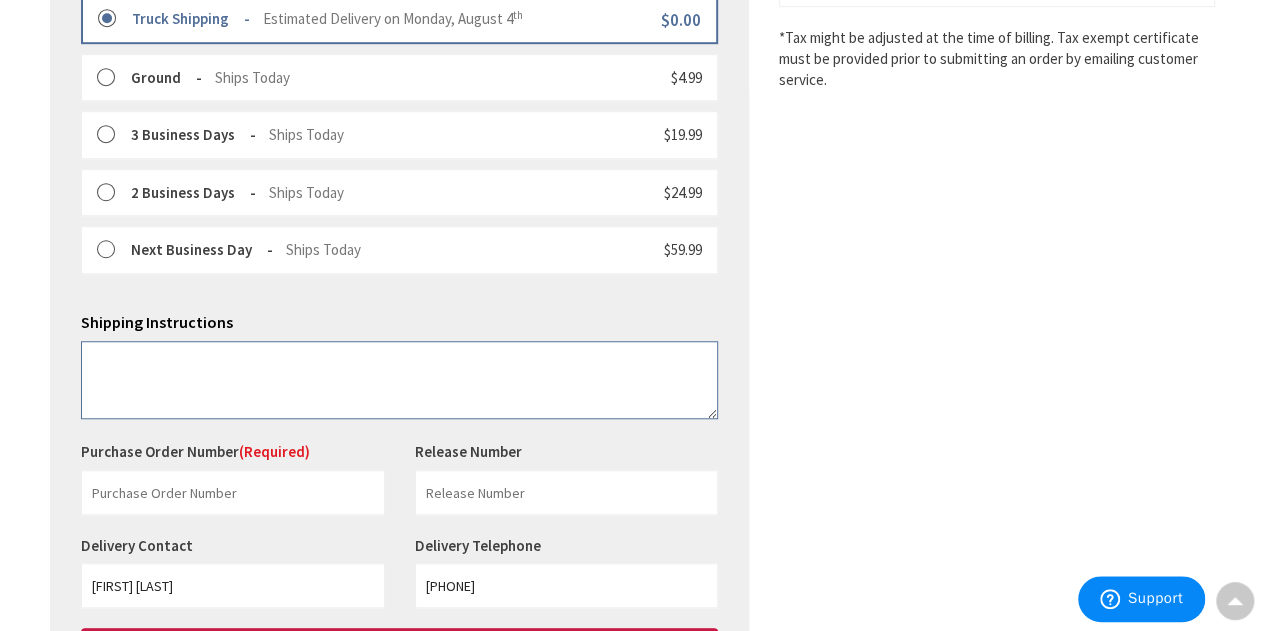 click at bounding box center (399, 380) 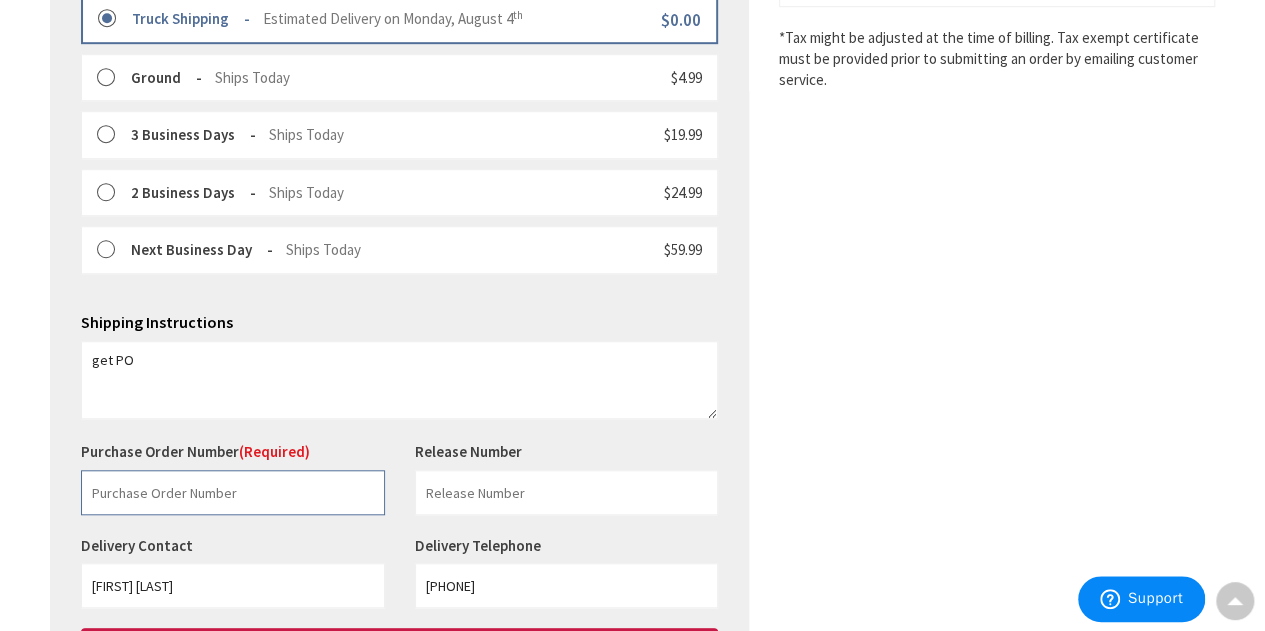 click at bounding box center (233, 492) 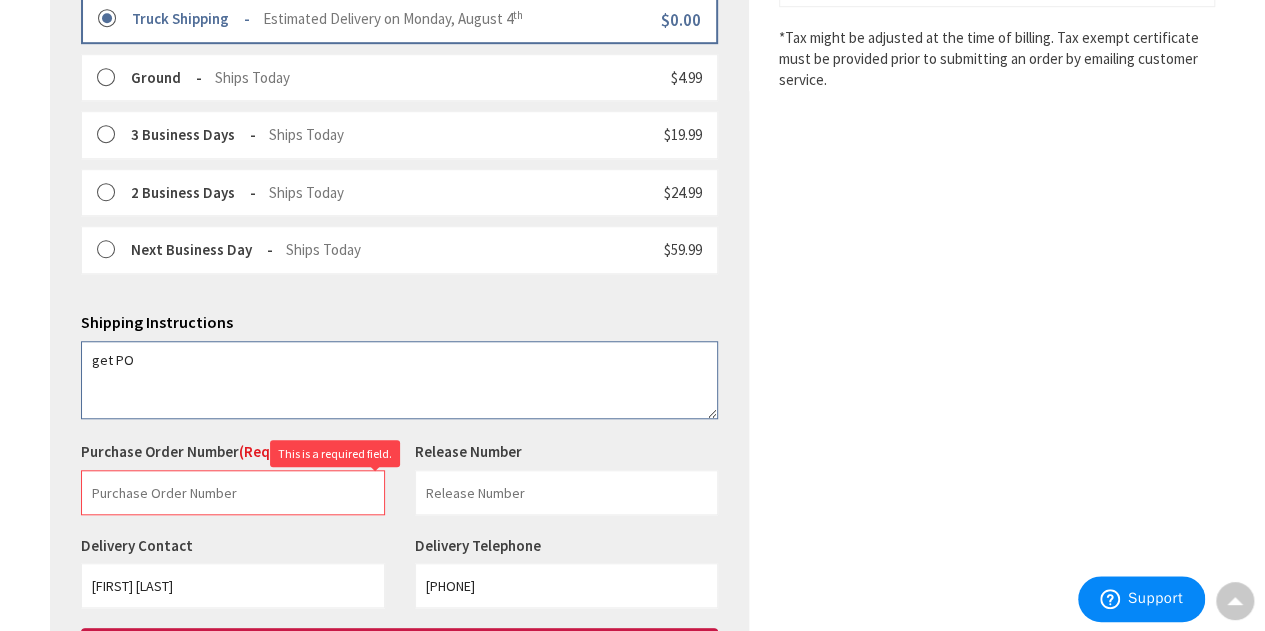 drag, startPoint x: 140, startPoint y: 359, endPoint x: 85, endPoint y: 353, distance: 55.326305 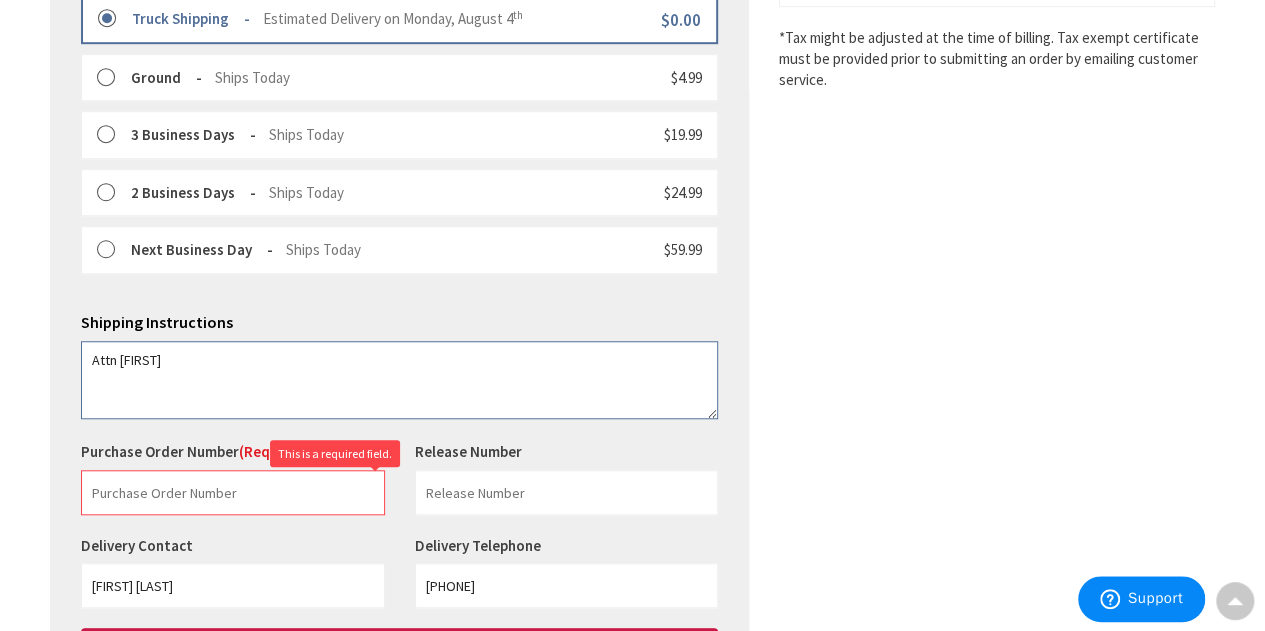 type on "Attn Ken" 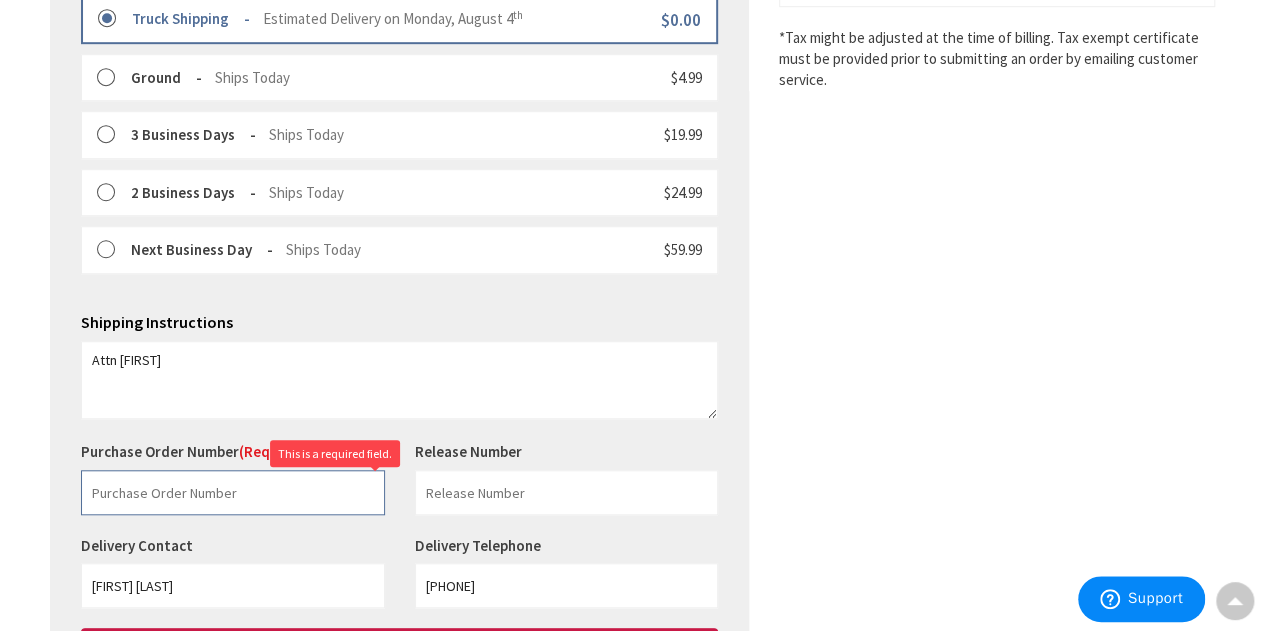 click at bounding box center [233, 492] 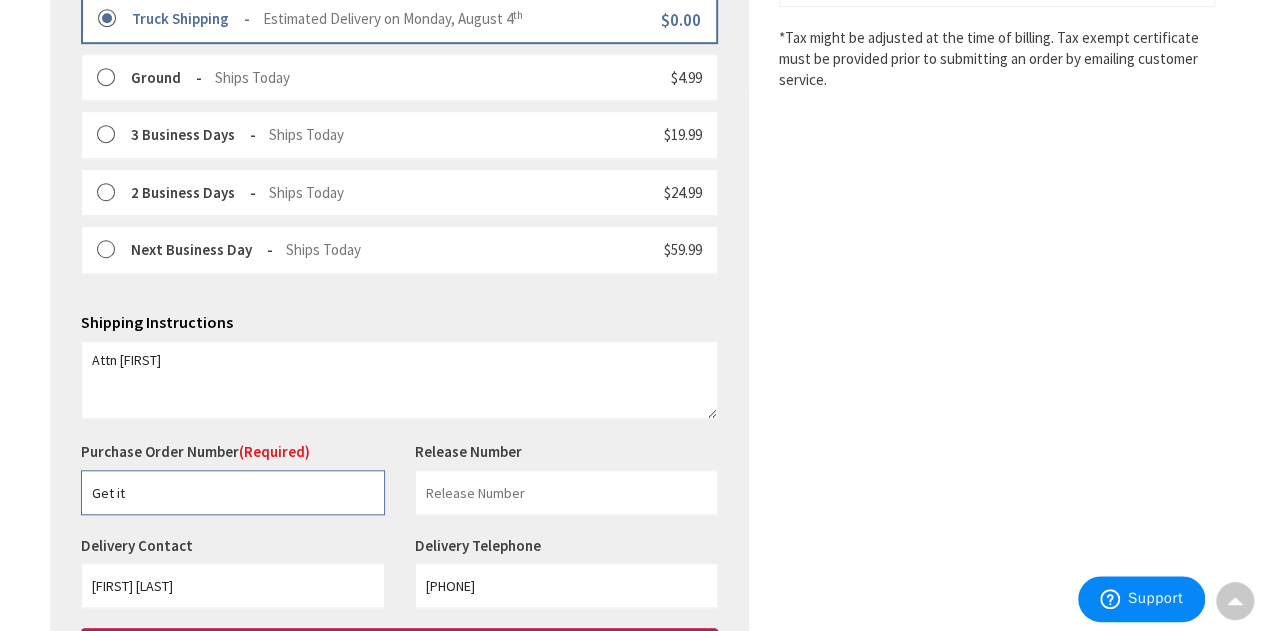 type on "Get it" 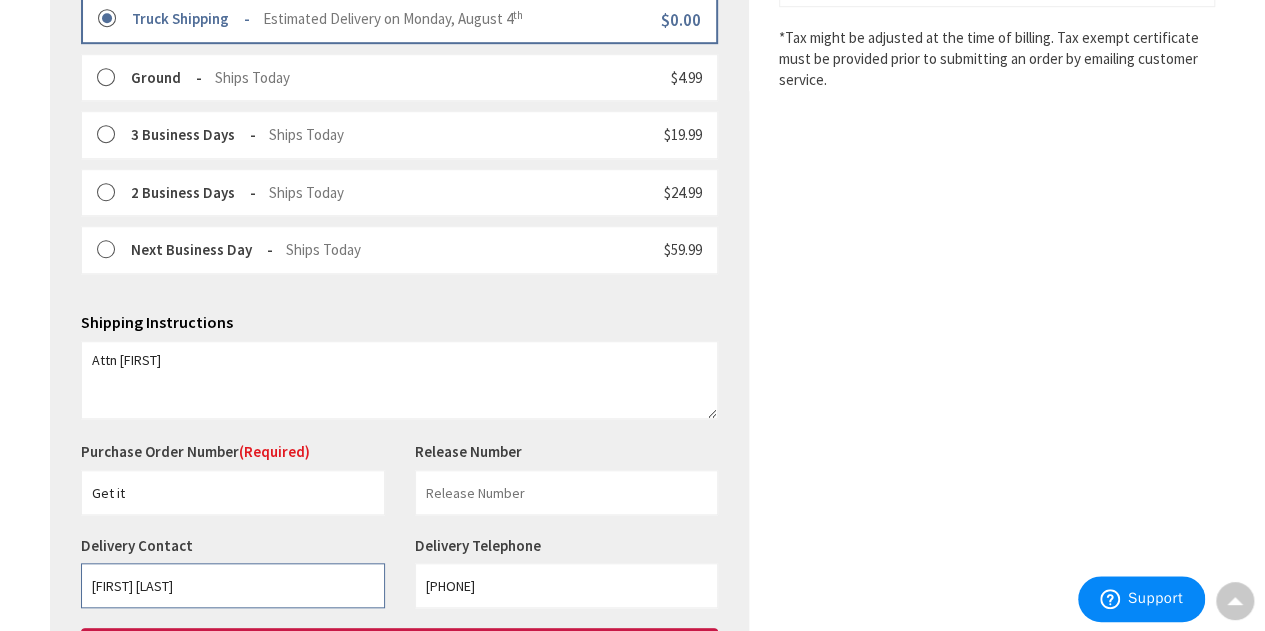 click on "[FIRST] [LAST]" at bounding box center [233, 585] 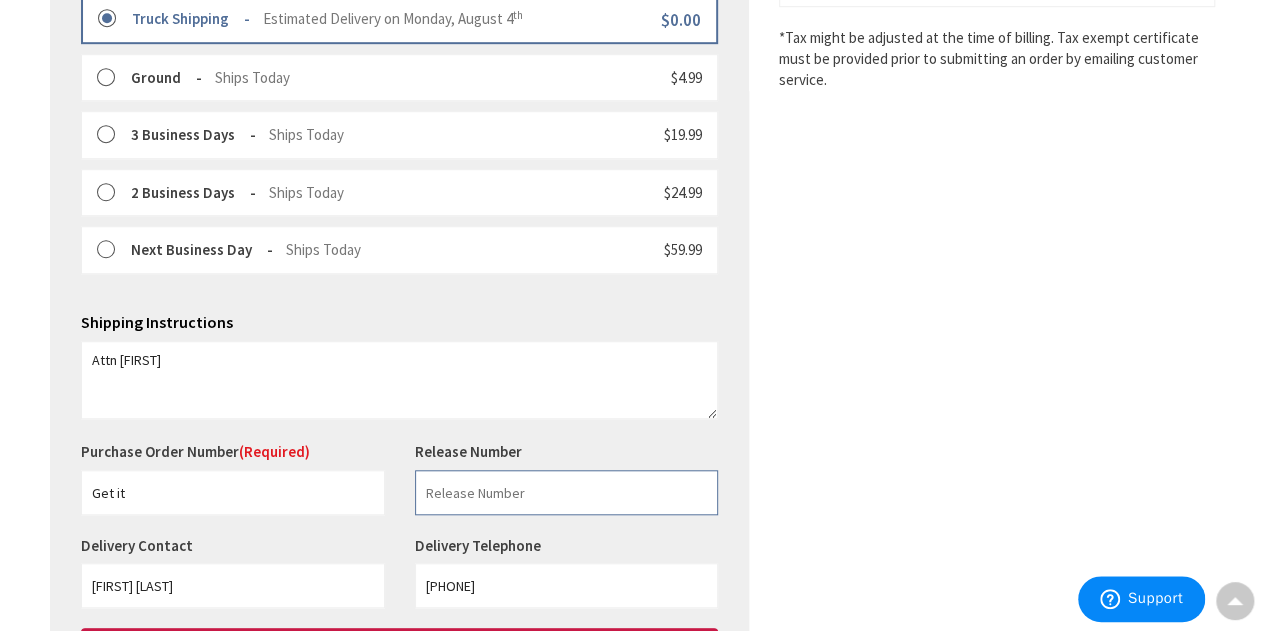 click at bounding box center [567, 492] 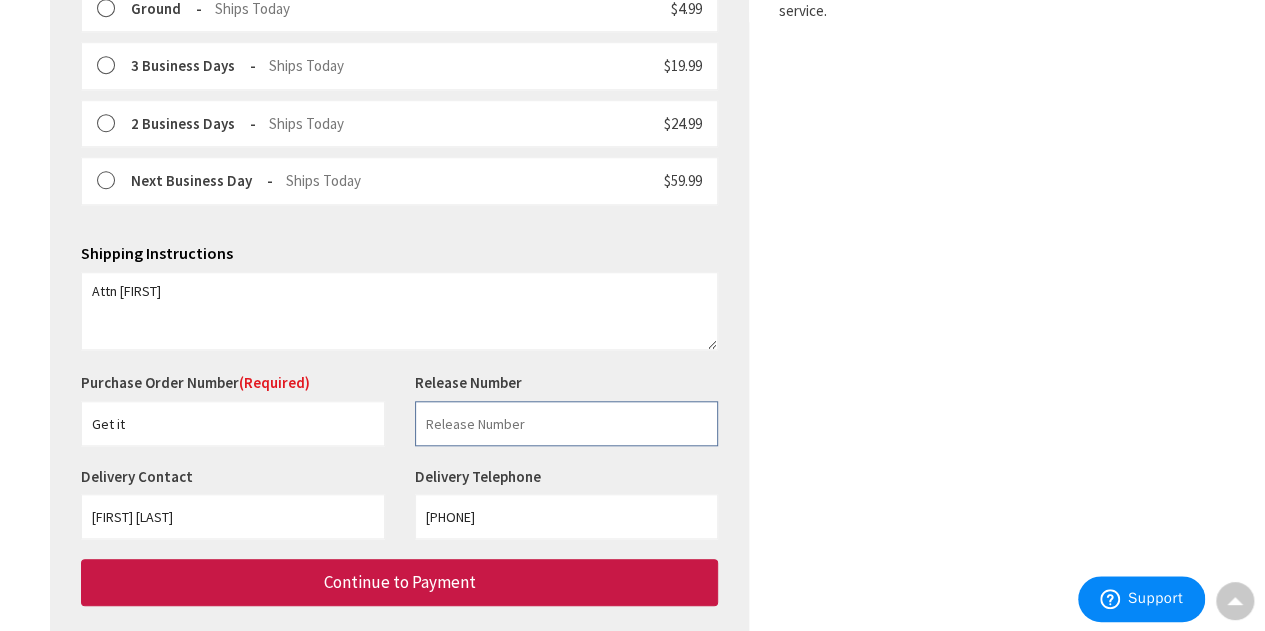 scroll, scrollTop: 875, scrollLeft: 0, axis: vertical 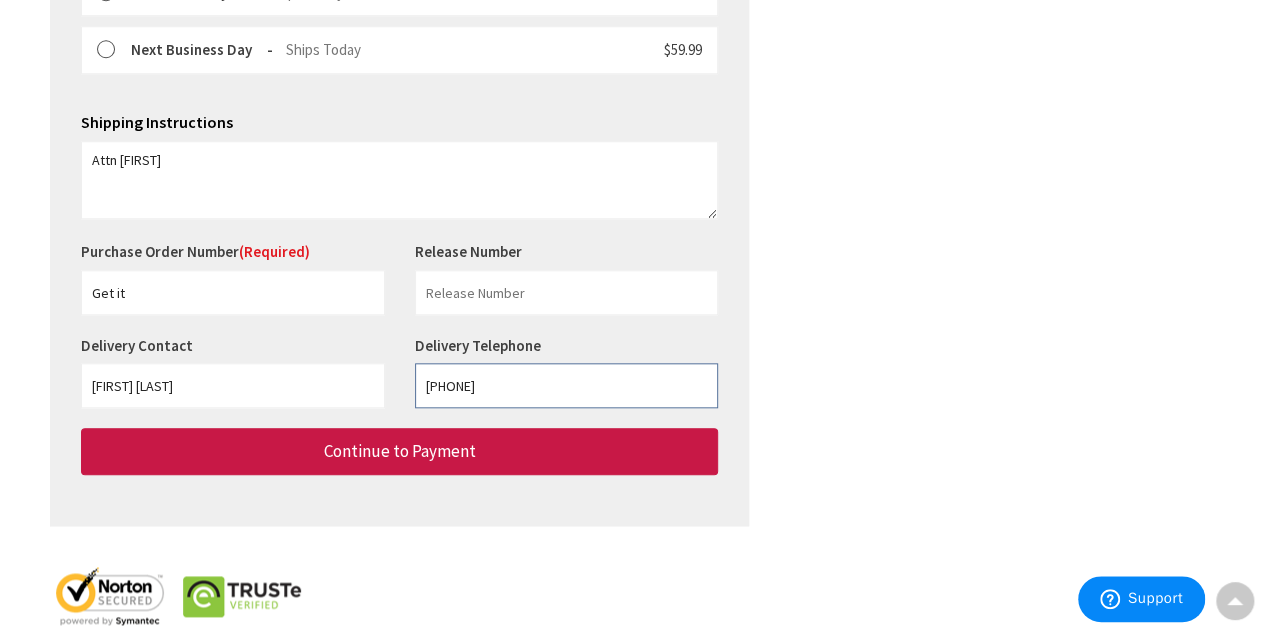 drag, startPoint x: 529, startPoint y: 387, endPoint x: 356, endPoint y: 369, distance: 173.9339 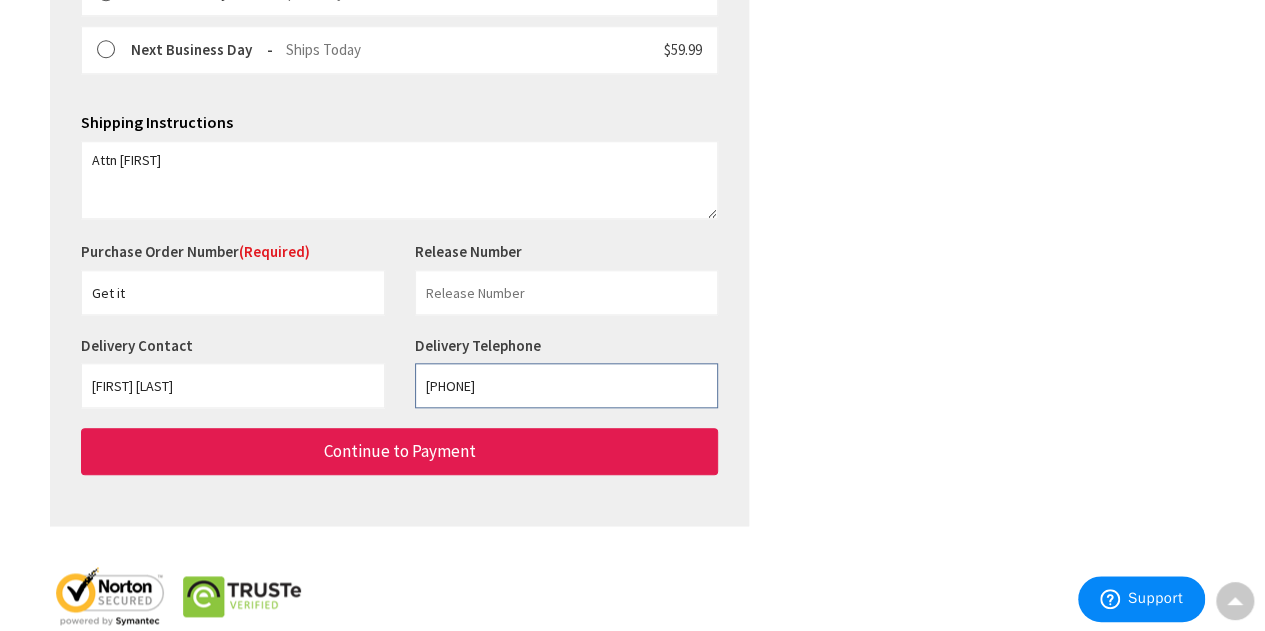 type on "4106716924" 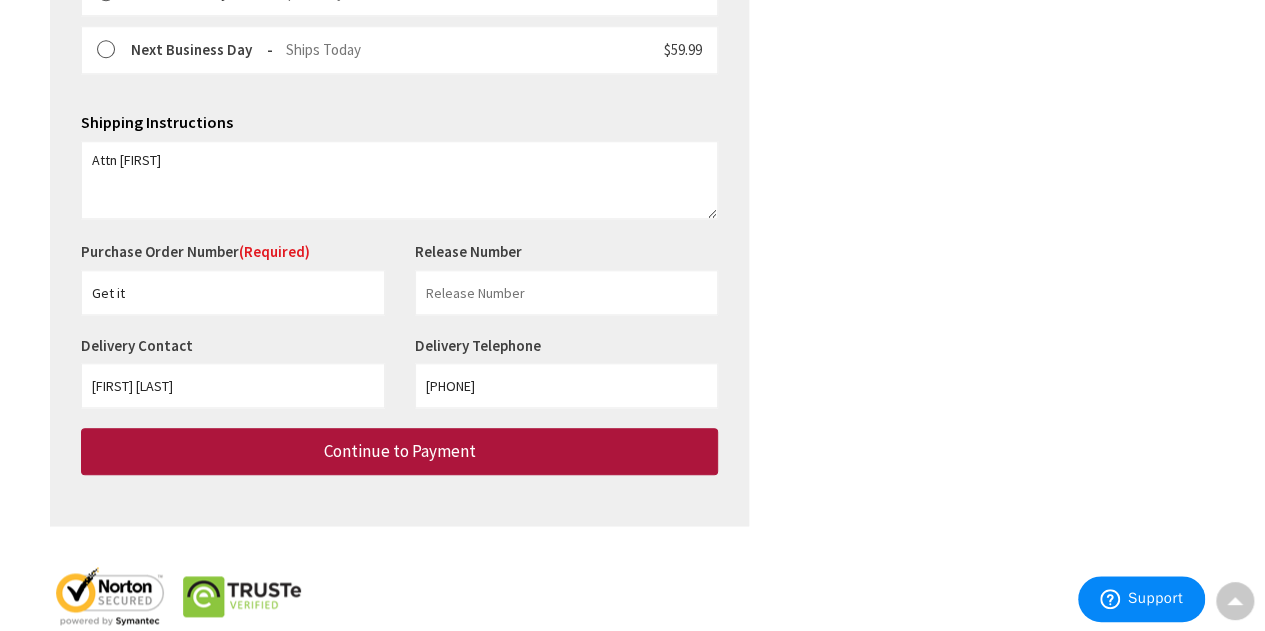 click on "Continue to Payment" at bounding box center (399, 451) 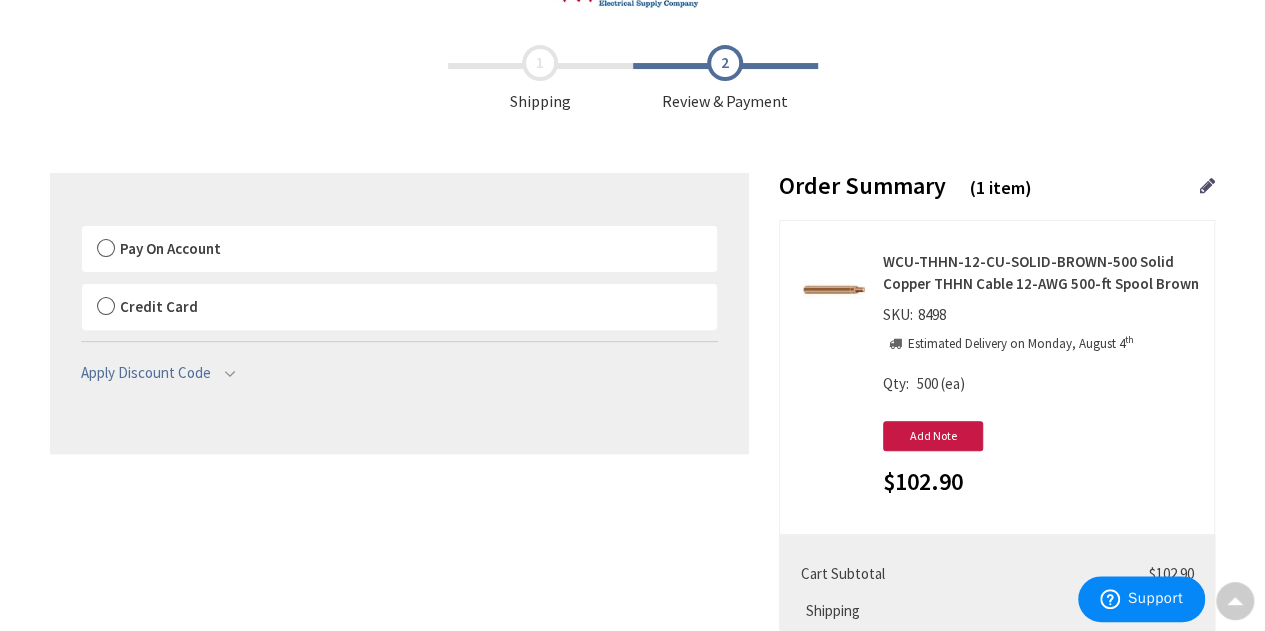 scroll, scrollTop: 0, scrollLeft: 0, axis: both 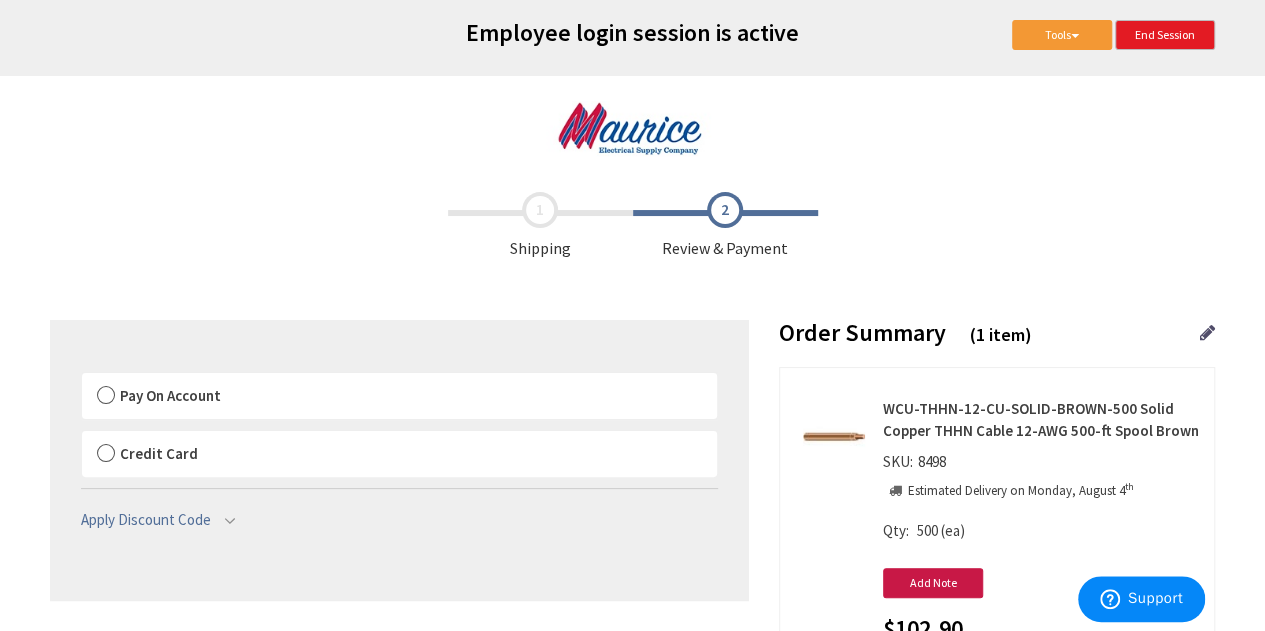 drag, startPoint x: 149, startPoint y: 400, endPoint x: 164, endPoint y: 404, distance: 15.524175 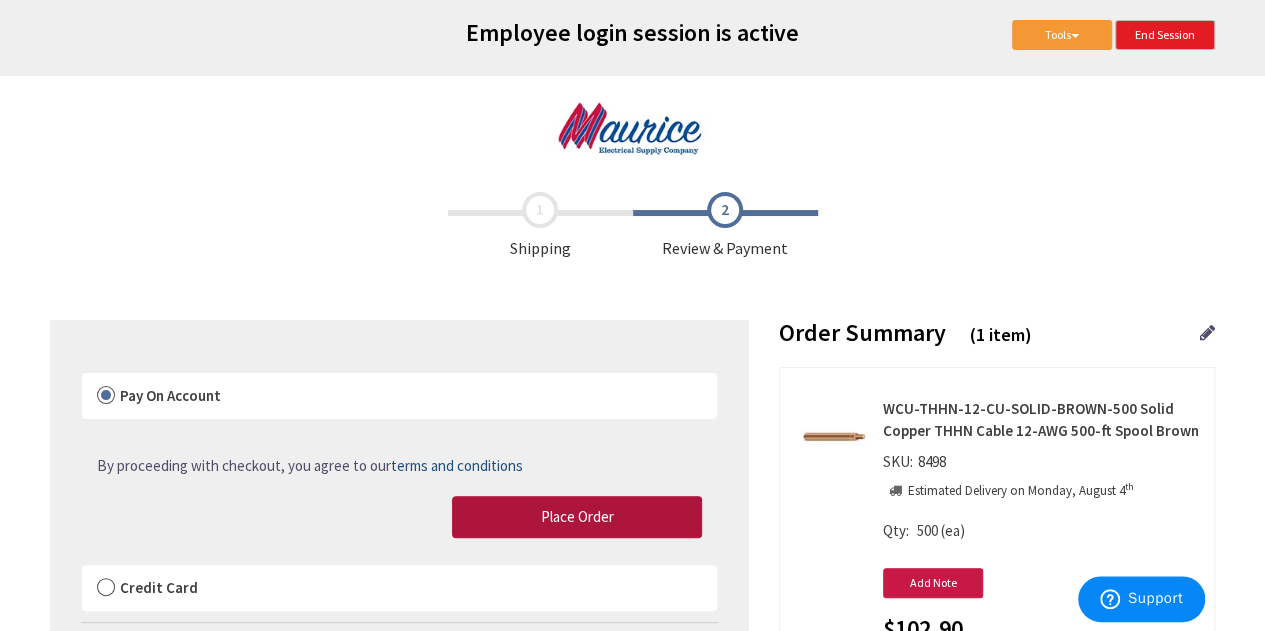 drag, startPoint x: 561, startPoint y: 509, endPoint x: 574, endPoint y: 512, distance: 13.341664 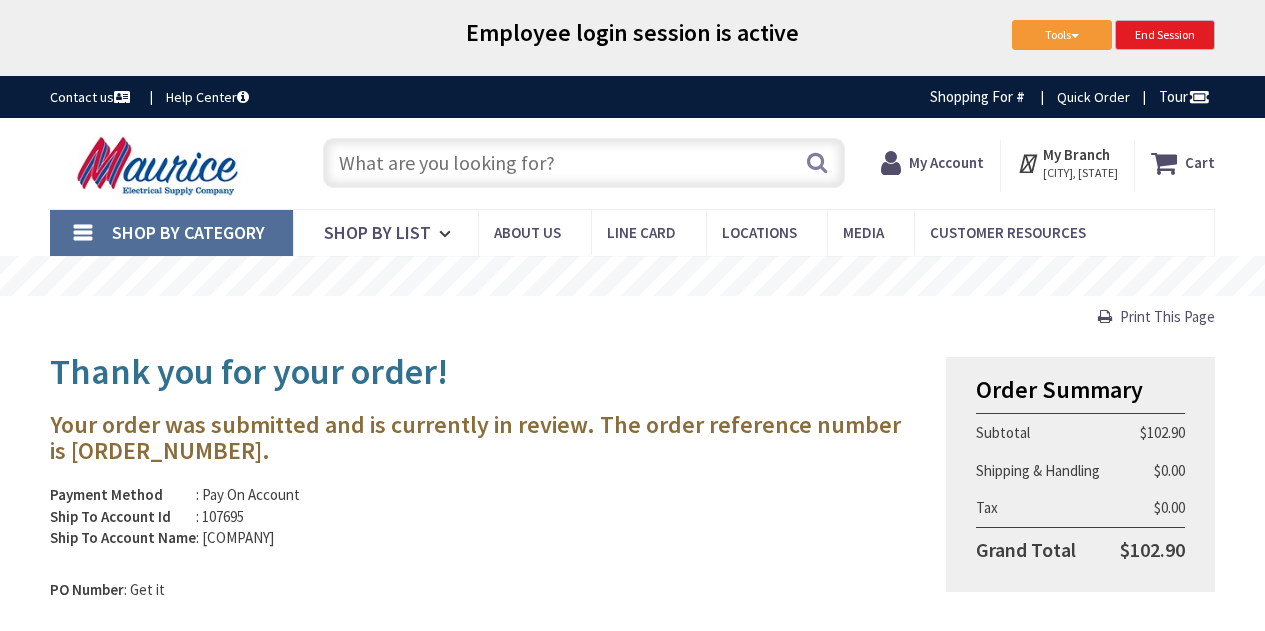 scroll, scrollTop: 0, scrollLeft: 0, axis: both 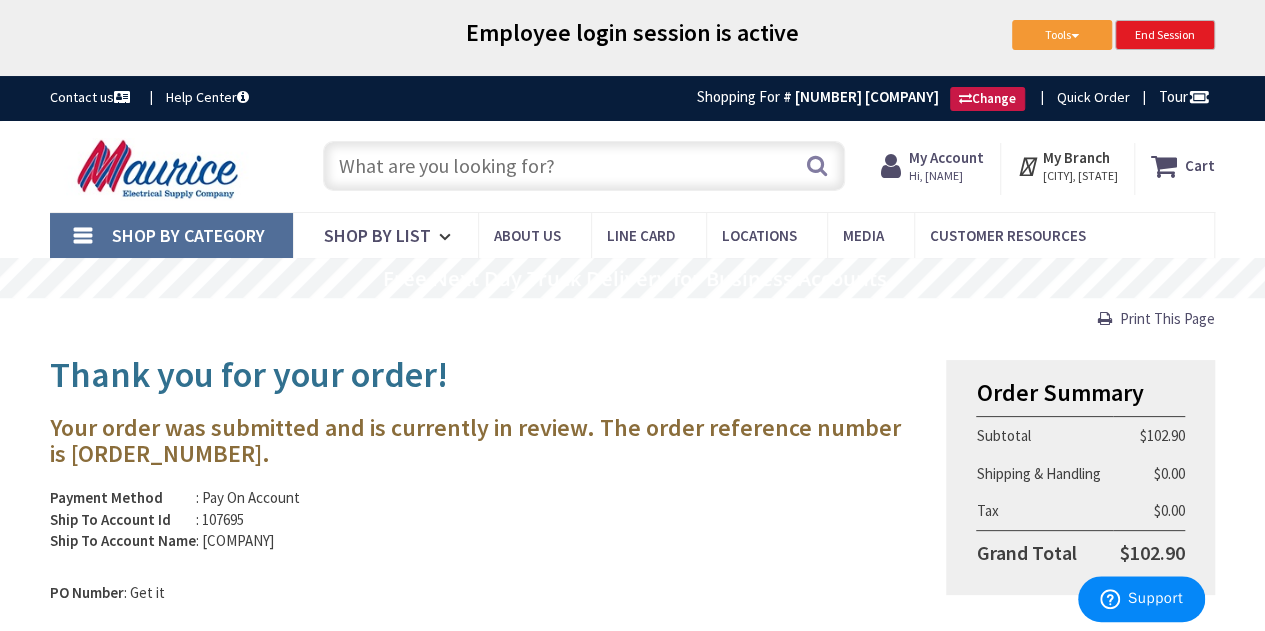 click on "My Branch" at bounding box center (1076, 157) 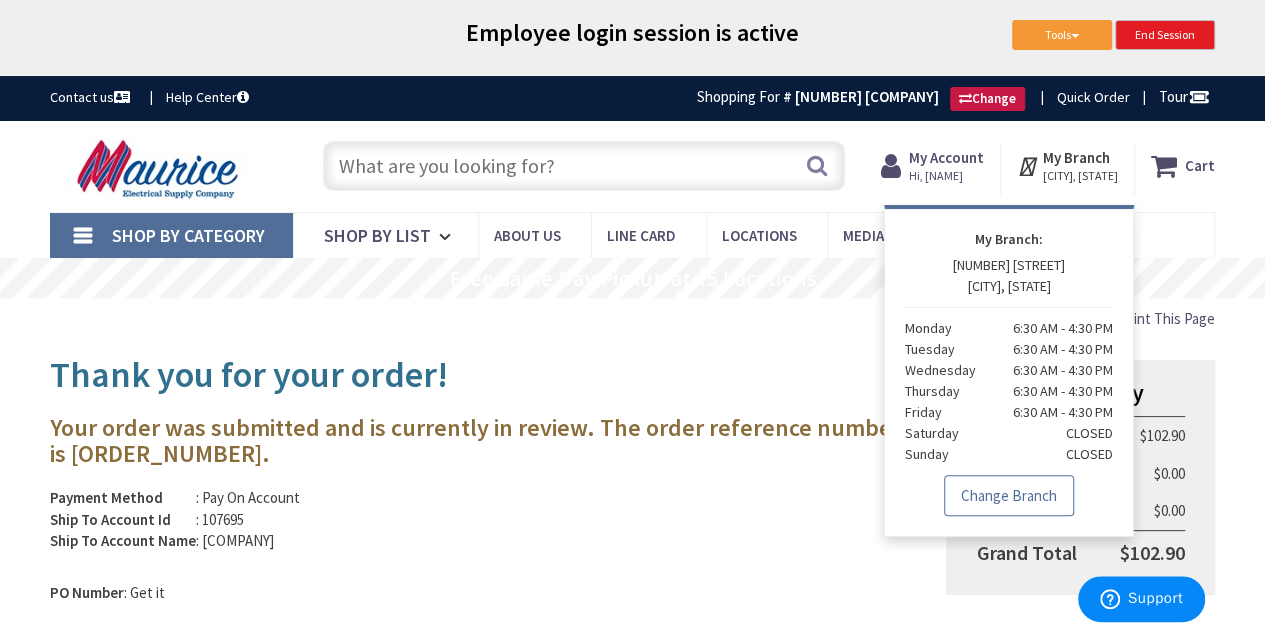 click on "Change Branch" at bounding box center [1009, 496] 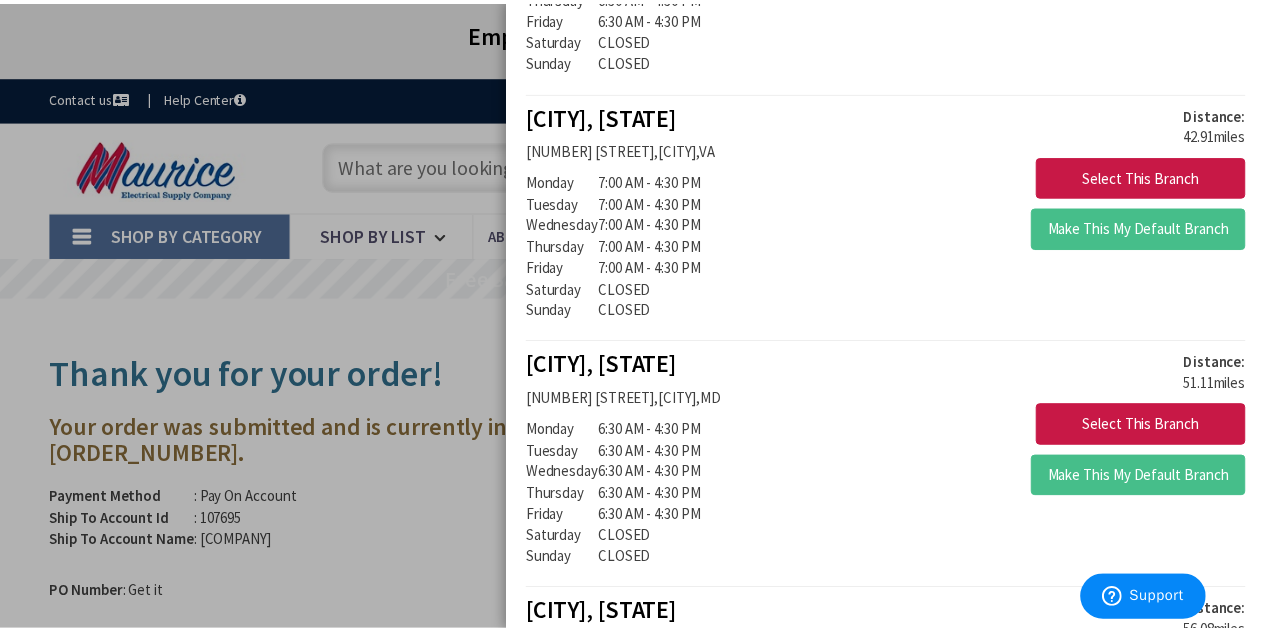 scroll, scrollTop: 2700, scrollLeft: 0, axis: vertical 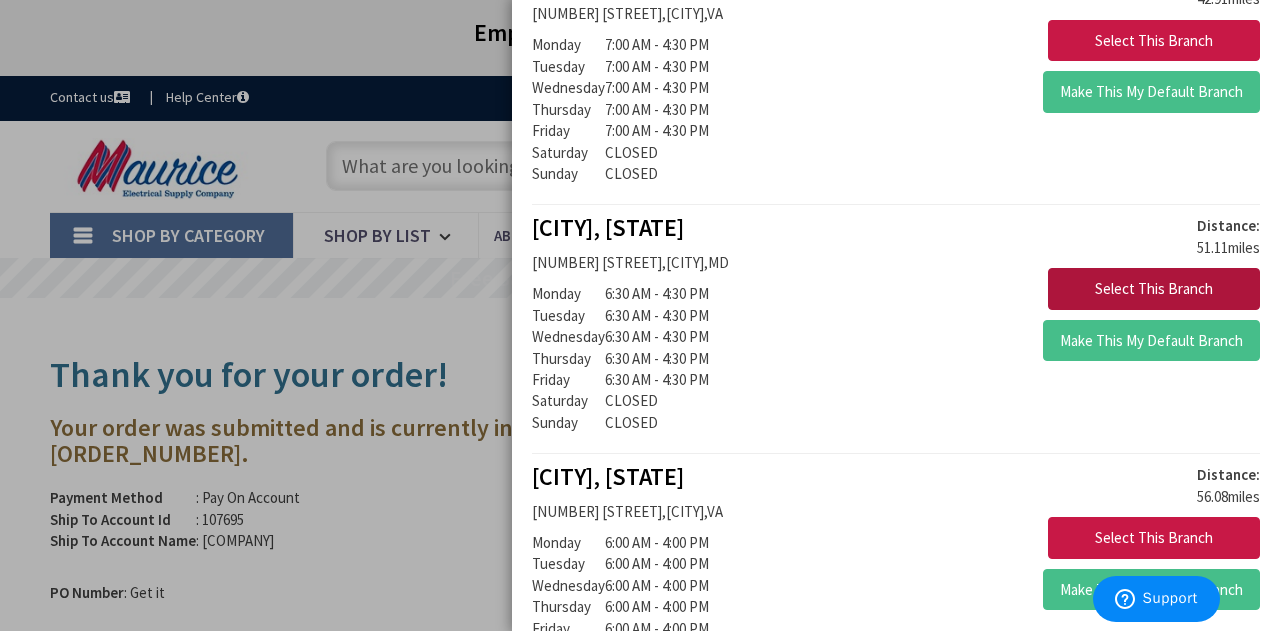 click on "Select This Branch" at bounding box center (1154, 289) 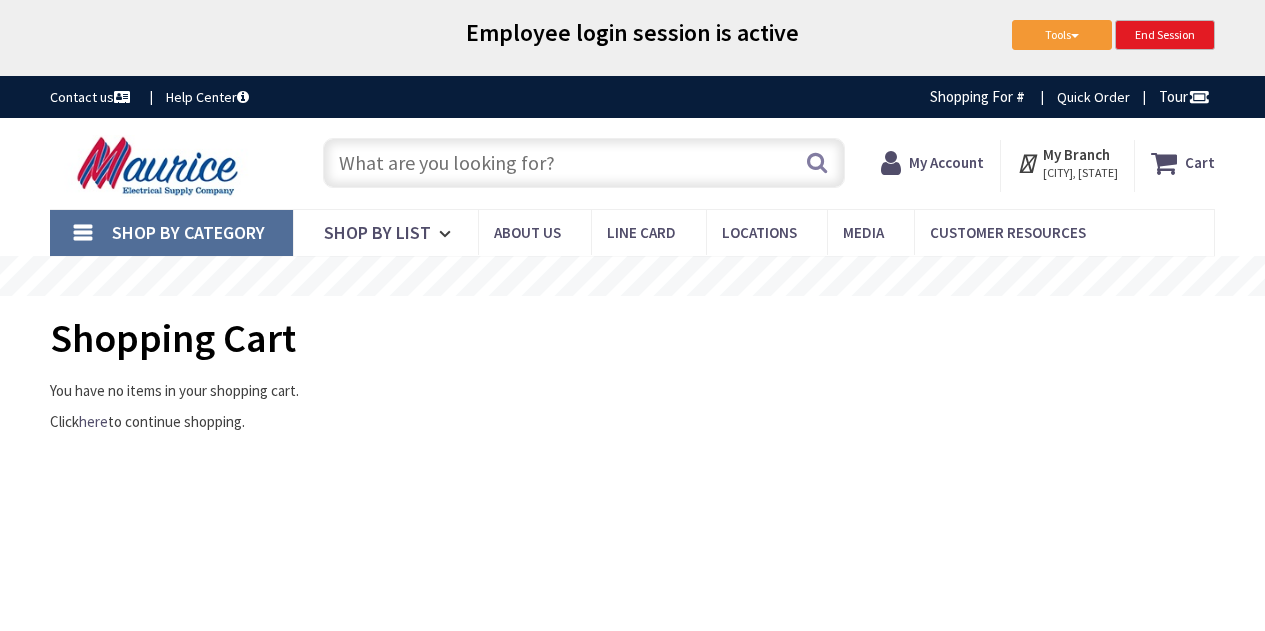 scroll, scrollTop: 0, scrollLeft: 0, axis: both 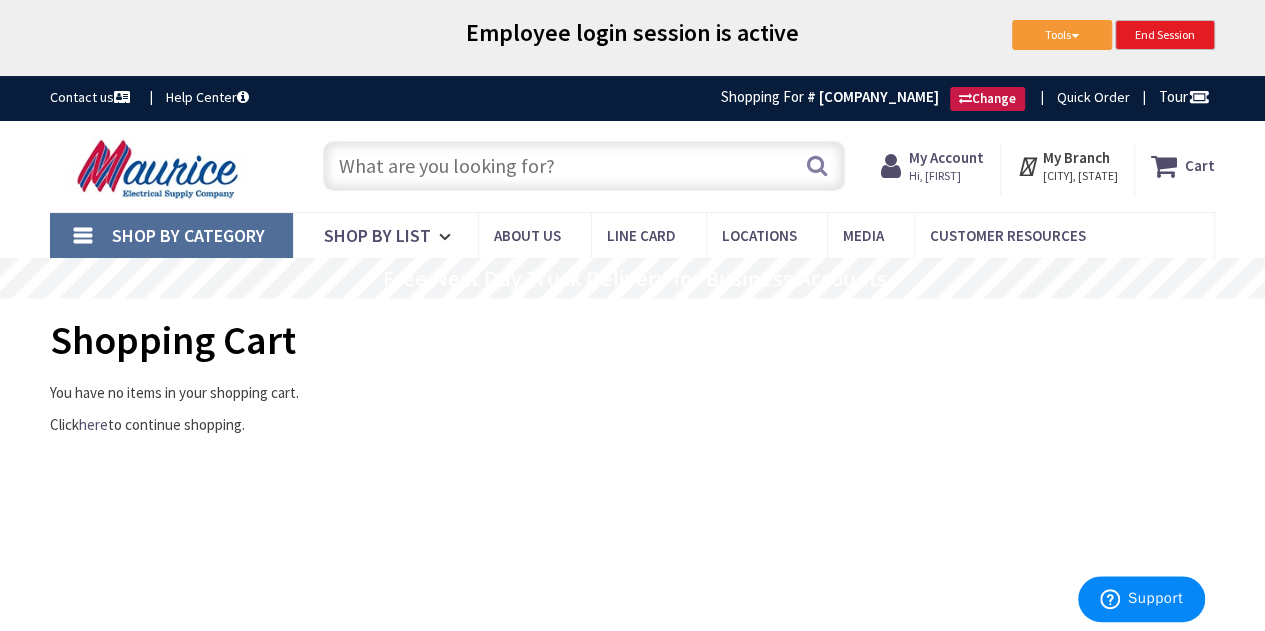 click on "Tour" at bounding box center (1184, 96) 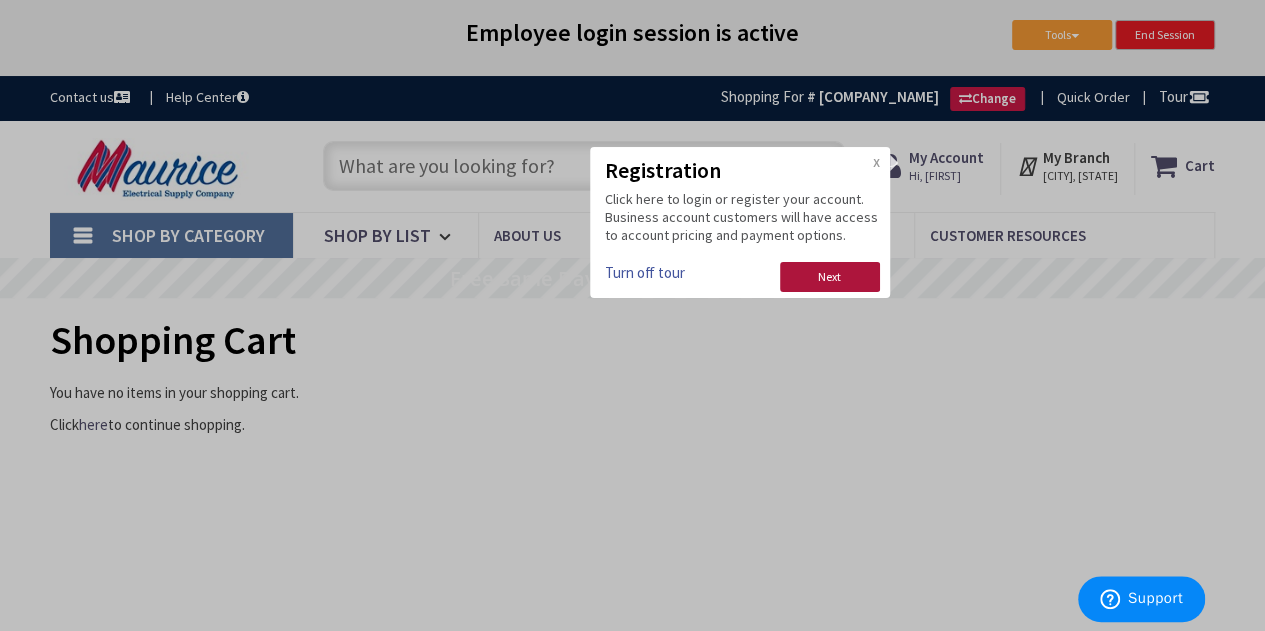 click on "Next" at bounding box center [830, 277] 